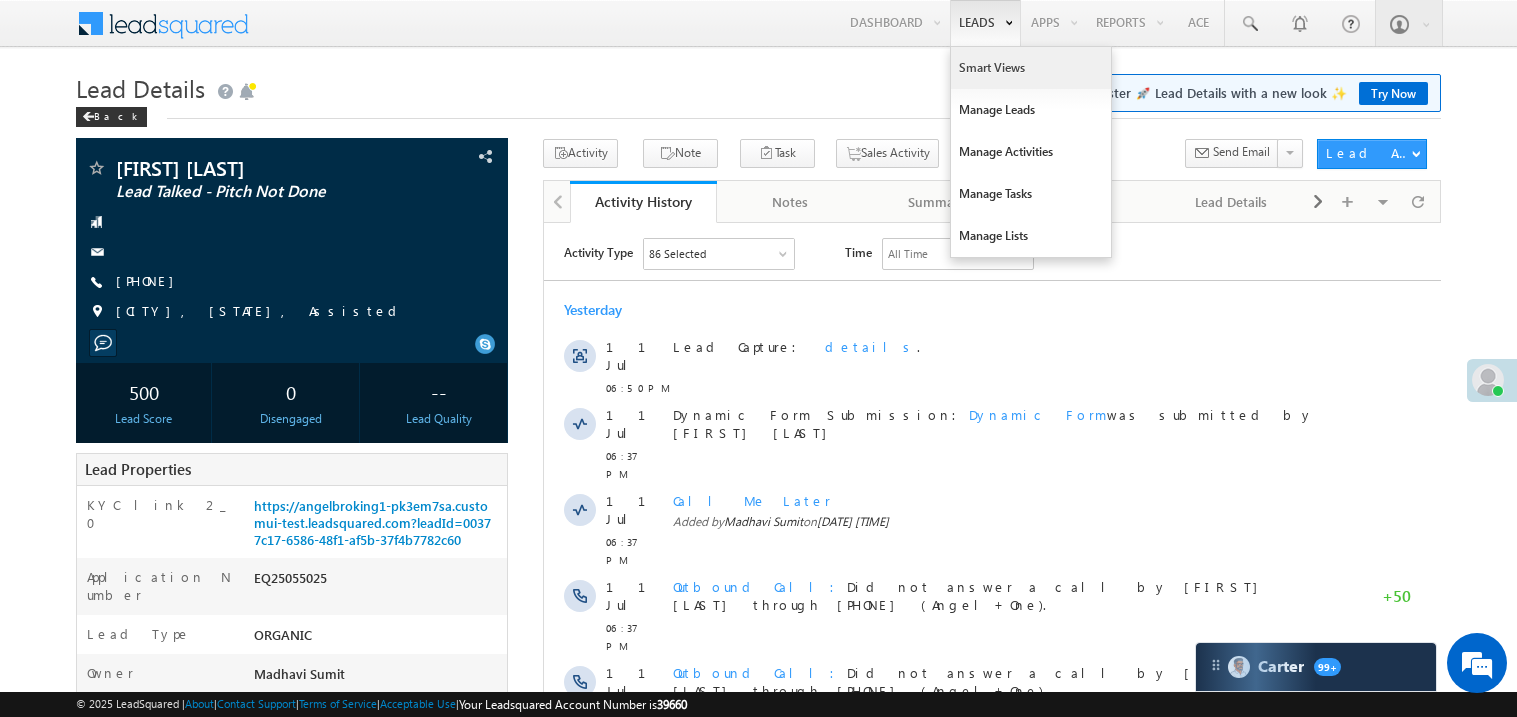 scroll, scrollTop: 0, scrollLeft: 0, axis: both 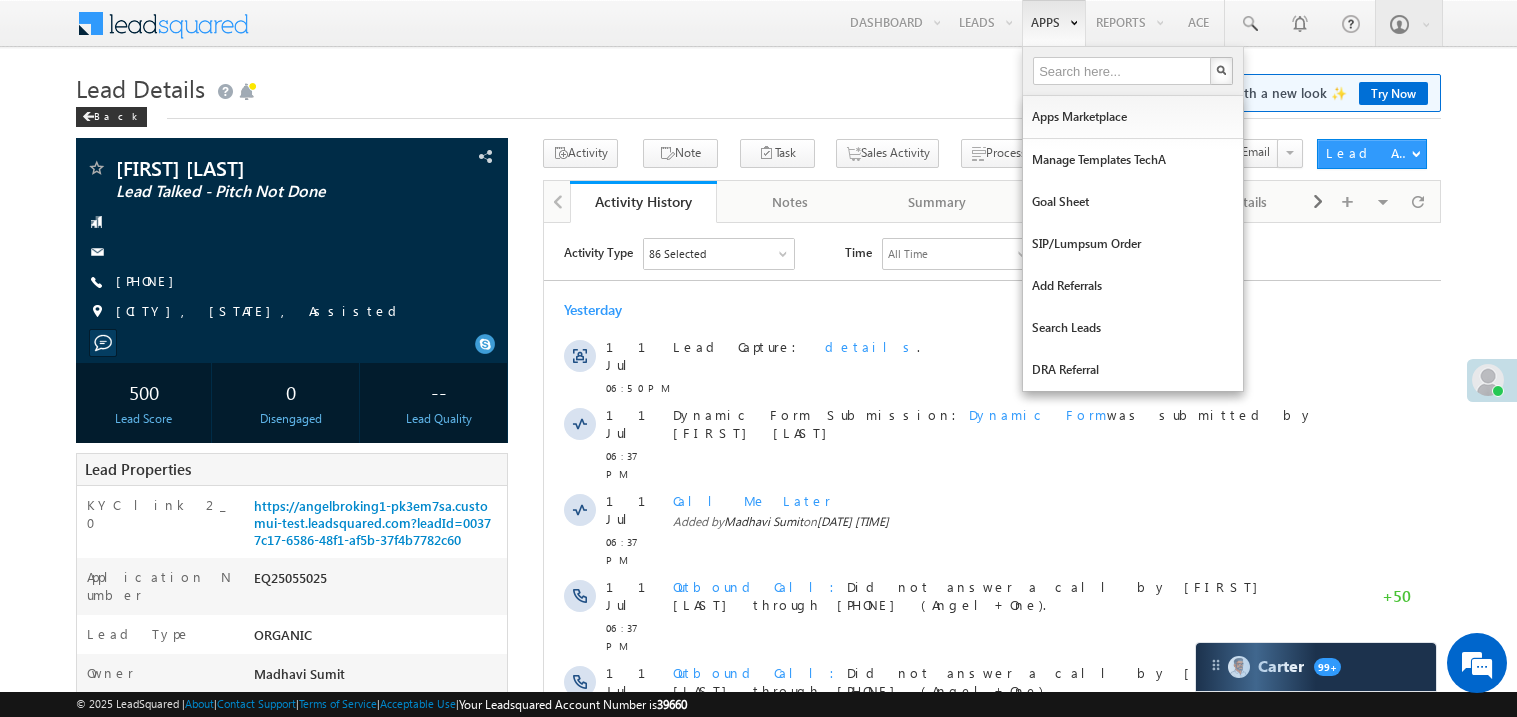 click on "Apps" at bounding box center [1054, 23] 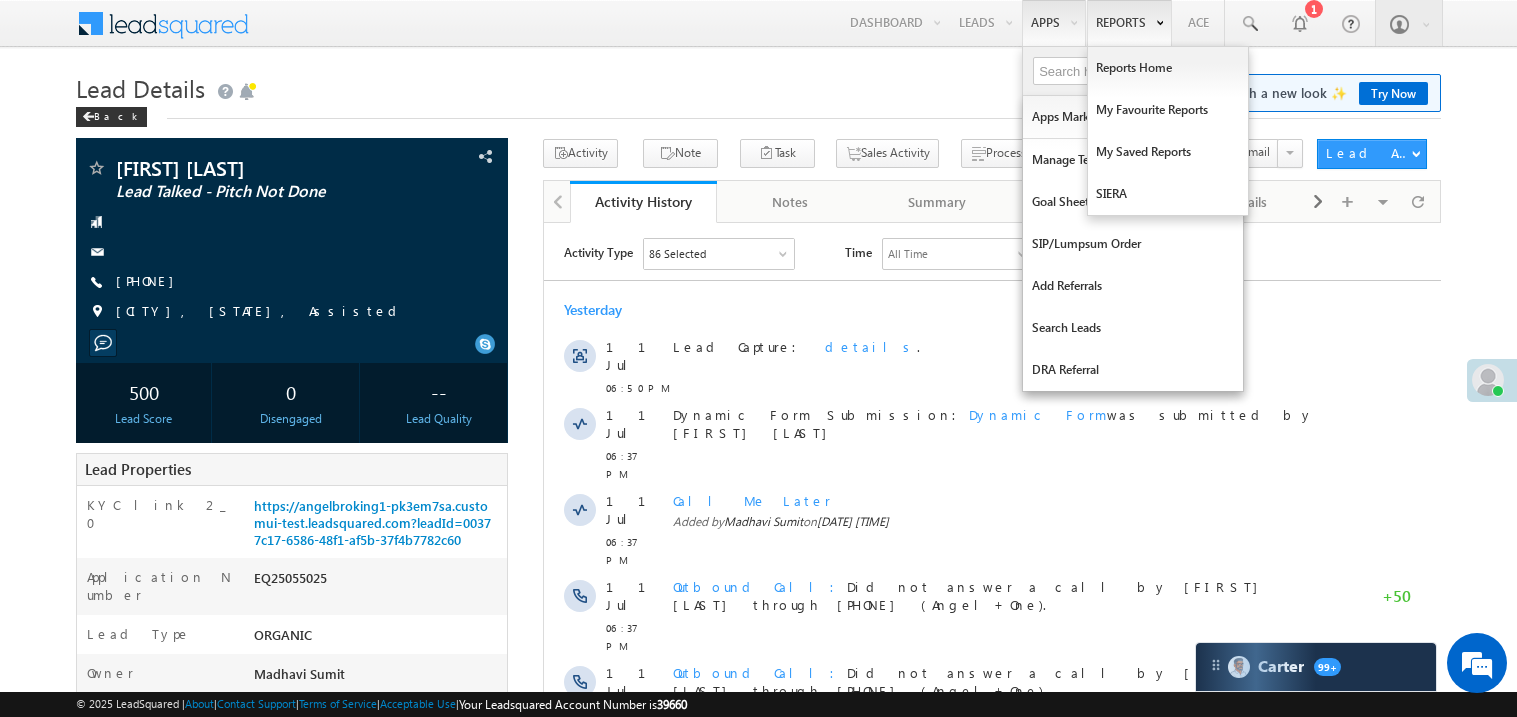 scroll, scrollTop: 0, scrollLeft: 0, axis: both 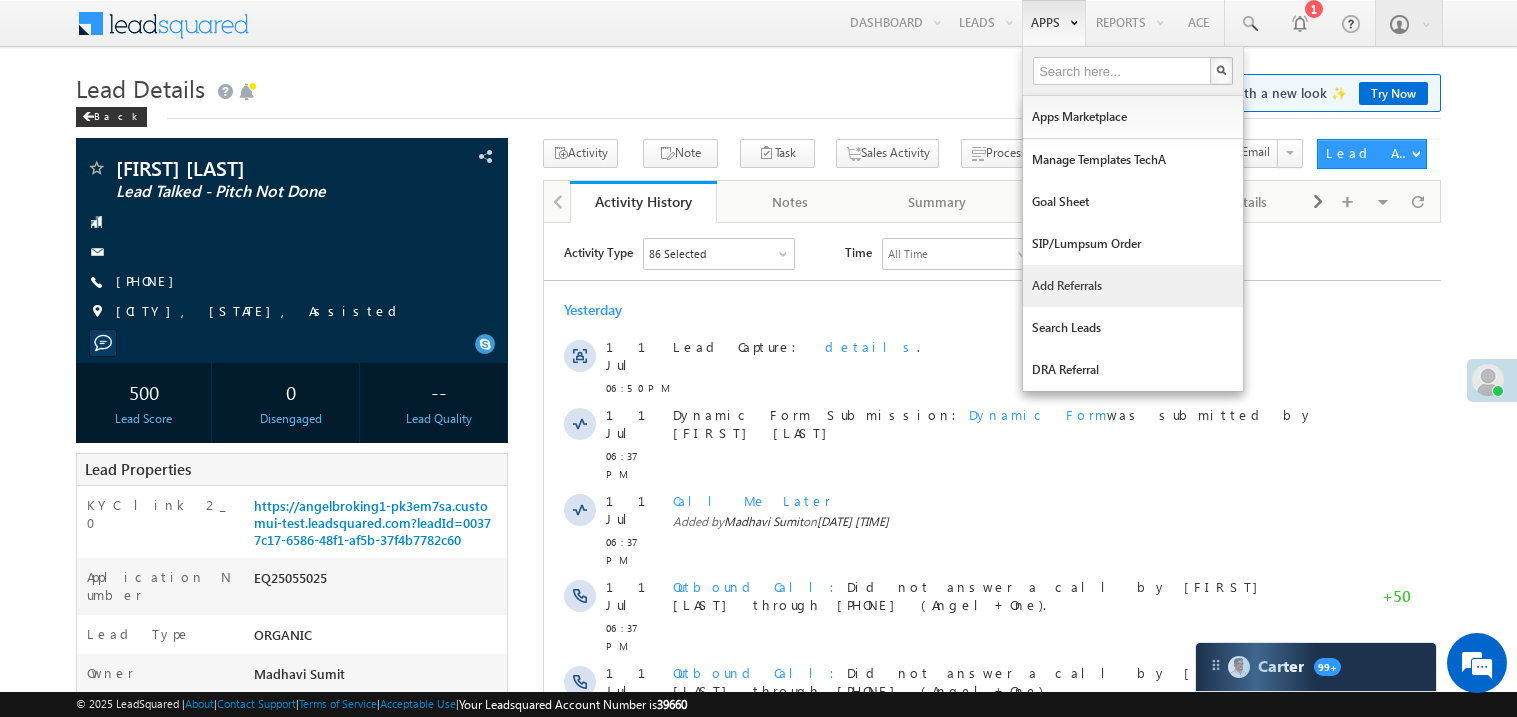 click on "Add Referrals" at bounding box center (1133, 286) 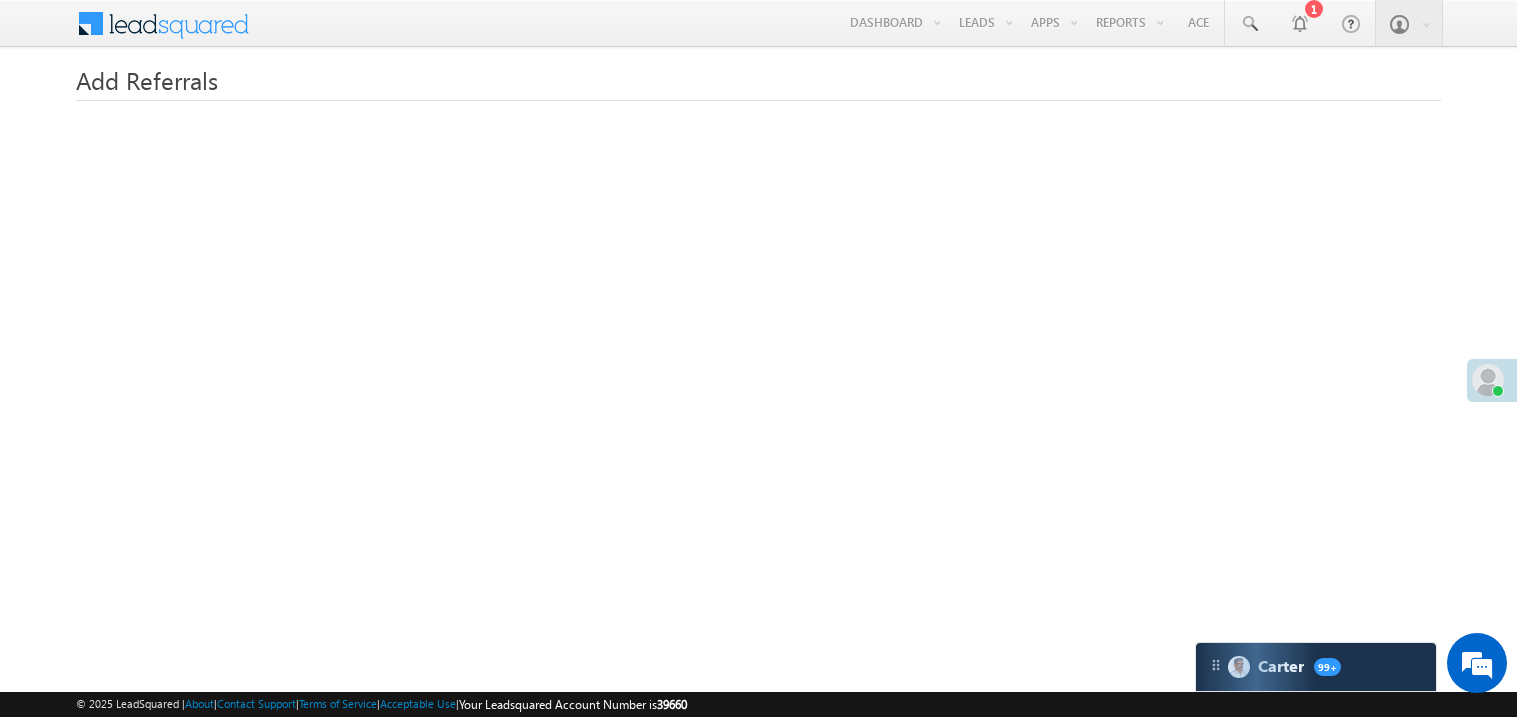 scroll, scrollTop: 0, scrollLeft: 0, axis: both 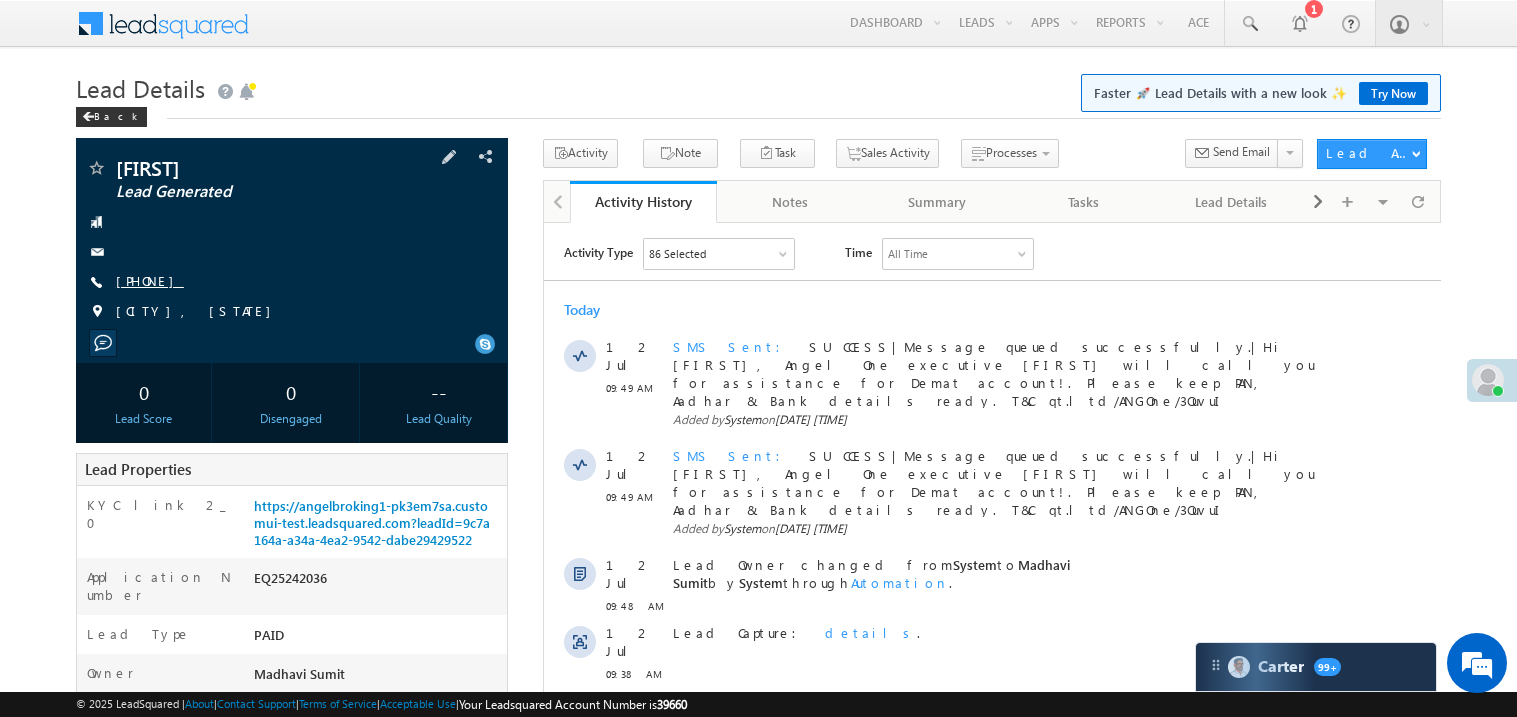 click on "+91-8292589413" at bounding box center (150, 280) 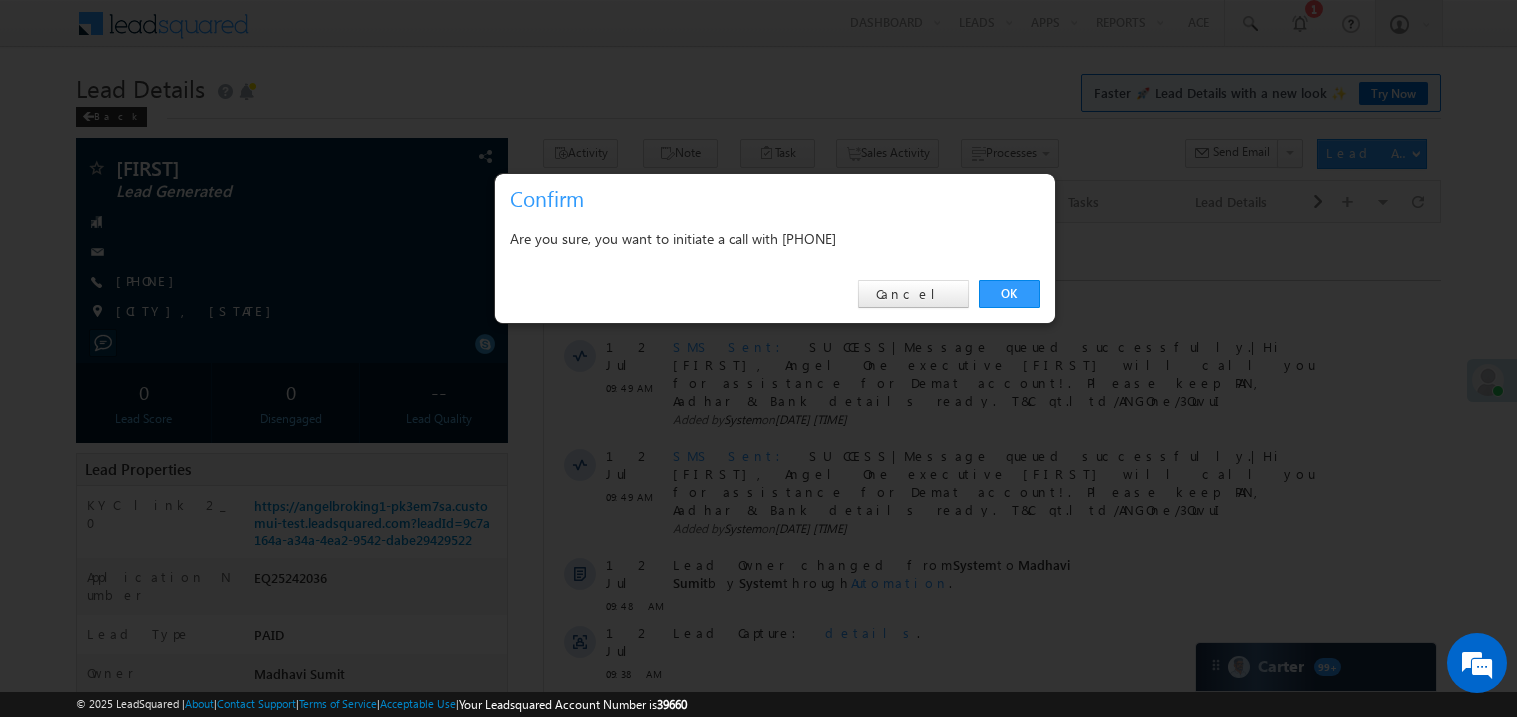 click on "OK Cancel" at bounding box center (775, 294) 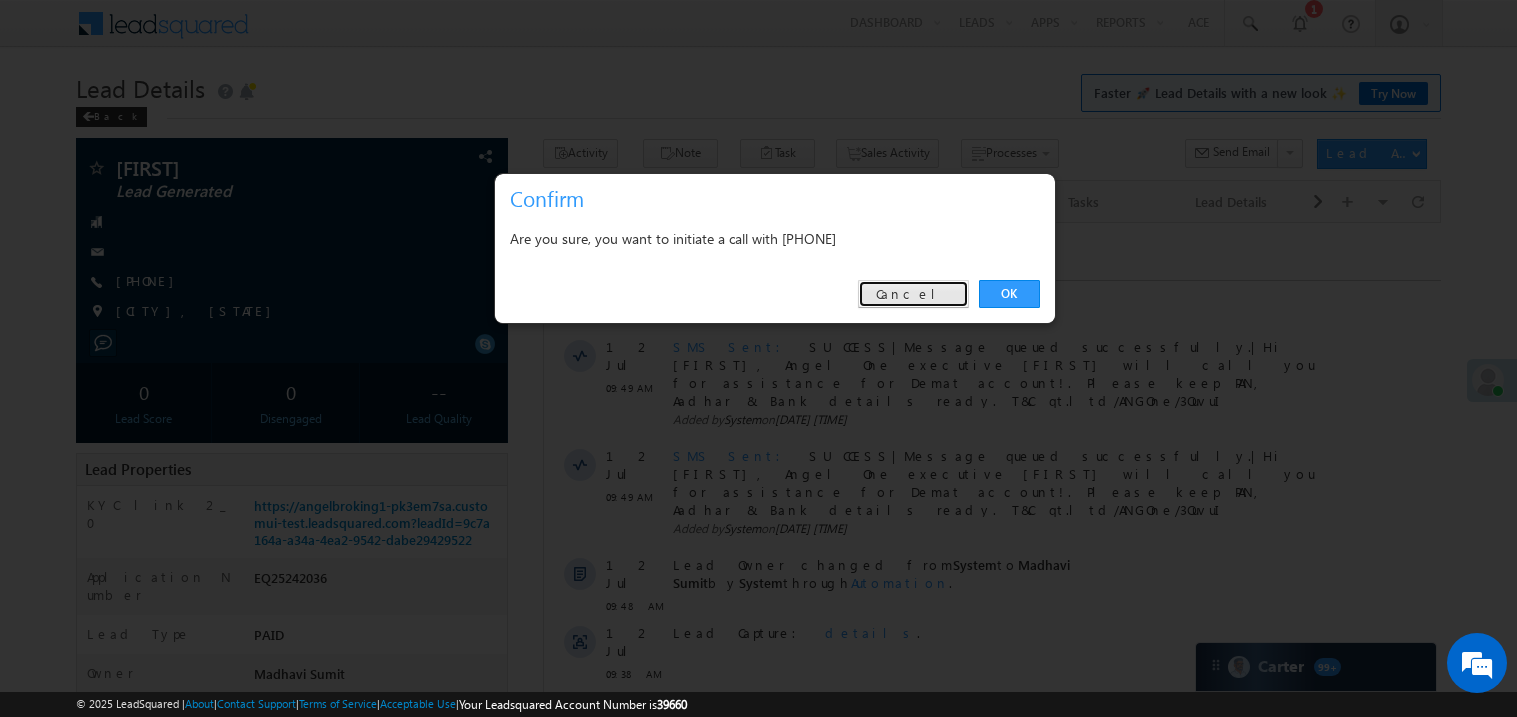 click on "Cancel" at bounding box center [913, 294] 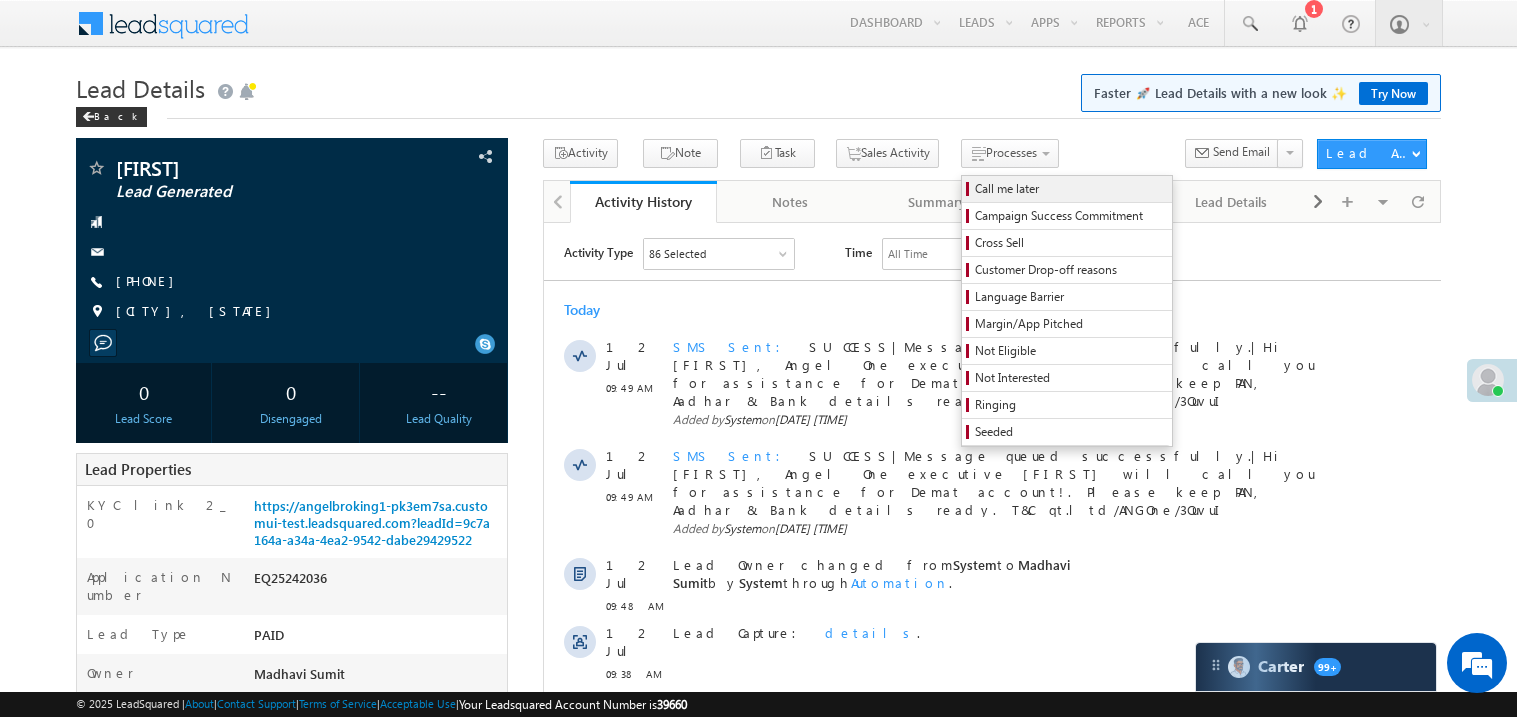 click on "Call me later" at bounding box center (1070, 189) 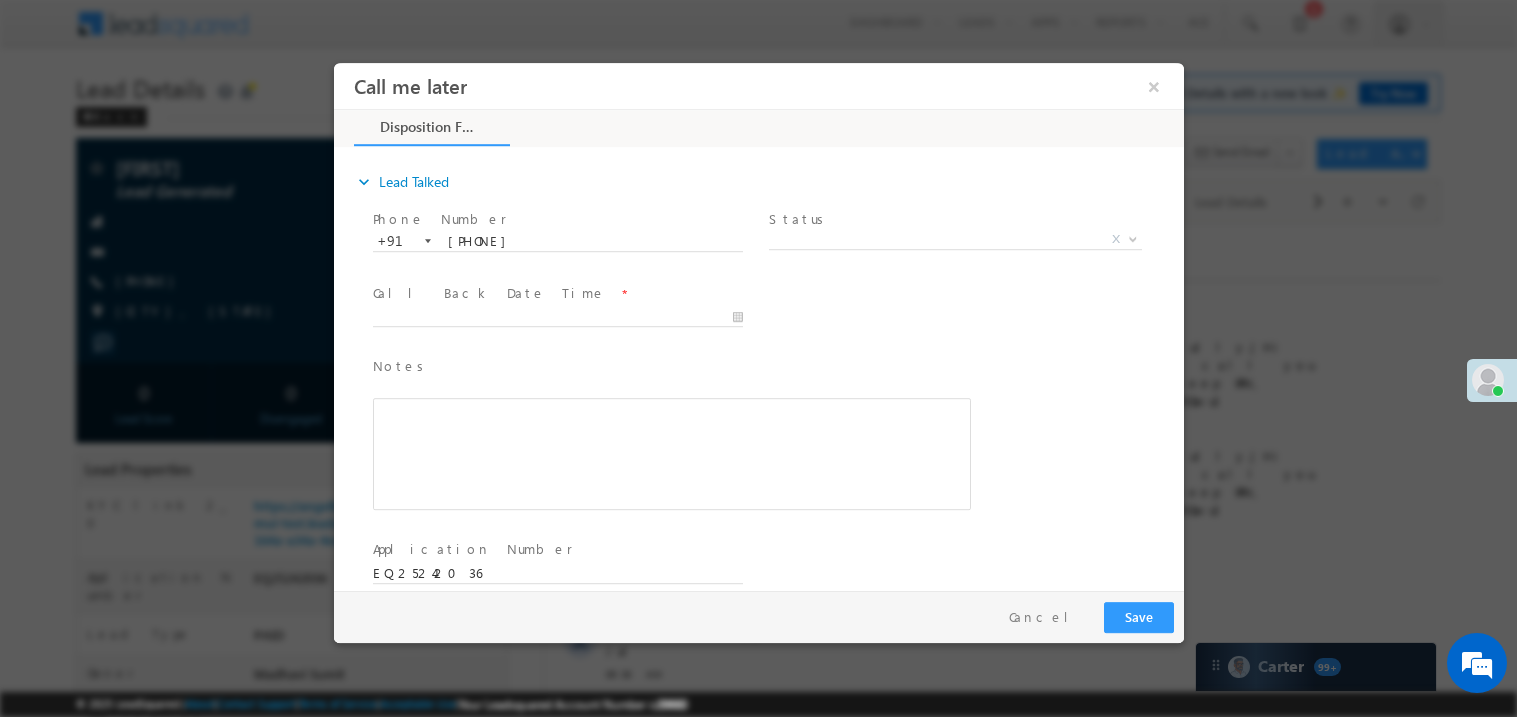 scroll, scrollTop: 0, scrollLeft: 0, axis: both 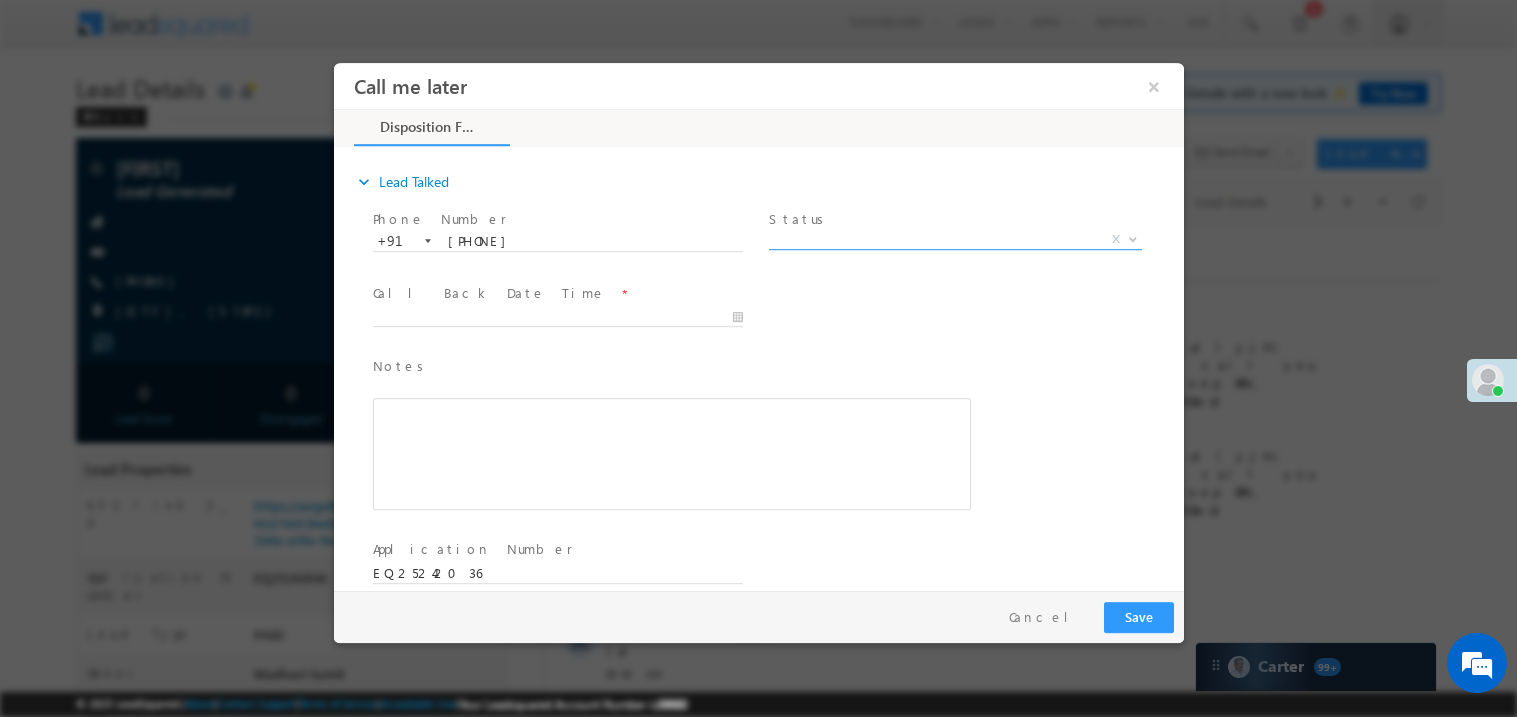 click on "X" at bounding box center [954, 239] 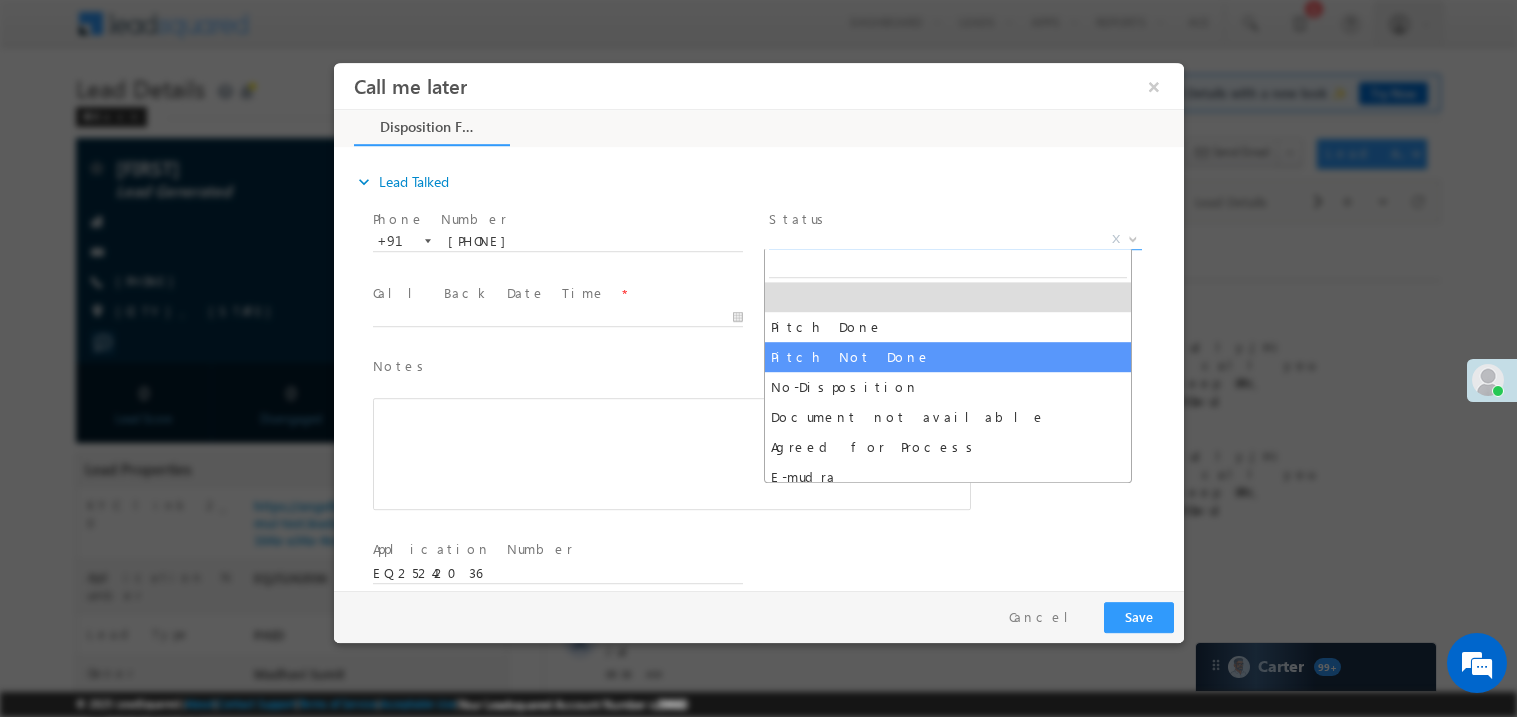 select on "Pitch Not Done" 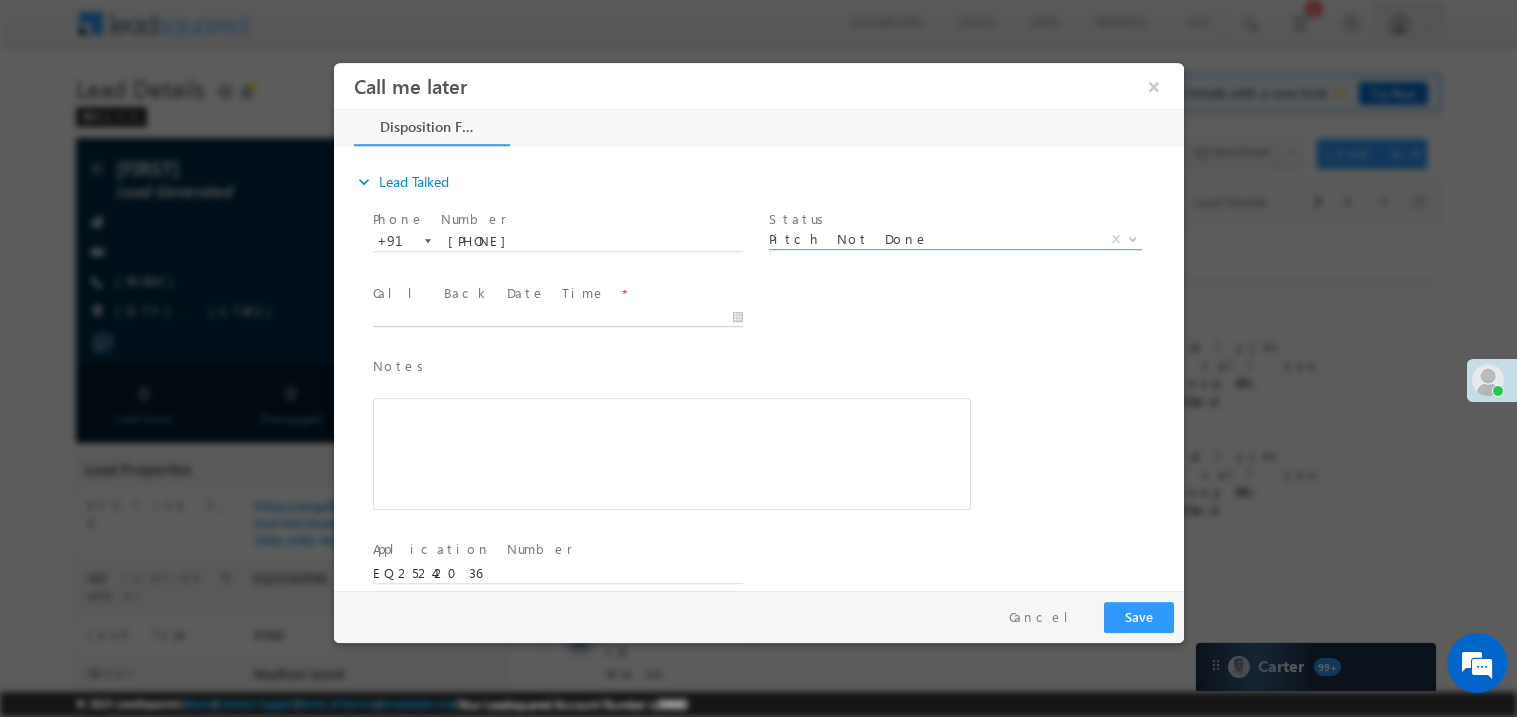 click on "Call me later
×" at bounding box center [758, 325] 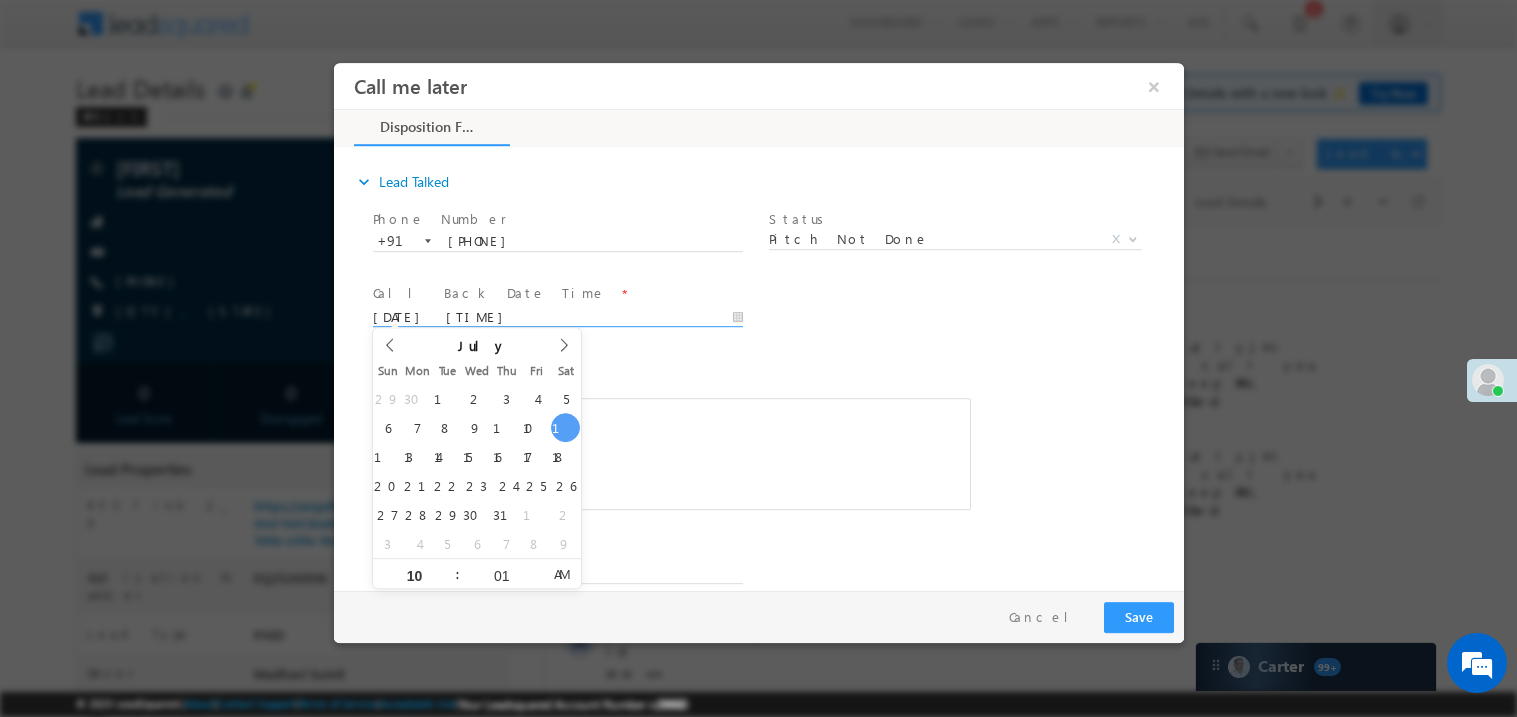 click at bounding box center (671, 453) 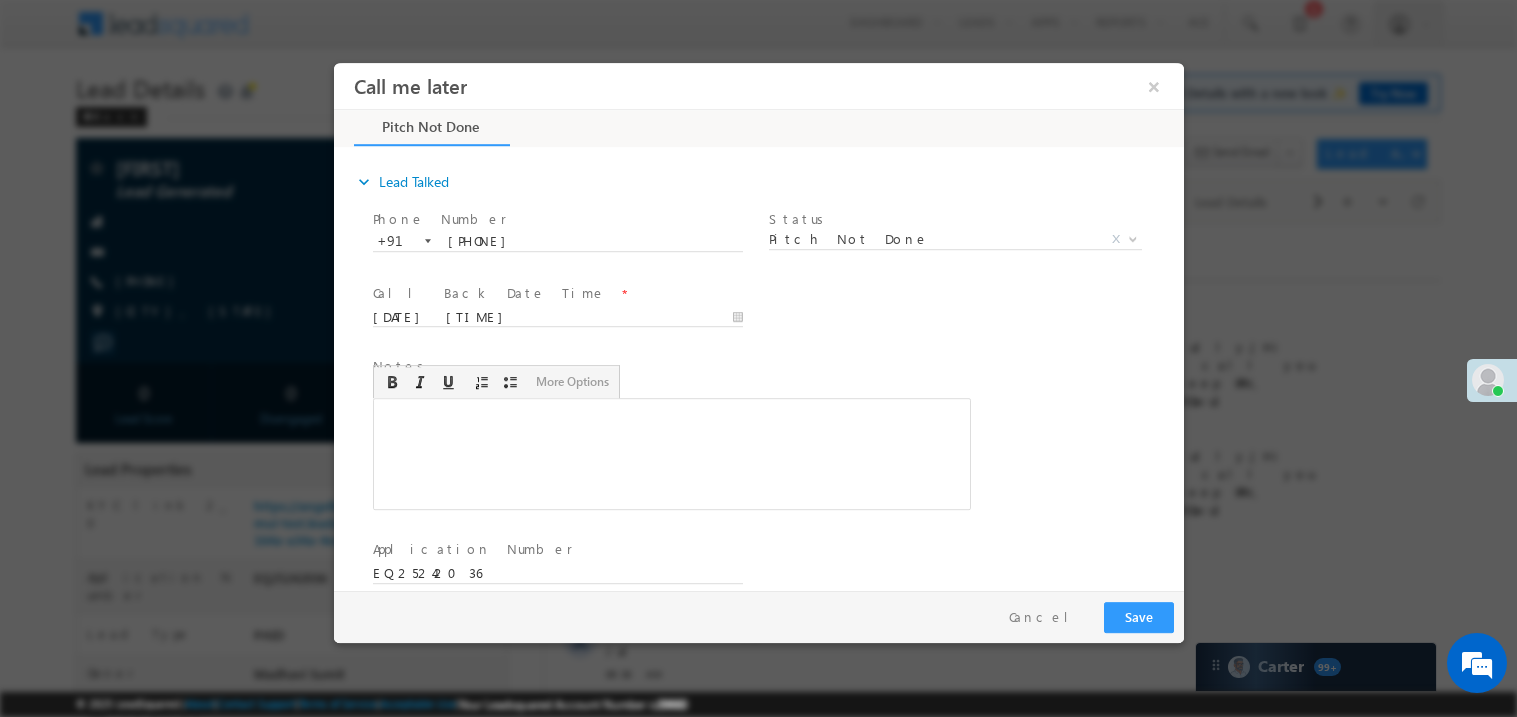 type 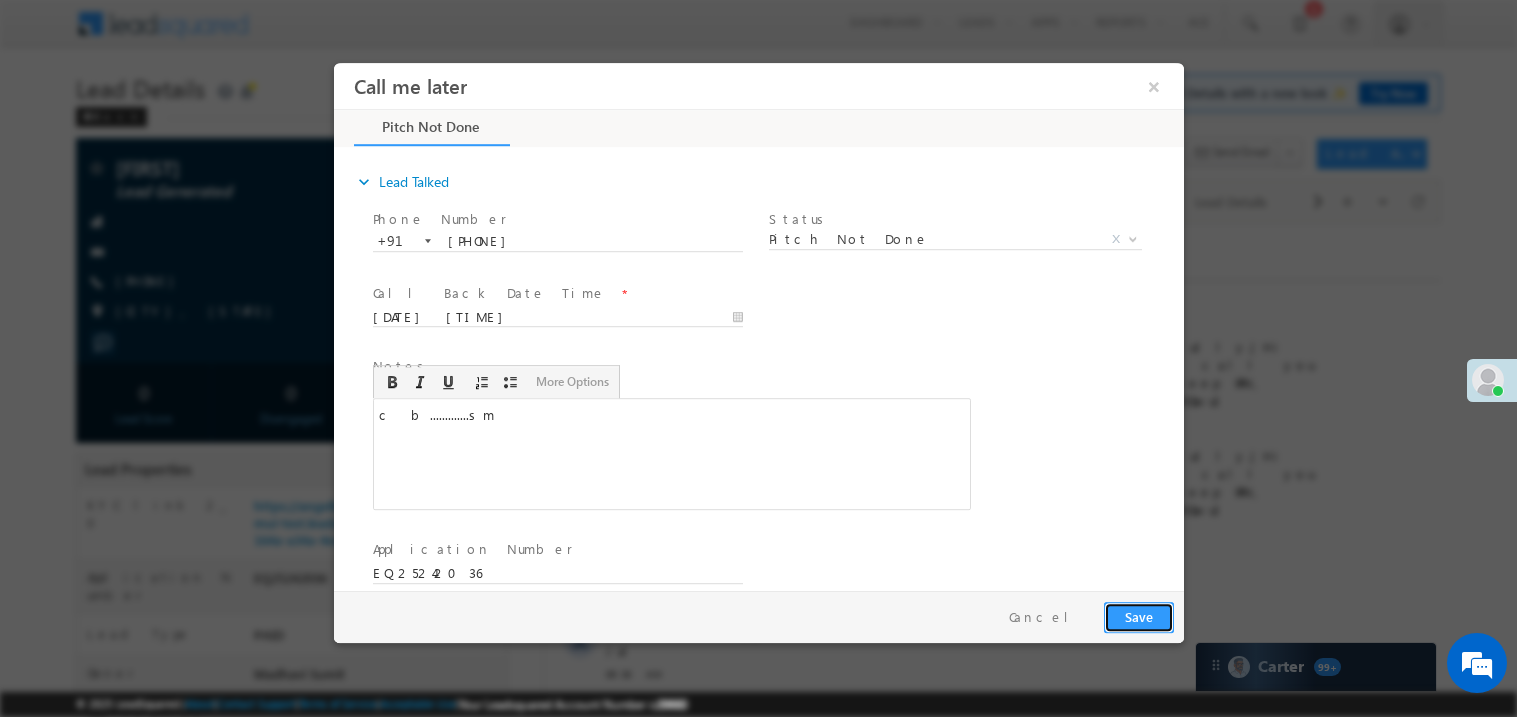 click on "Save" at bounding box center [1138, 616] 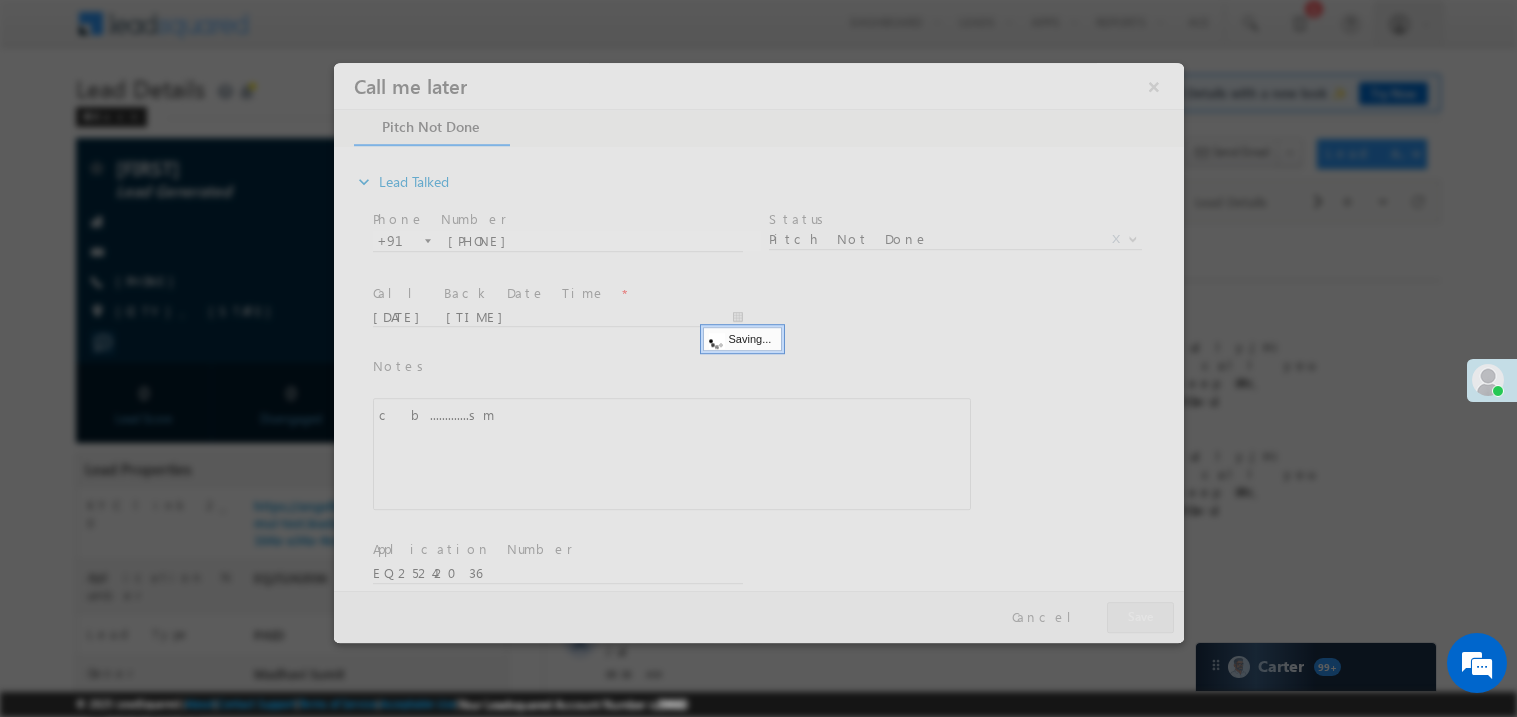 click at bounding box center (758, 352) 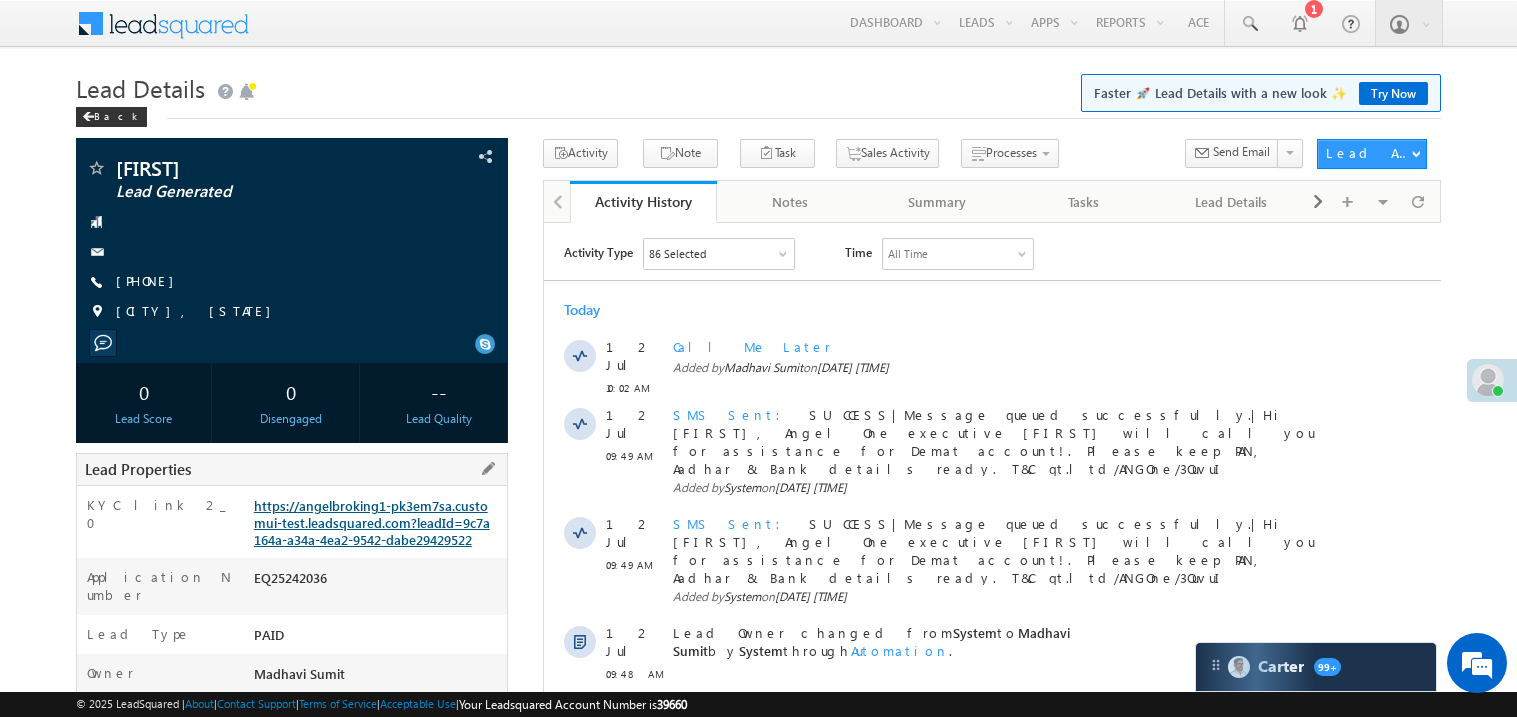 click on "https://angelbroking1-pk3em7sa.customui-test.leadsquared.com?leadId=9c7a164a-a34a-4ea2-9542-dabe29429522" at bounding box center [372, 522] 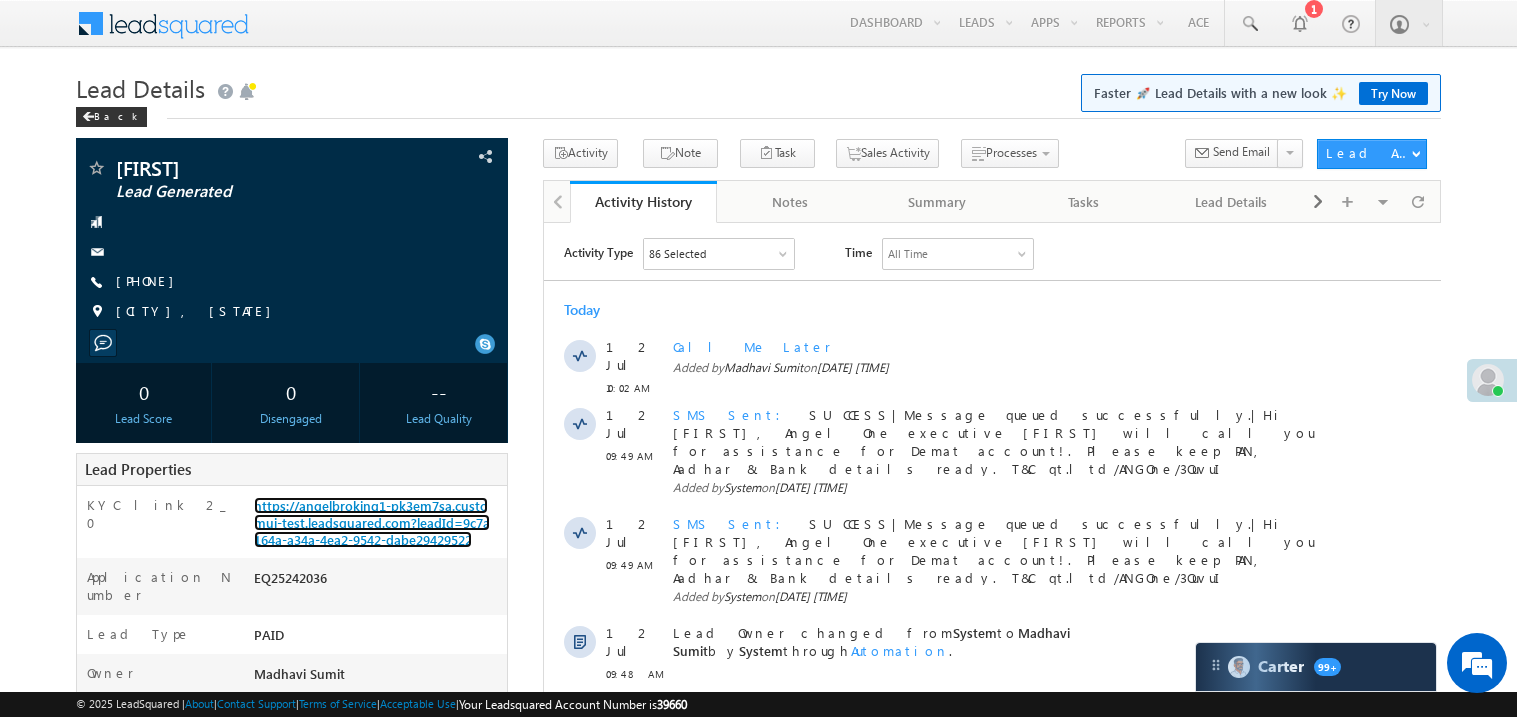 scroll, scrollTop: 740, scrollLeft: 0, axis: vertical 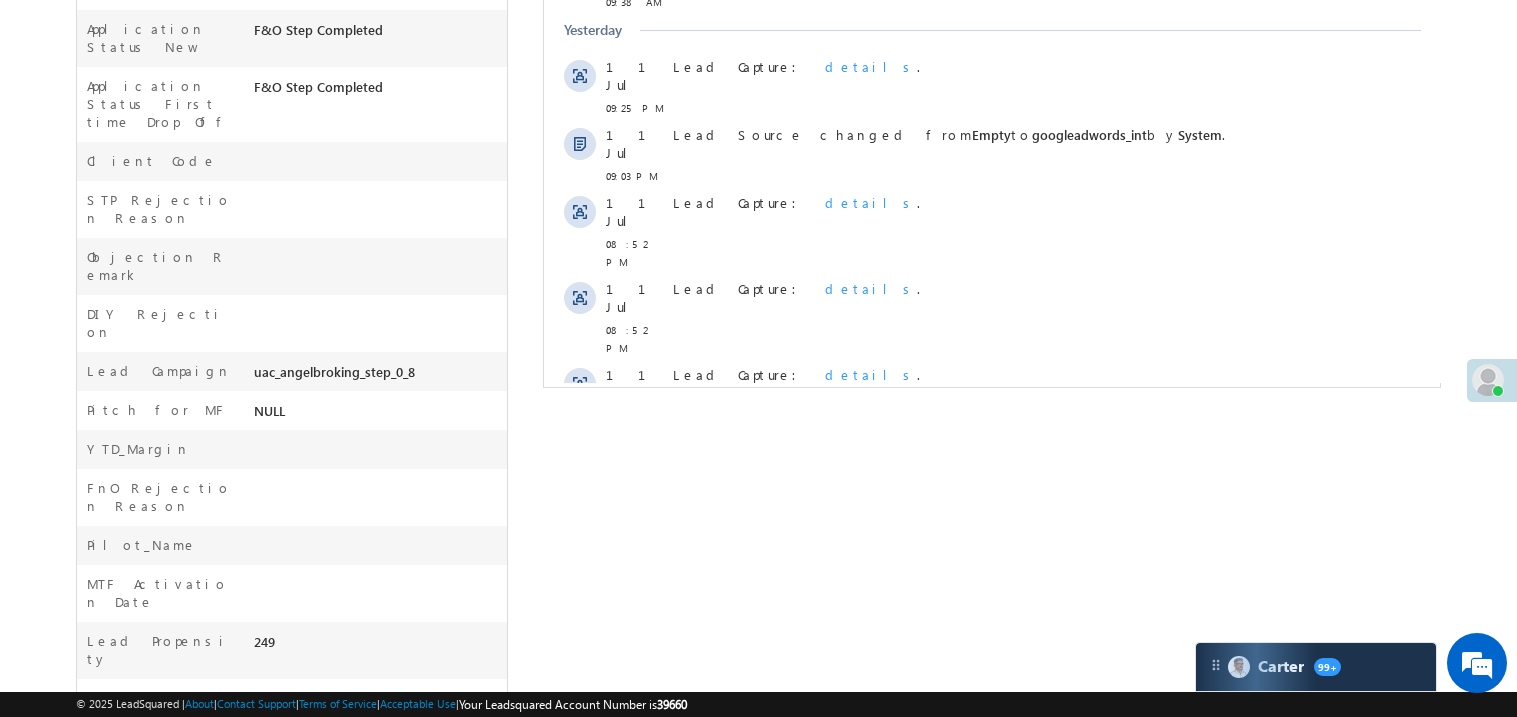 click on "Show More" at bounding box center [991, 478] 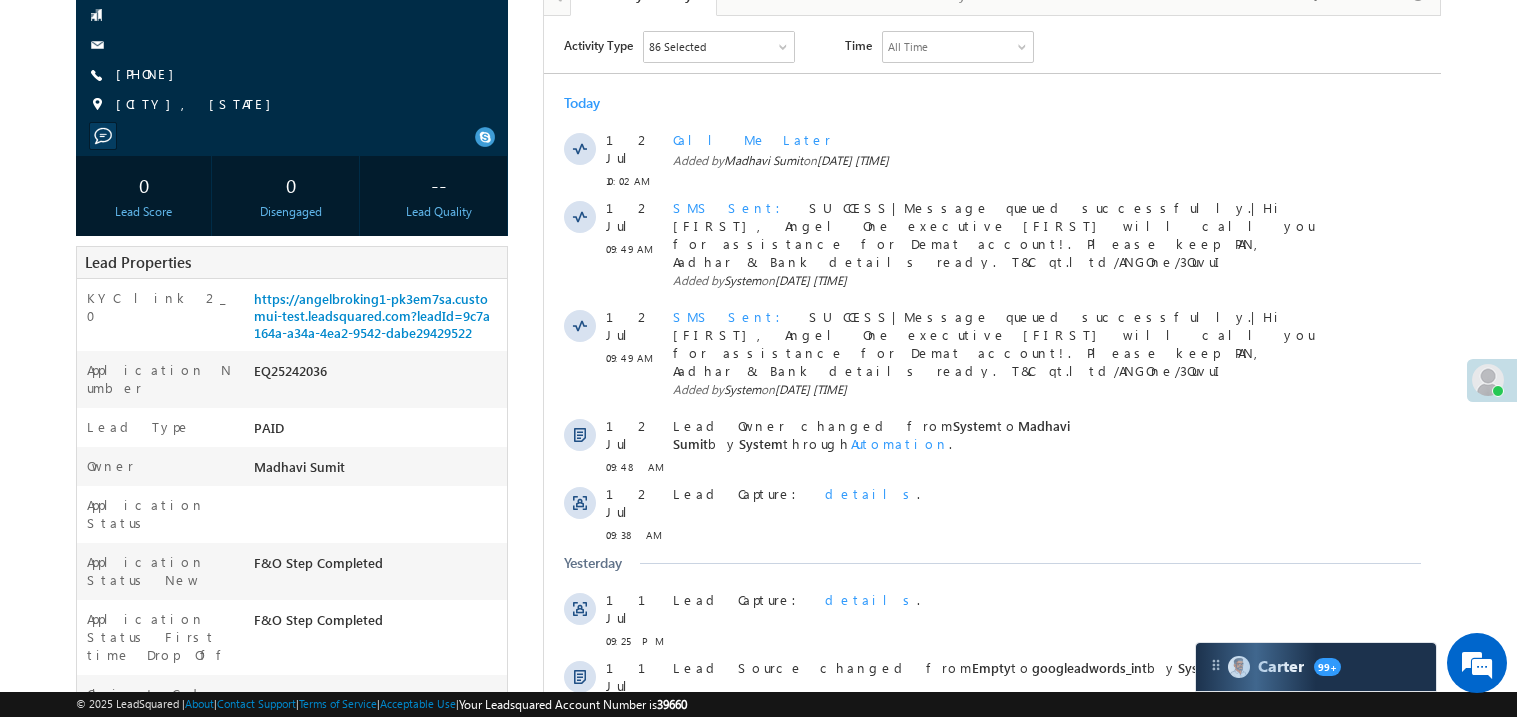 scroll, scrollTop: 0, scrollLeft: 0, axis: both 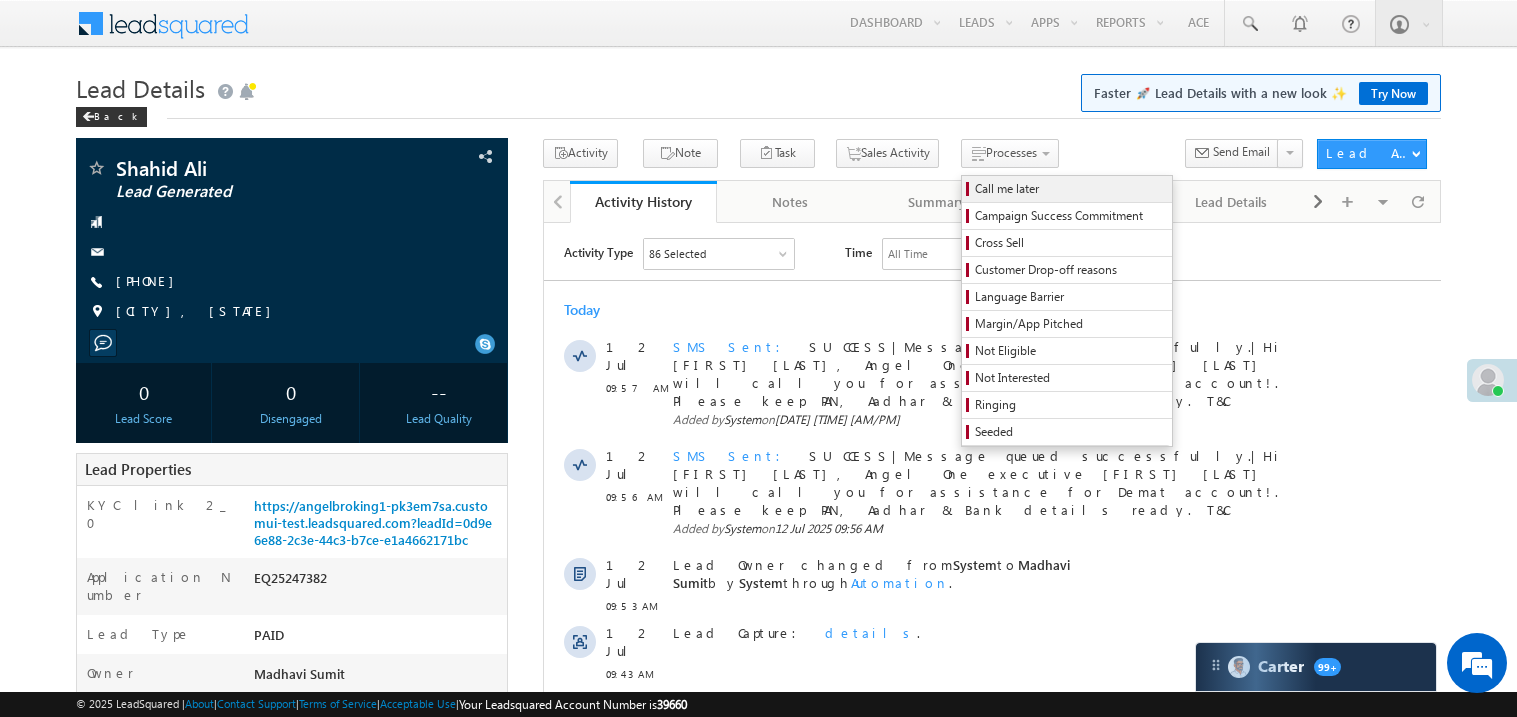 click on "Call me later" at bounding box center (1070, 189) 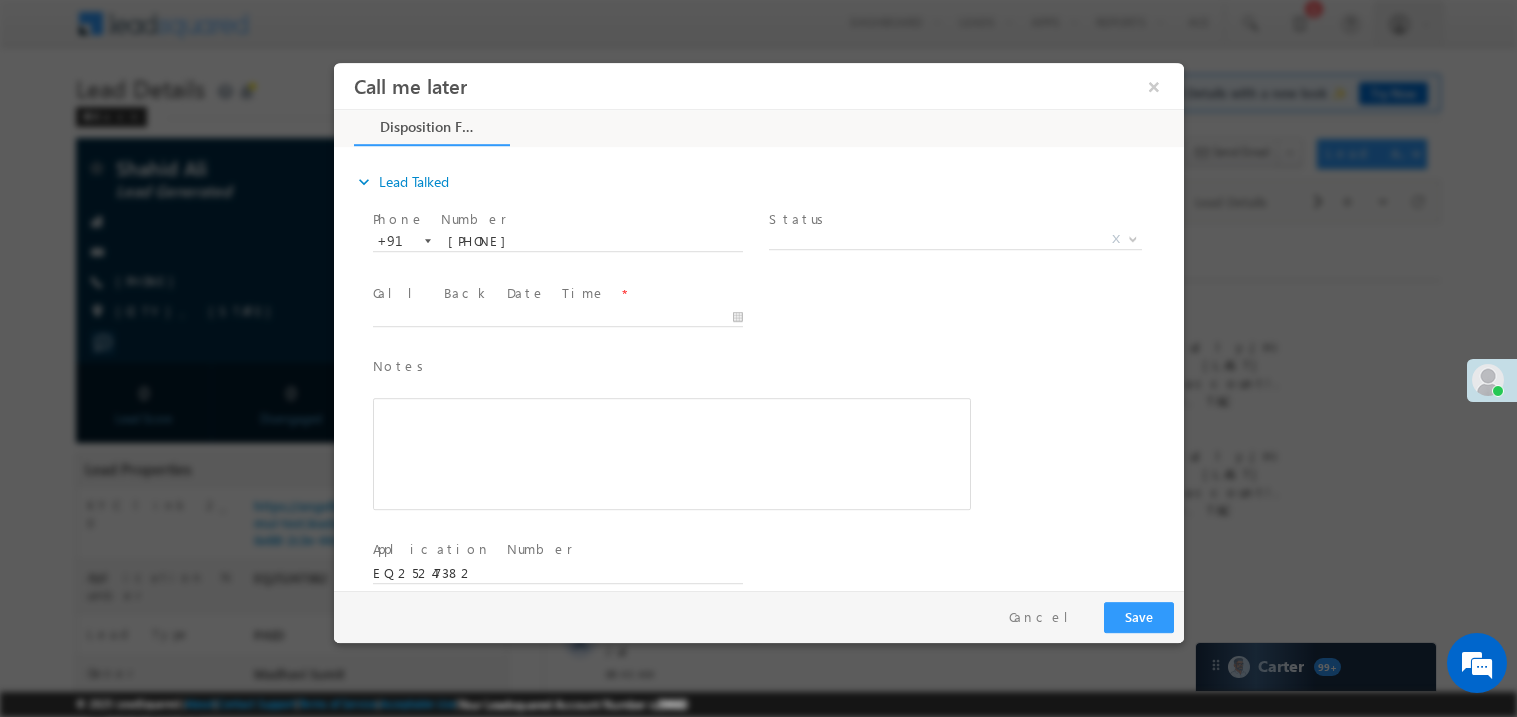 scroll, scrollTop: 0, scrollLeft: 0, axis: both 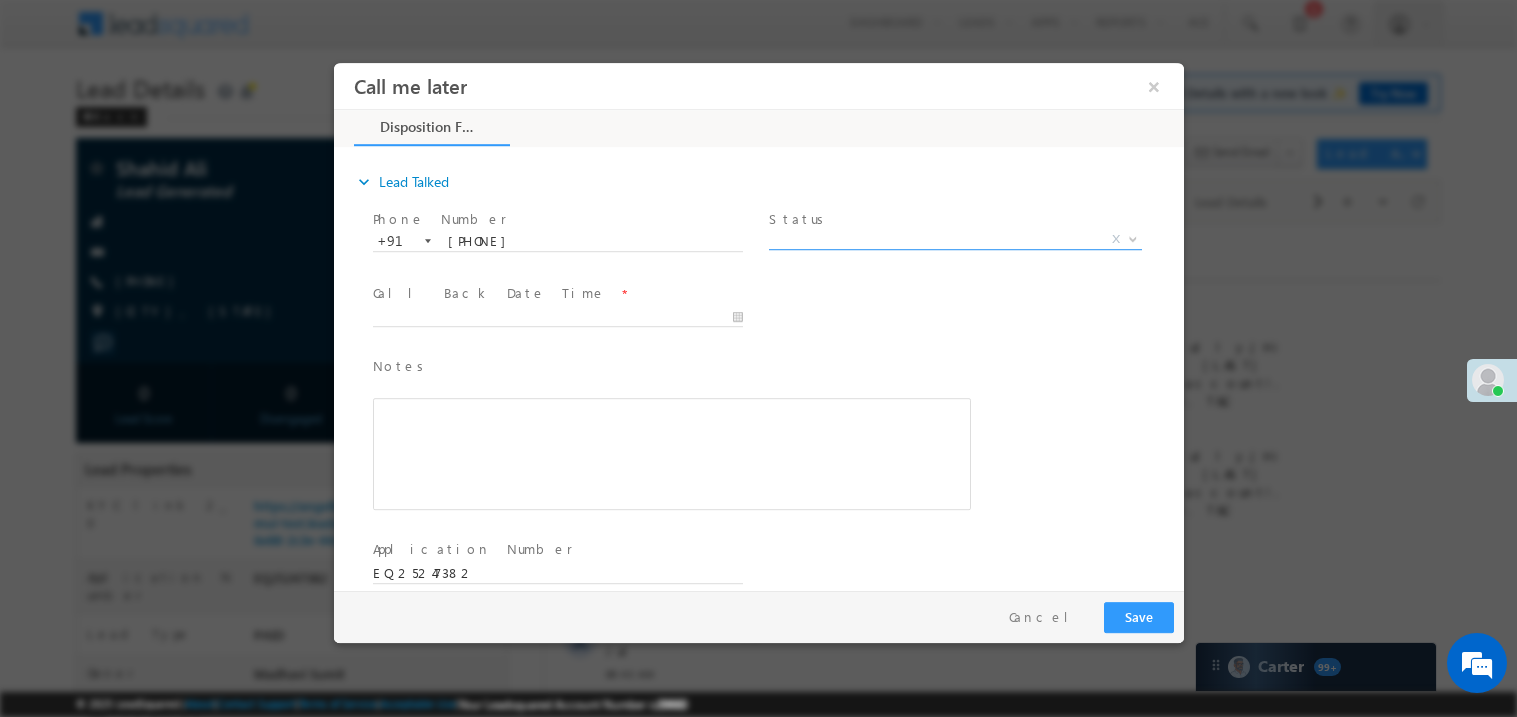click on "X" at bounding box center [954, 239] 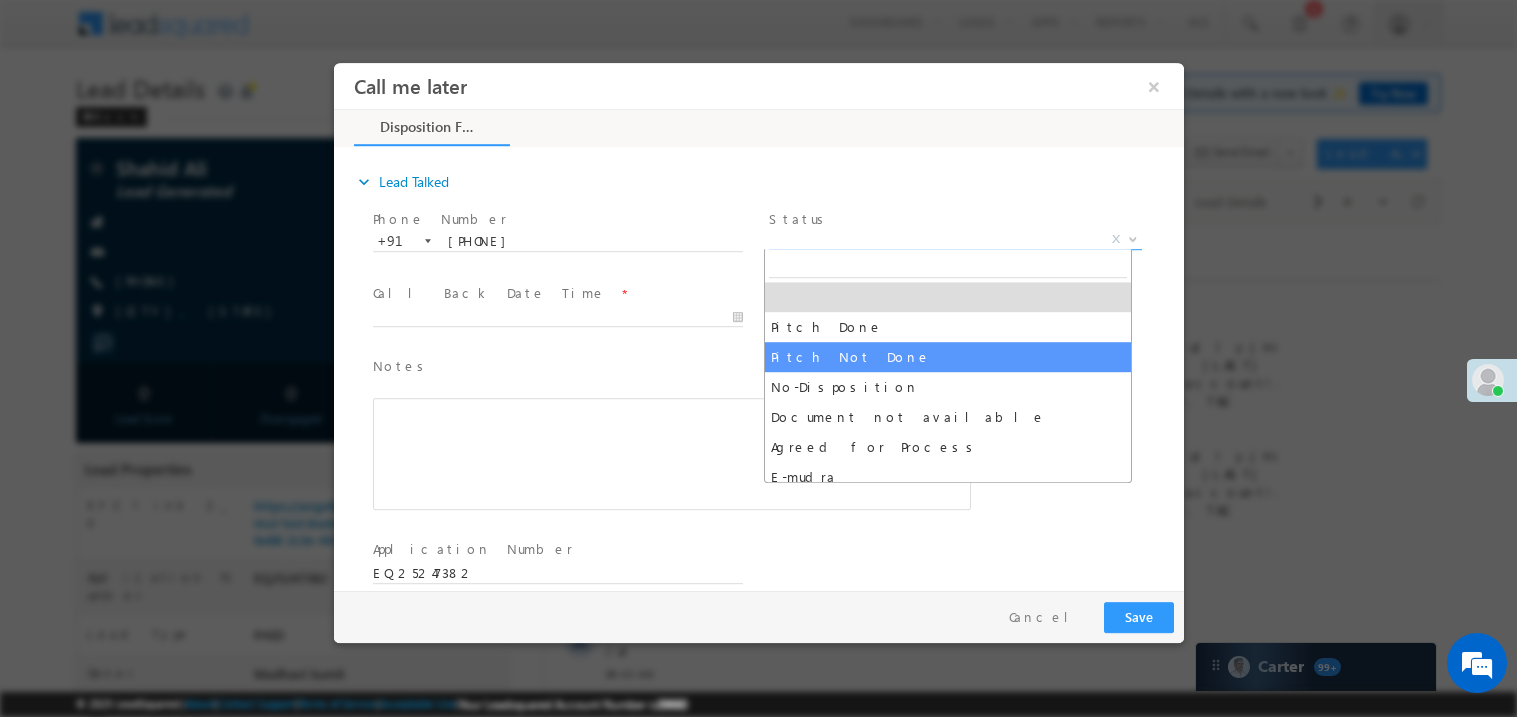 select on "Pitch Not Done" 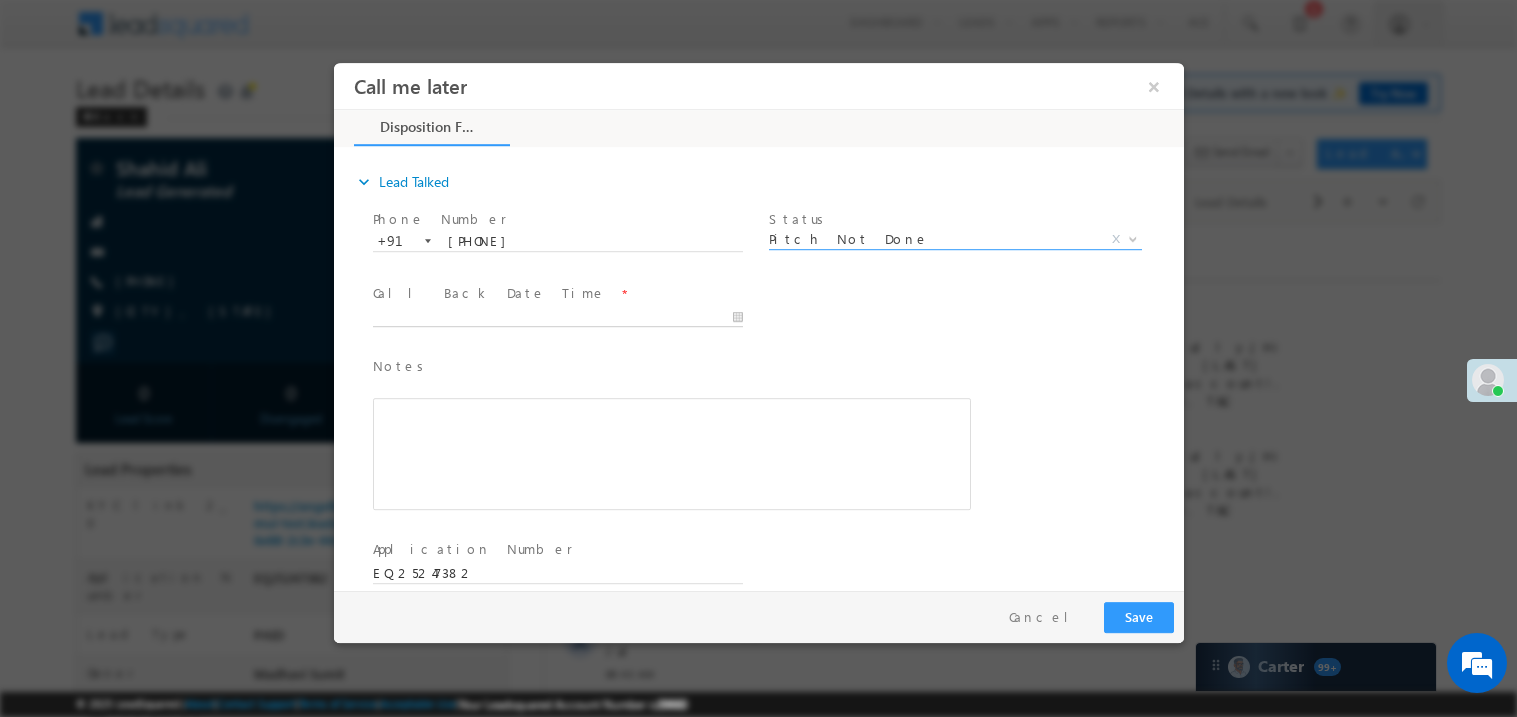 click on "Call me later
×" at bounding box center (758, 325) 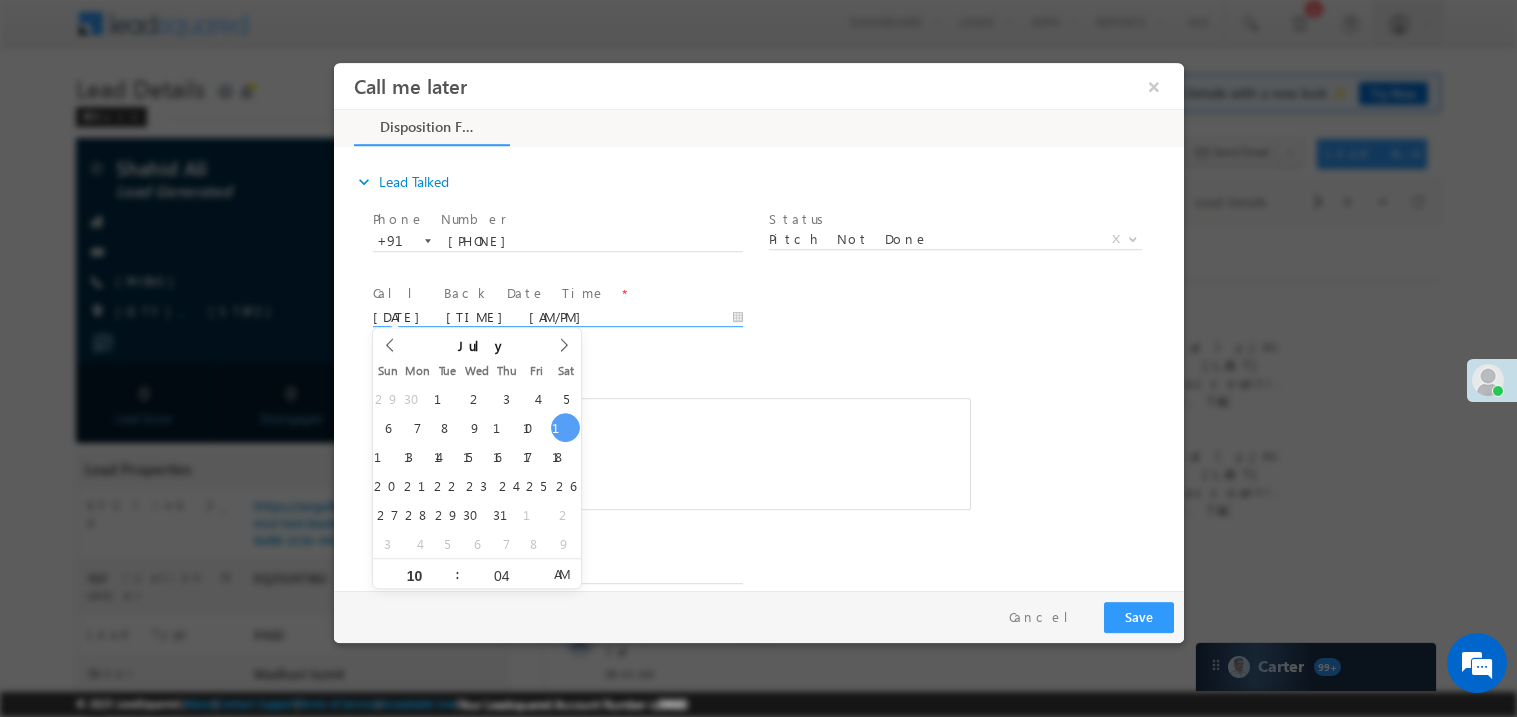 click at bounding box center [671, 453] 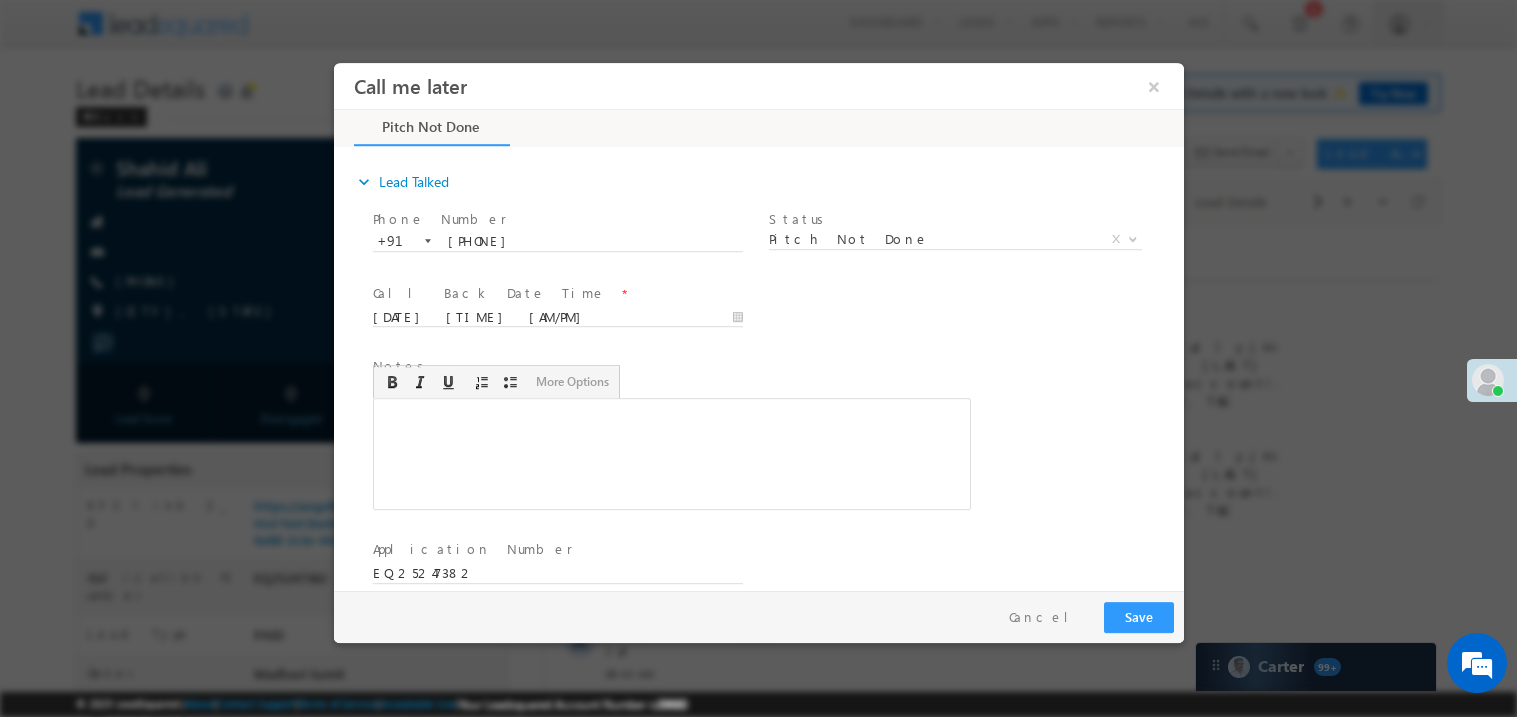 type 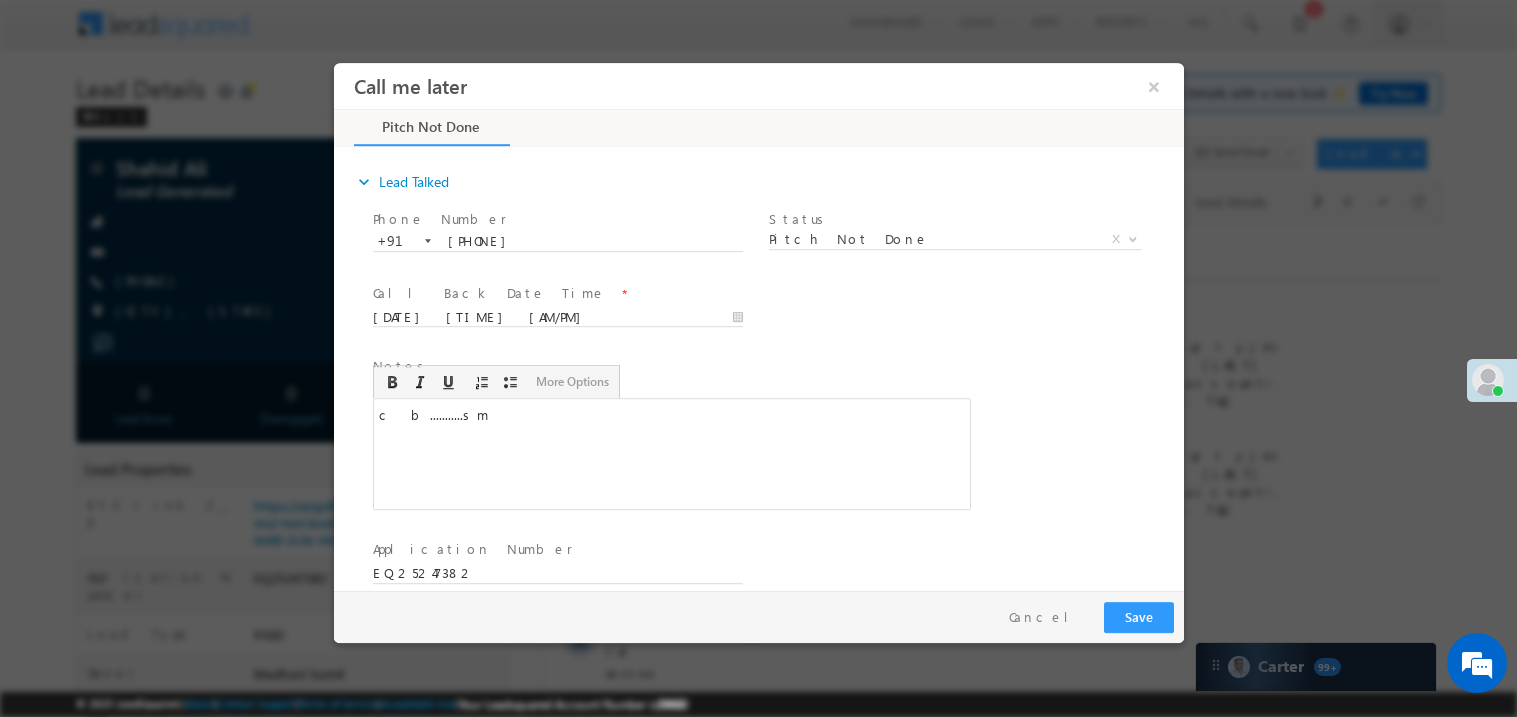 scroll, scrollTop: 0, scrollLeft: 0, axis: both 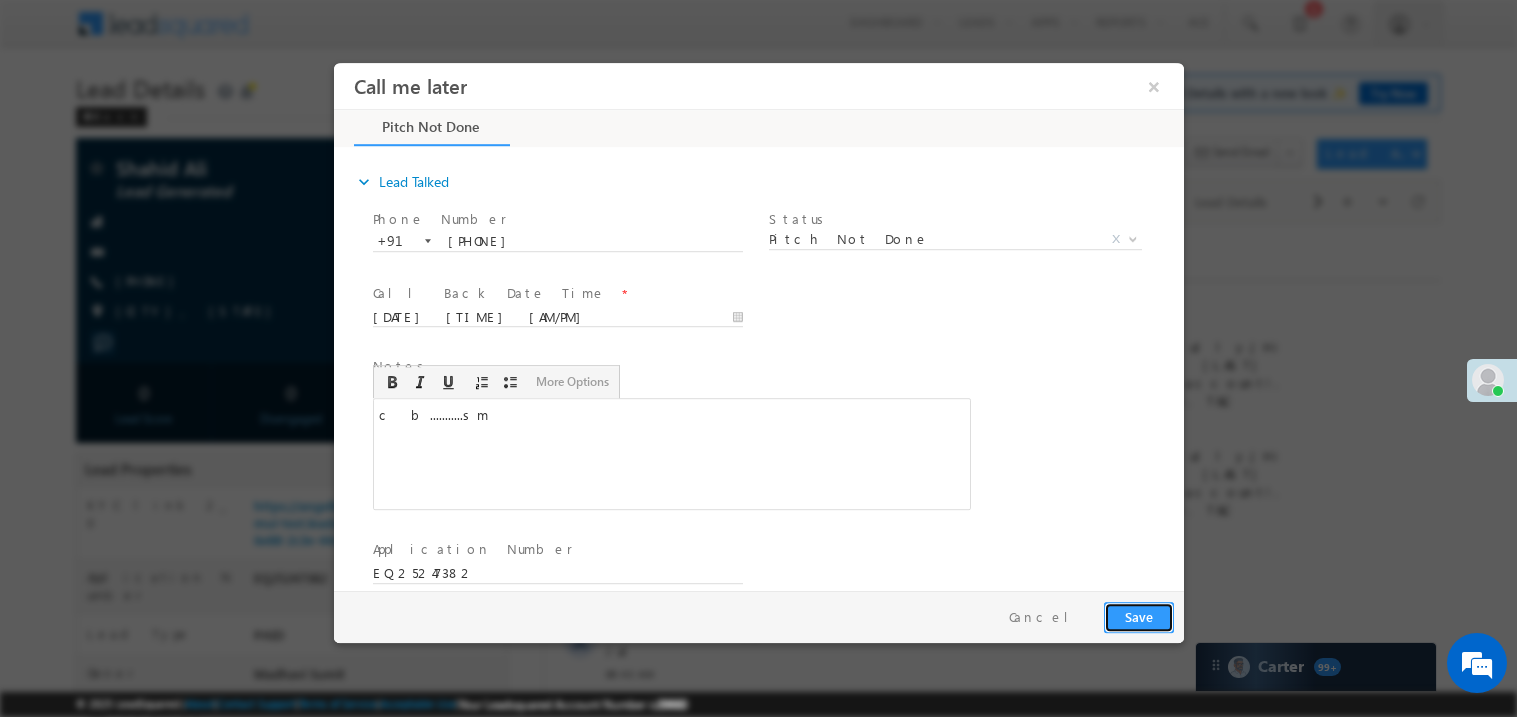 click on "Save" at bounding box center (1138, 616) 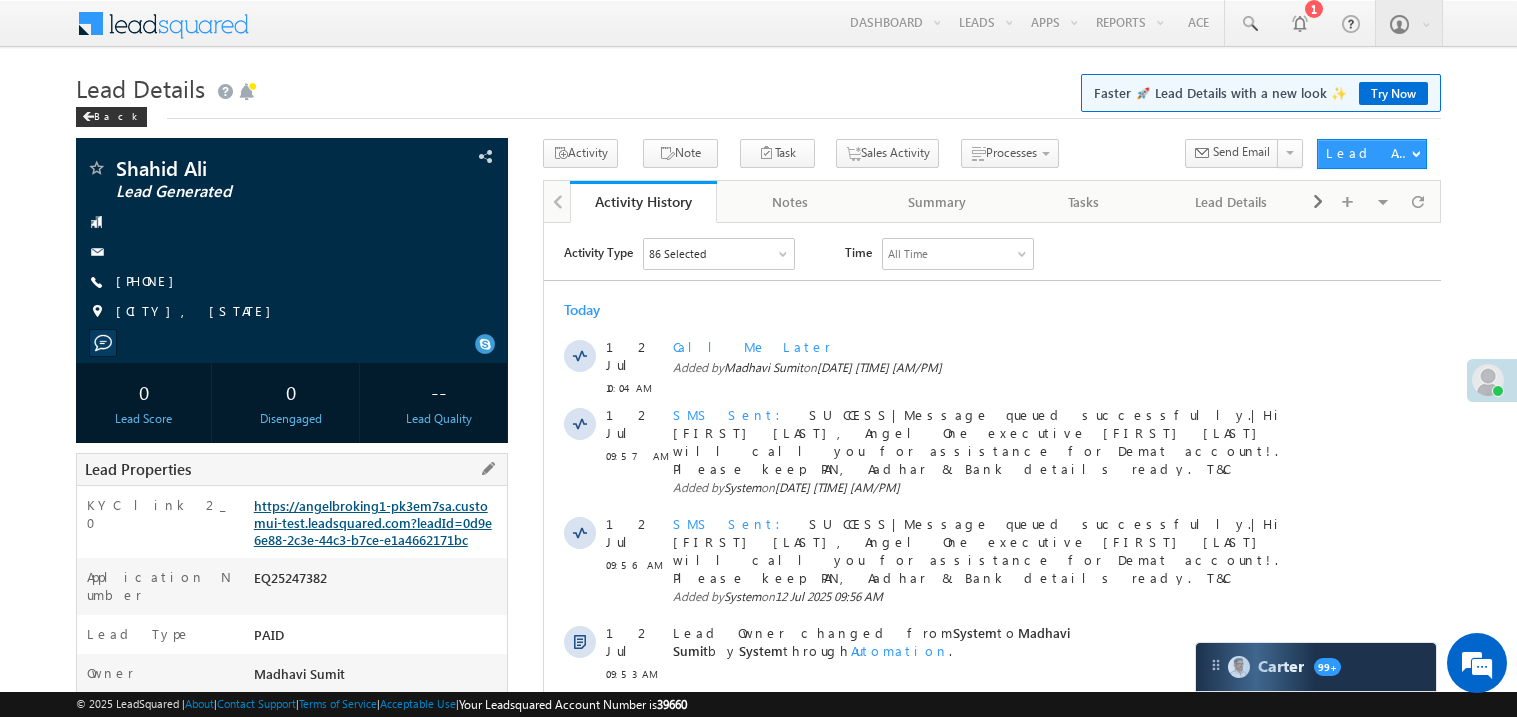 click on "https://angelbroking1-pk3em7sa.customui-test.leadsquared.com?leadId=0d9e6e88-2c3e-44c3-b7ce-e1a4662171bc" at bounding box center (373, 522) 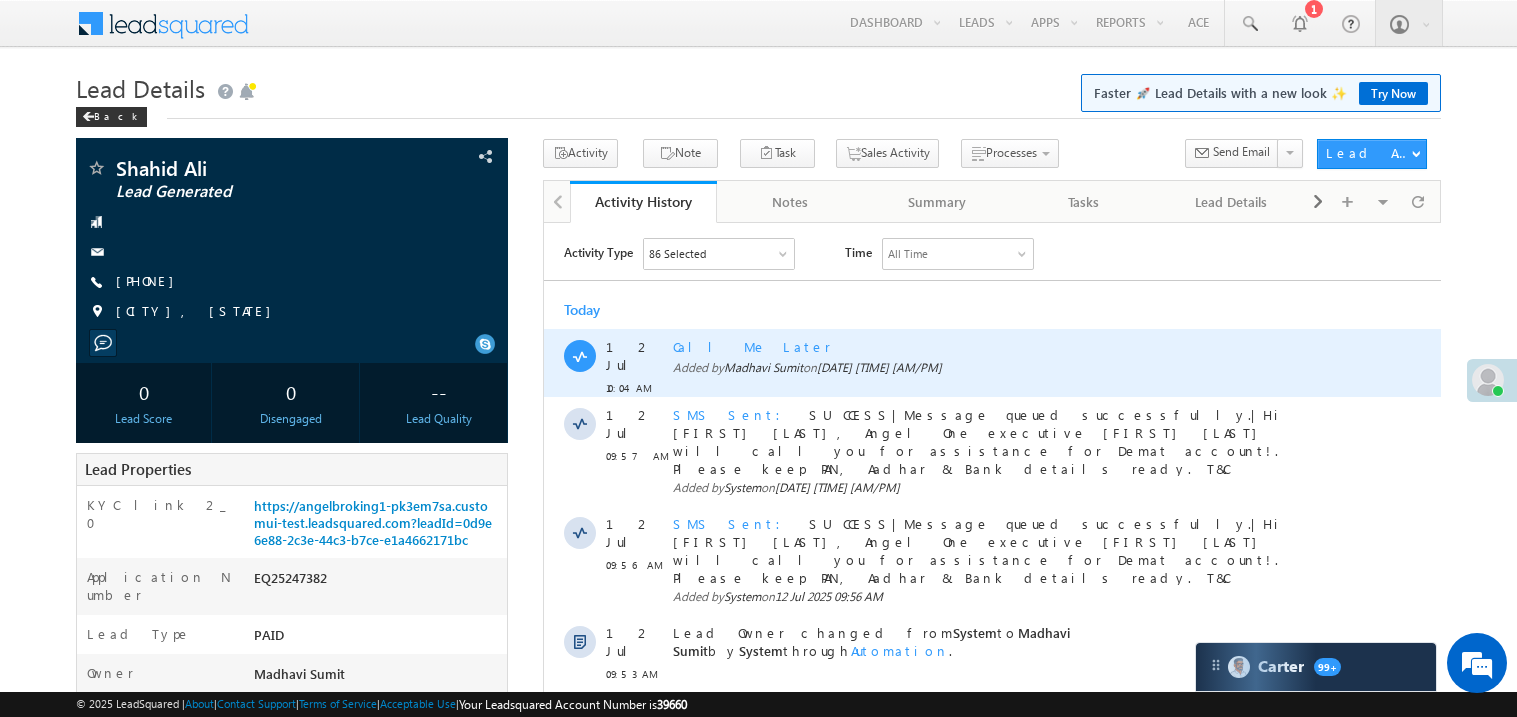 click on "12 Jul 2025 10:04 AM" at bounding box center (878, 366) 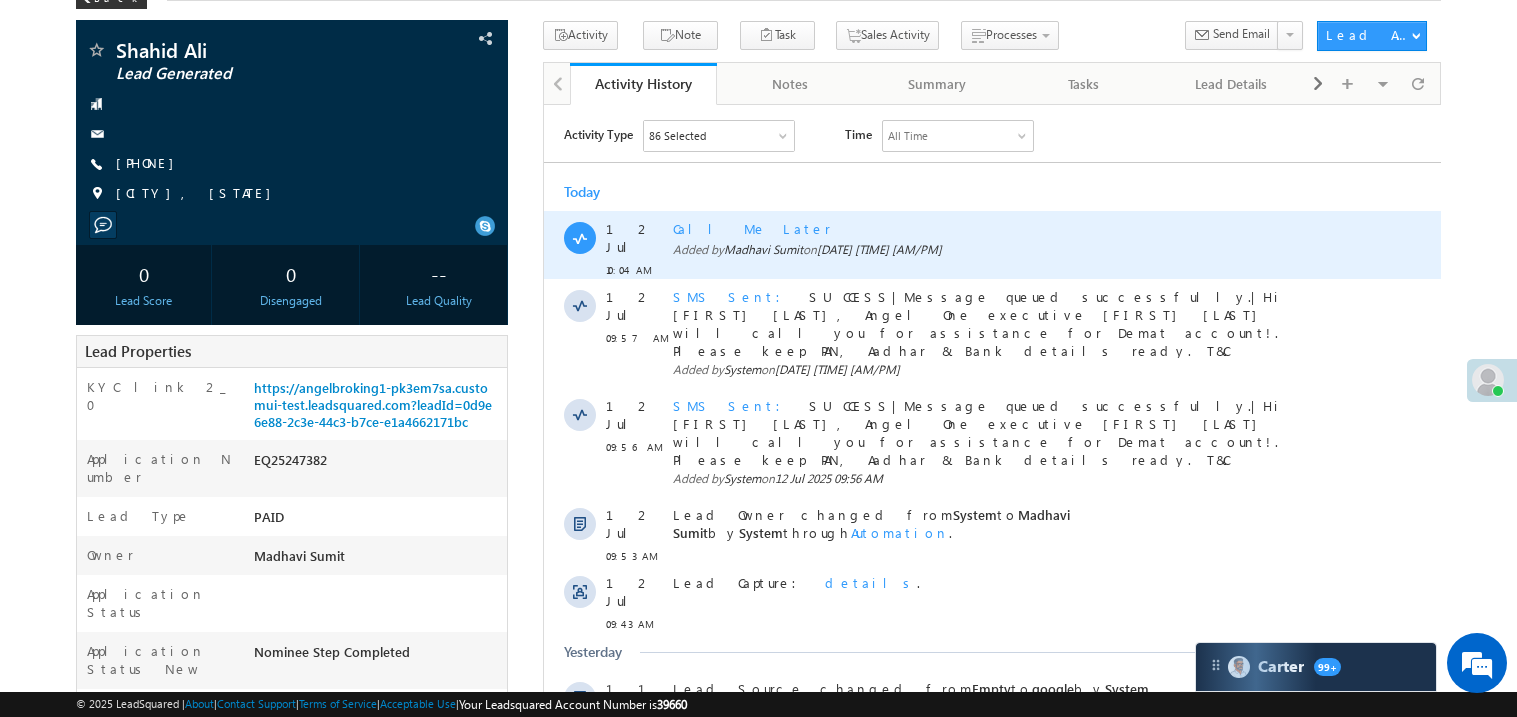 scroll, scrollTop: 0, scrollLeft: 0, axis: both 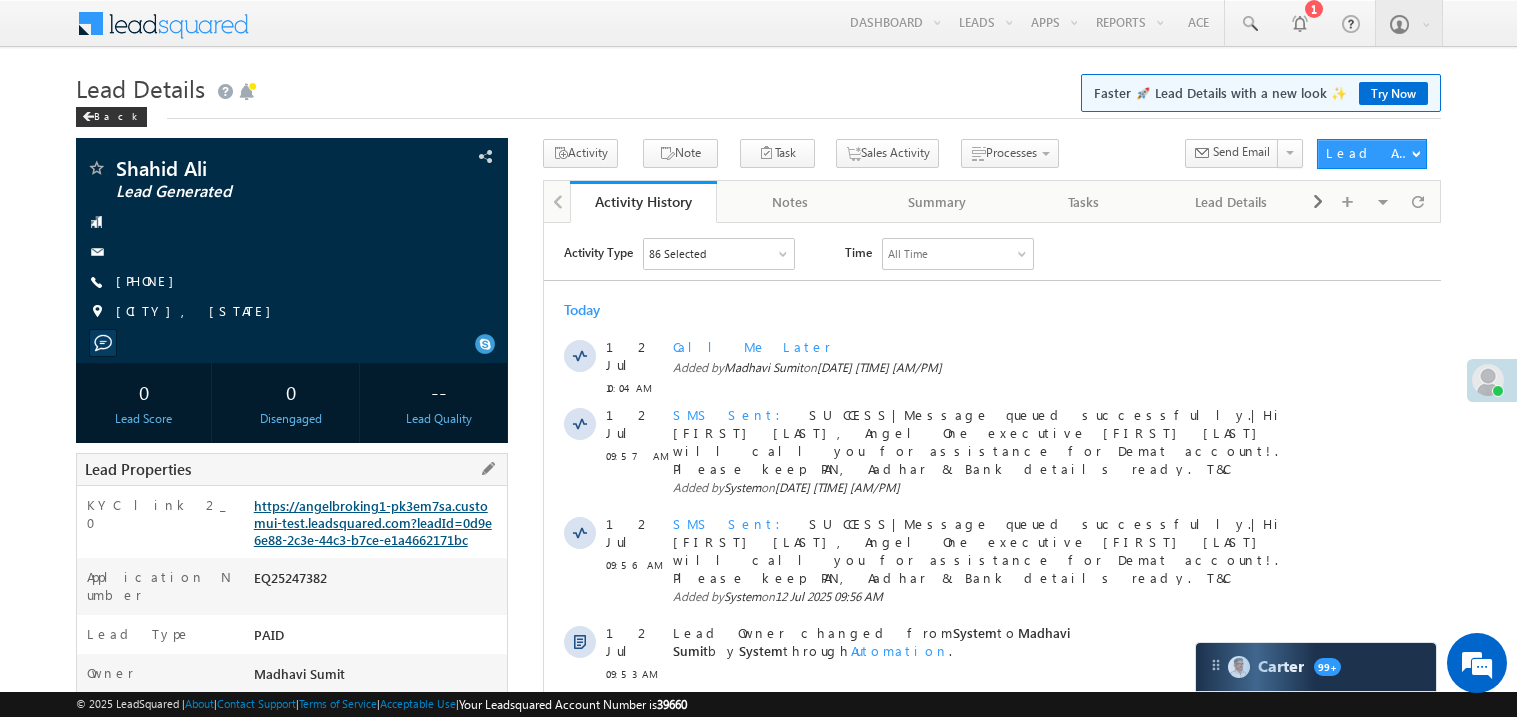 click on "https://angelbroking1-pk3em7sa.customui-test.leadsquared.com?leadId=0d9e6e88-2c3e-44c3-b7ce-e1a4662171bc" at bounding box center (373, 522) 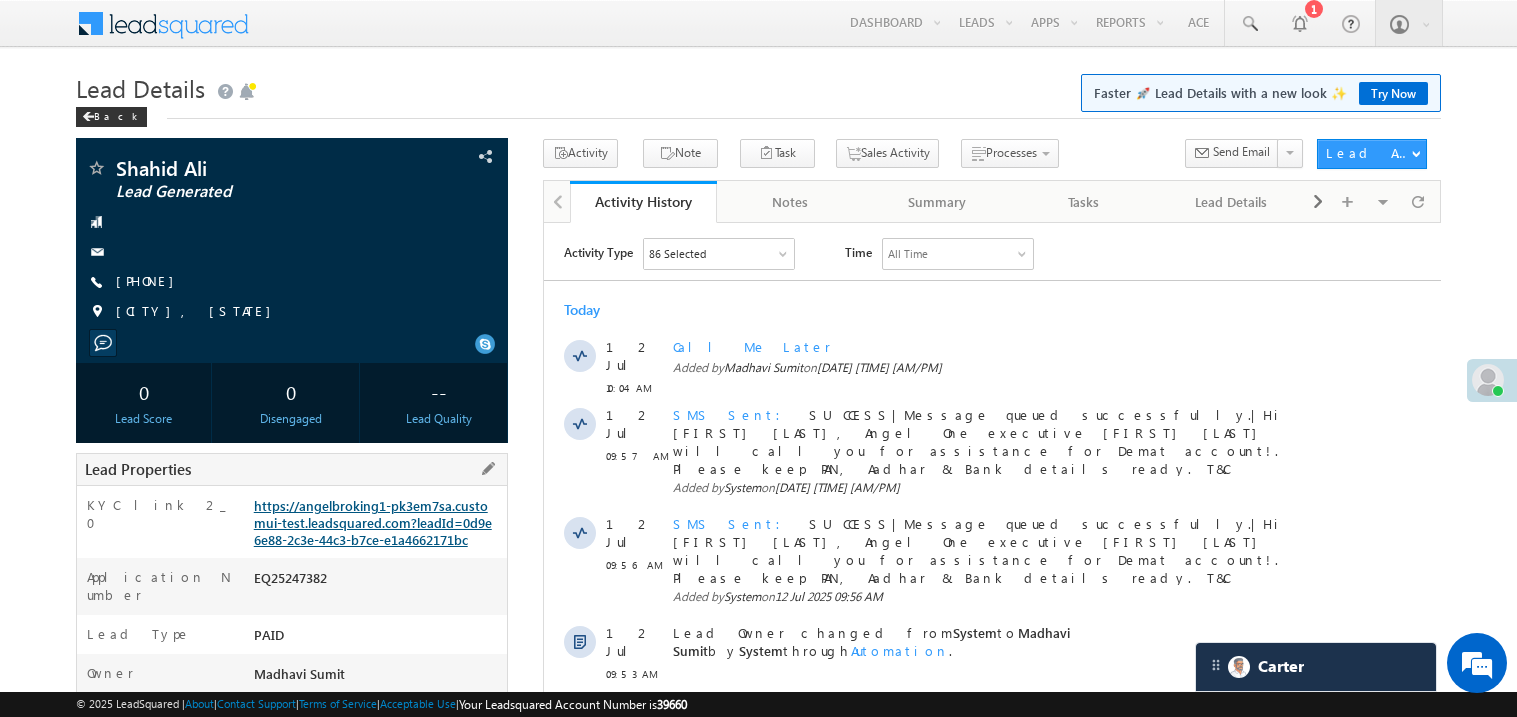 click on "https://angelbroking1-pk3em7sa.customui-test.leadsquared.com?leadId=0d9e6e88-2c3e-44c3-b7ce-e1a4662171bc" at bounding box center (373, 522) 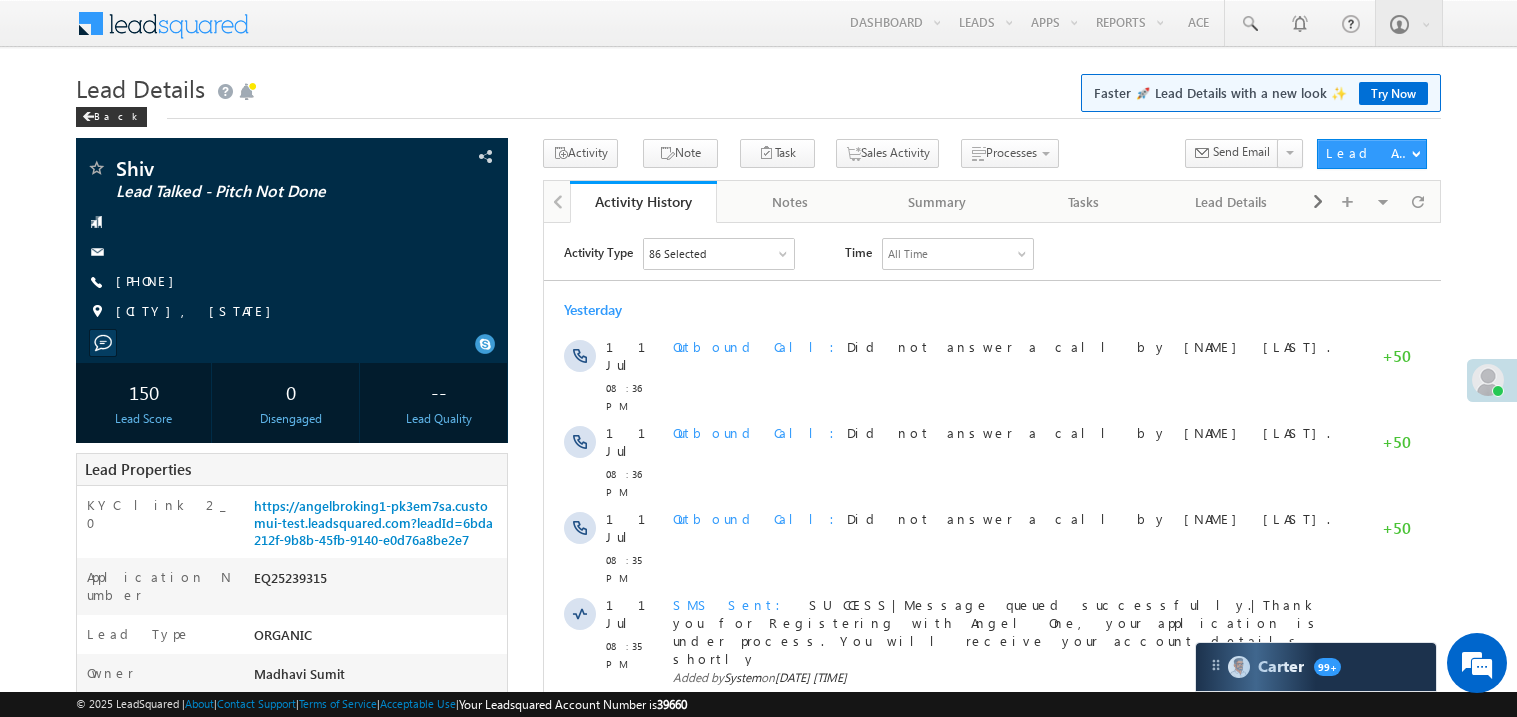 scroll, scrollTop: 0, scrollLeft: 0, axis: both 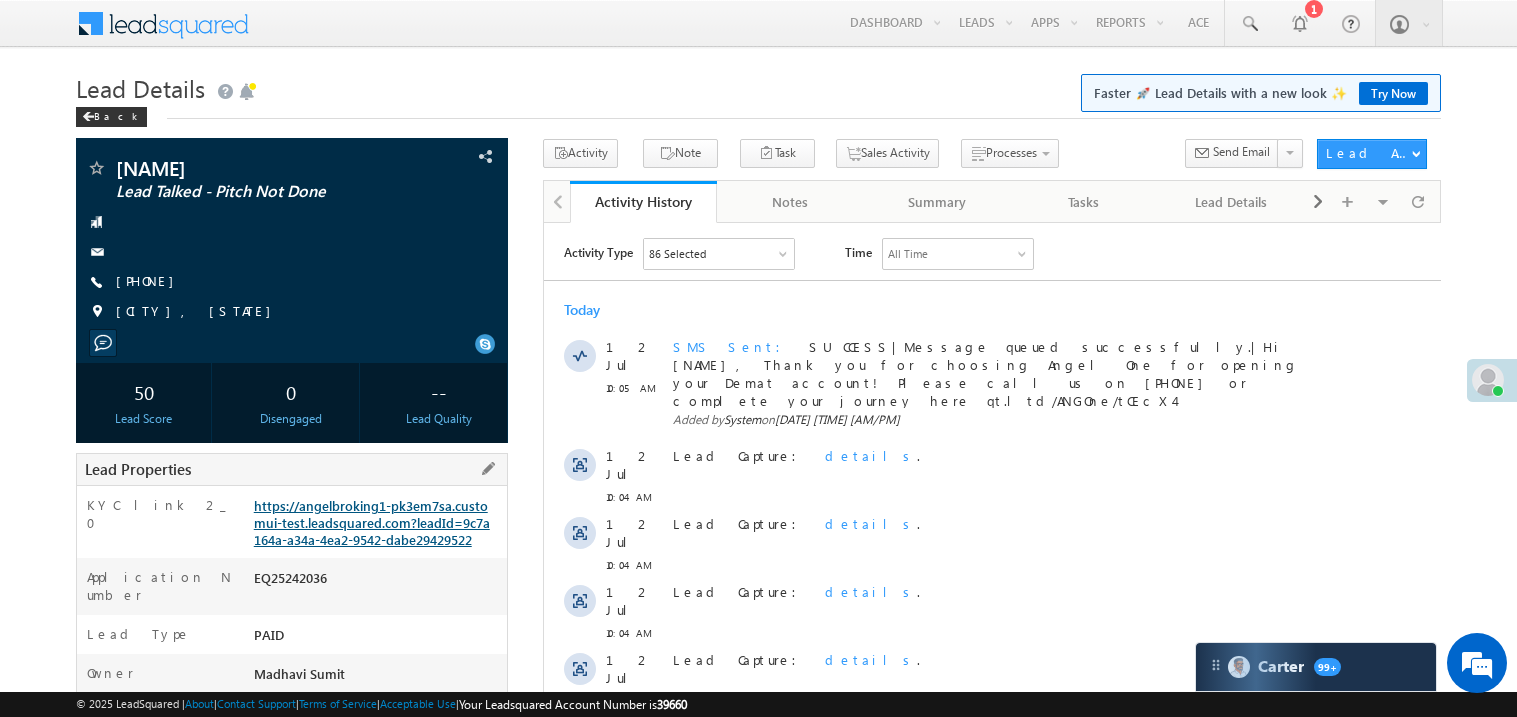 click on "https://angelbroking1-pk3em7sa.customui-test.leadsquared.com?leadId=9c7a164a-a34a-4ea2-9542-dabe29429522" at bounding box center (372, 522) 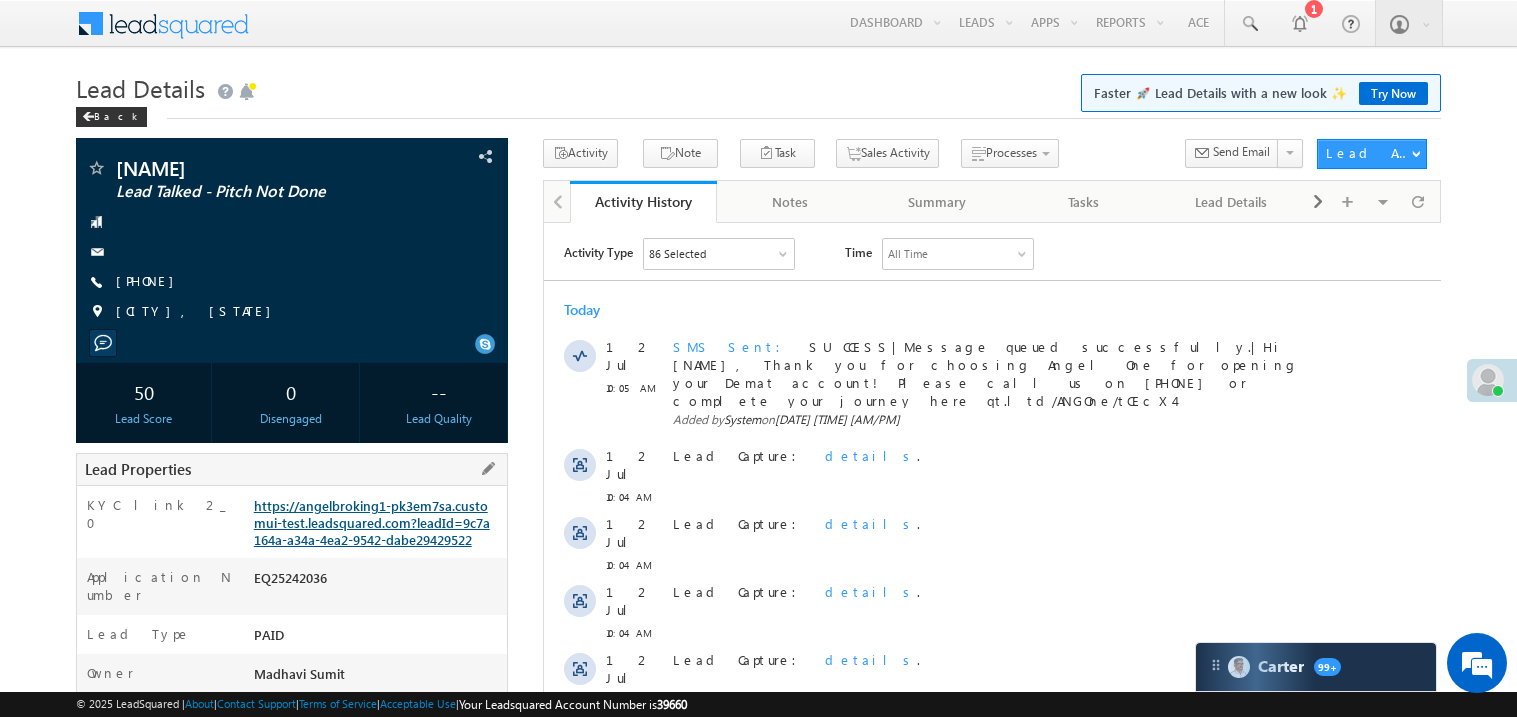 click on "https://angelbroking1-pk3em7sa.customui-test.leadsquared.com?leadId=9c7a164a-a34a-4ea2-9542-dabe29429522" at bounding box center [372, 522] 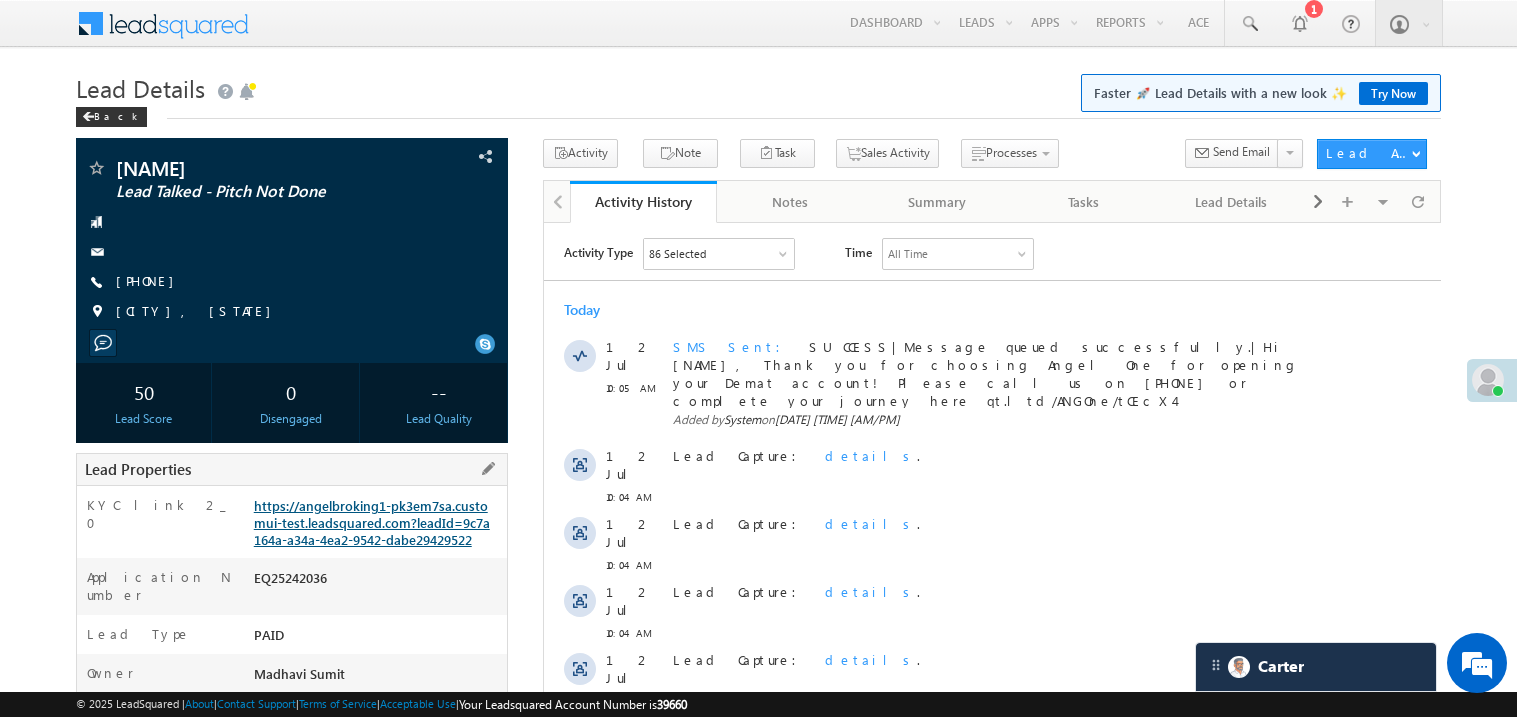 click on "https://angelbroking1-pk3em7sa.customui-test.leadsquared.com?leadId=9c7a164a-a34a-4ea2-9542-dabe29429522" at bounding box center (372, 522) 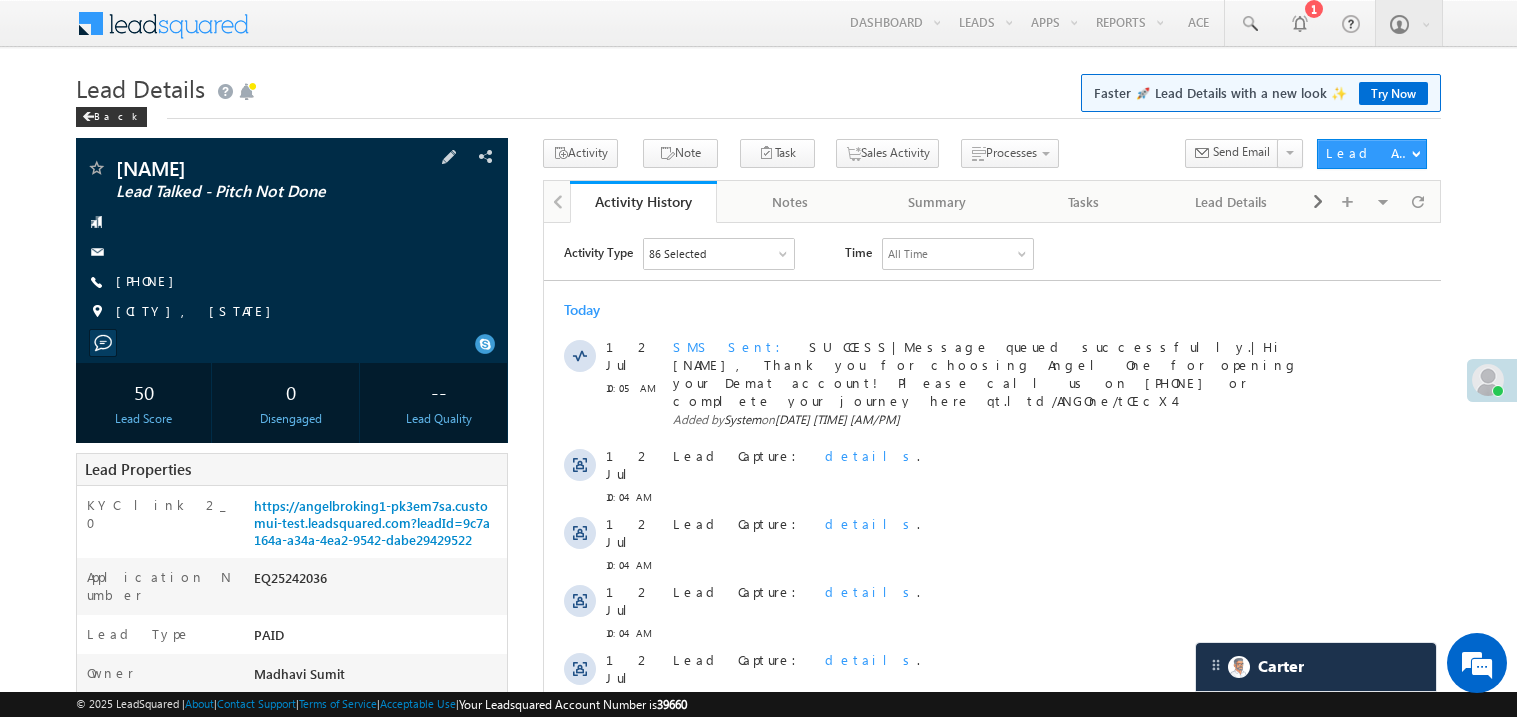 click on "+91-8292589413" at bounding box center (292, 282) 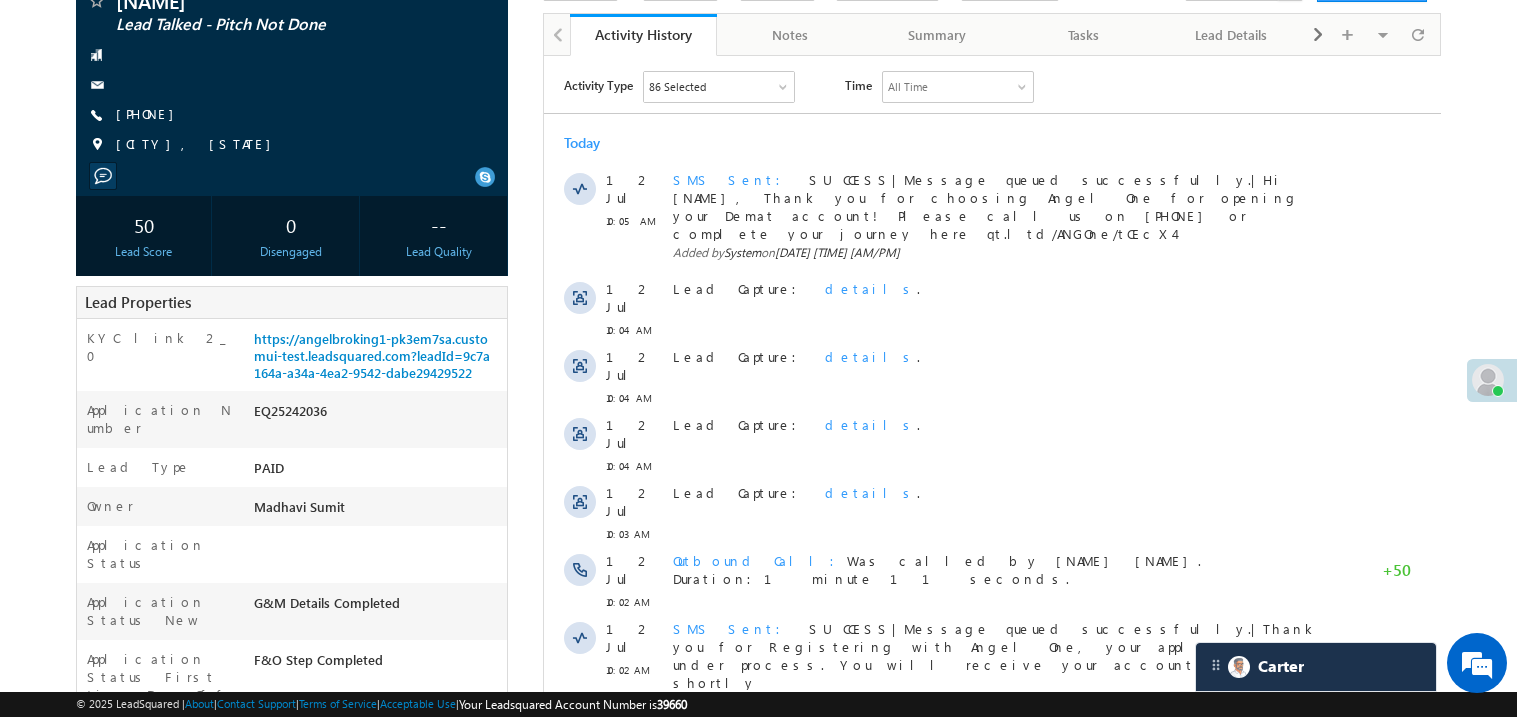 scroll, scrollTop: 319, scrollLeft: 0, axis: vertical 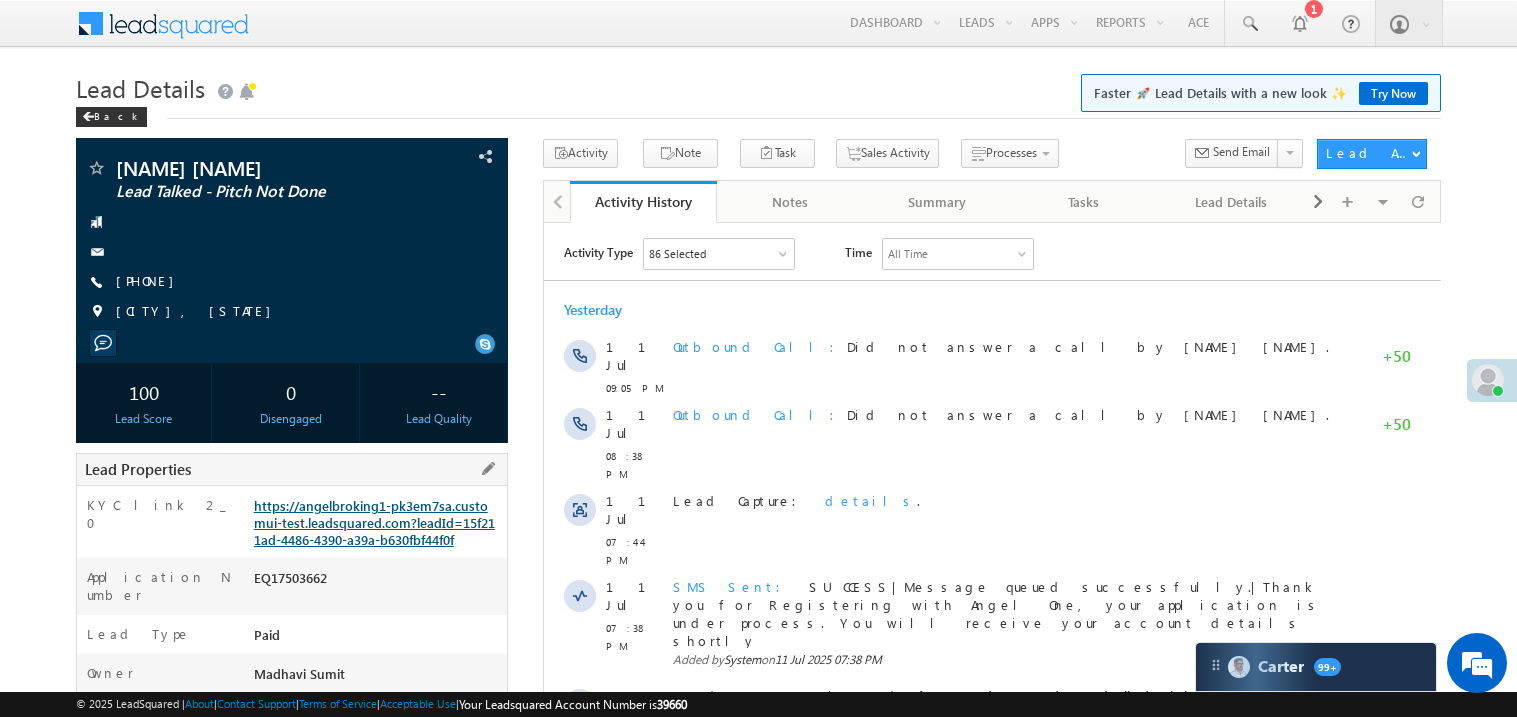 click on "https://angelbroking1-pk3em7sa.customui-test.leadsquared.com?leadId=15f211ad-4486-4390-a39a-b630fbf44f0f" at bounding box center (374, 522) 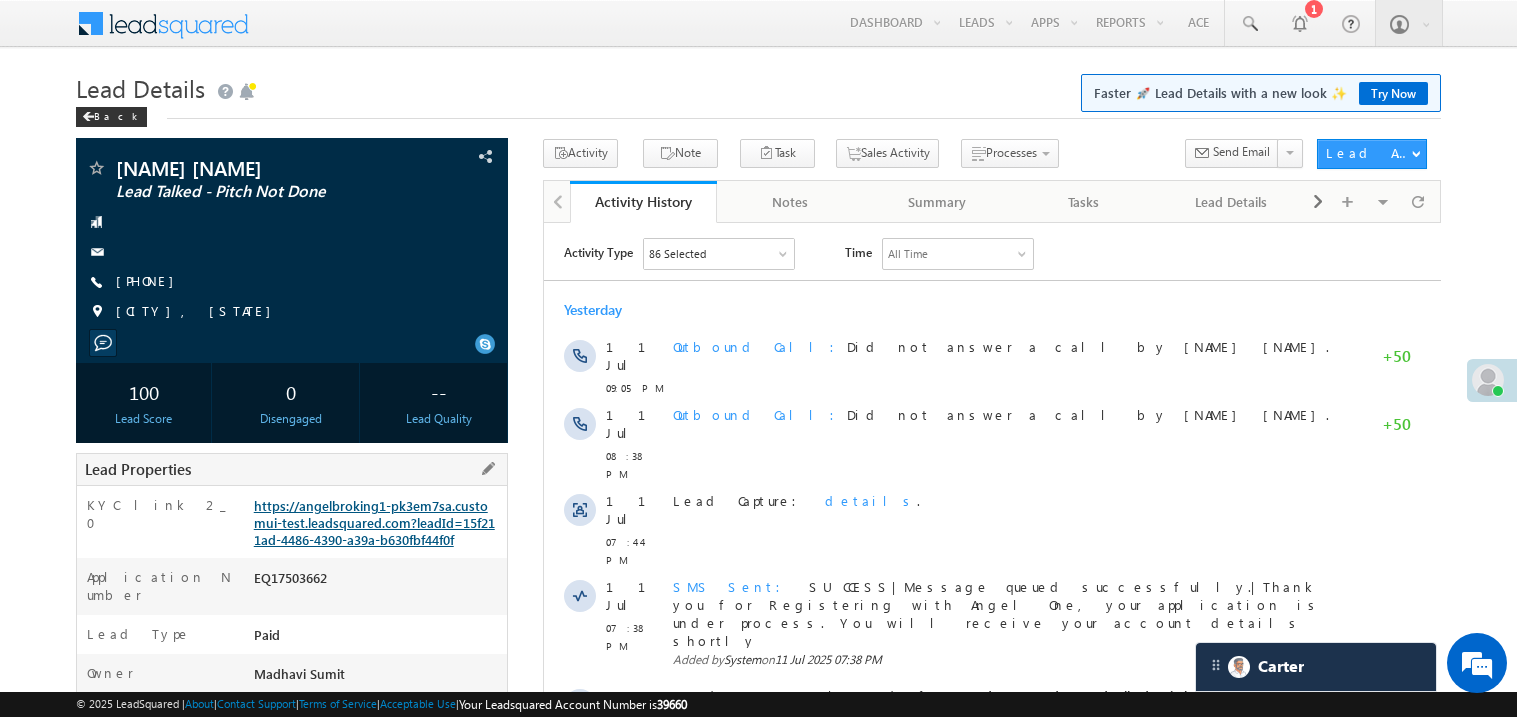 scroll, scrollTop: 0, scrollLeft: 0, axis: both 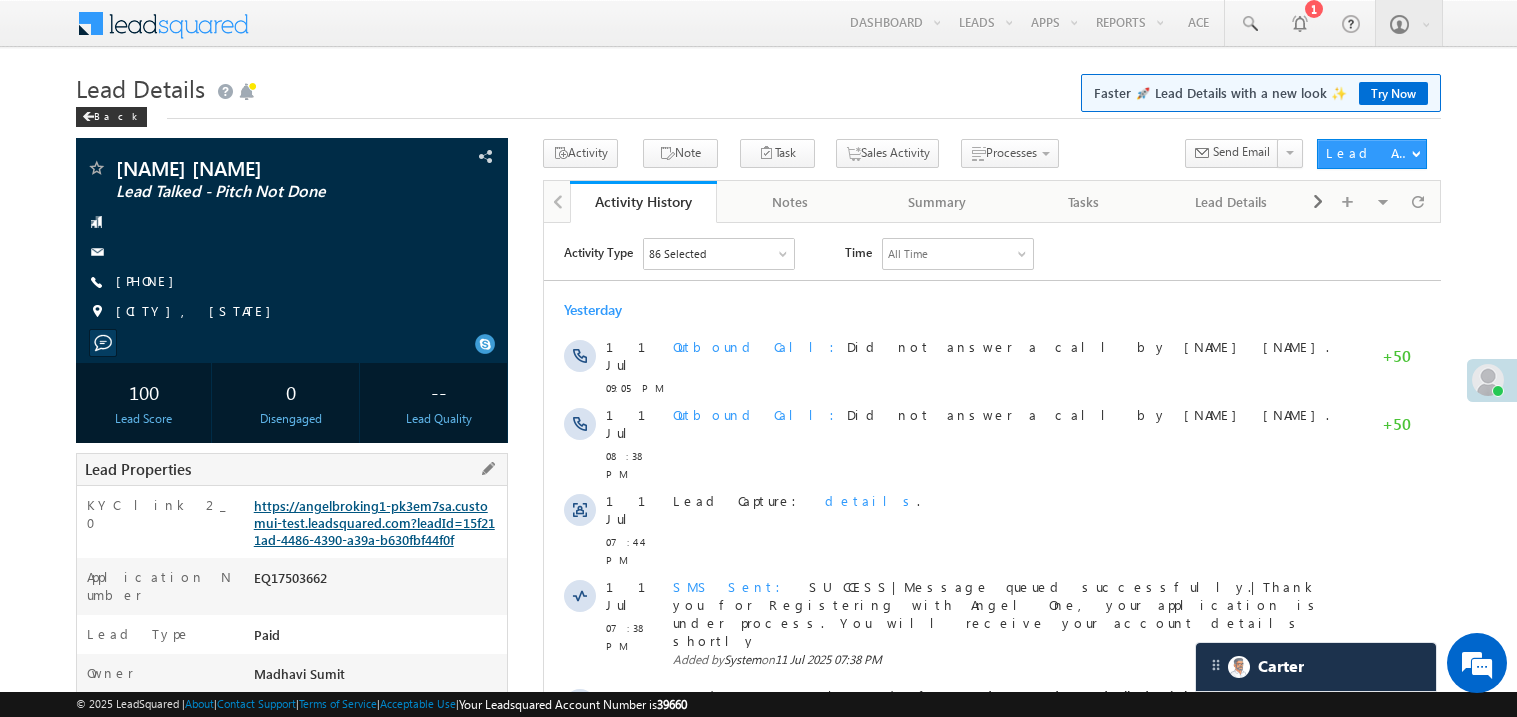 click on "https://angelbroking1-pk3em7sa.customui-test.leadsquared.com?leadId=15f211ad-4486-4390-a39a-b630fbf44f0f" at bounding box center [374, 522] 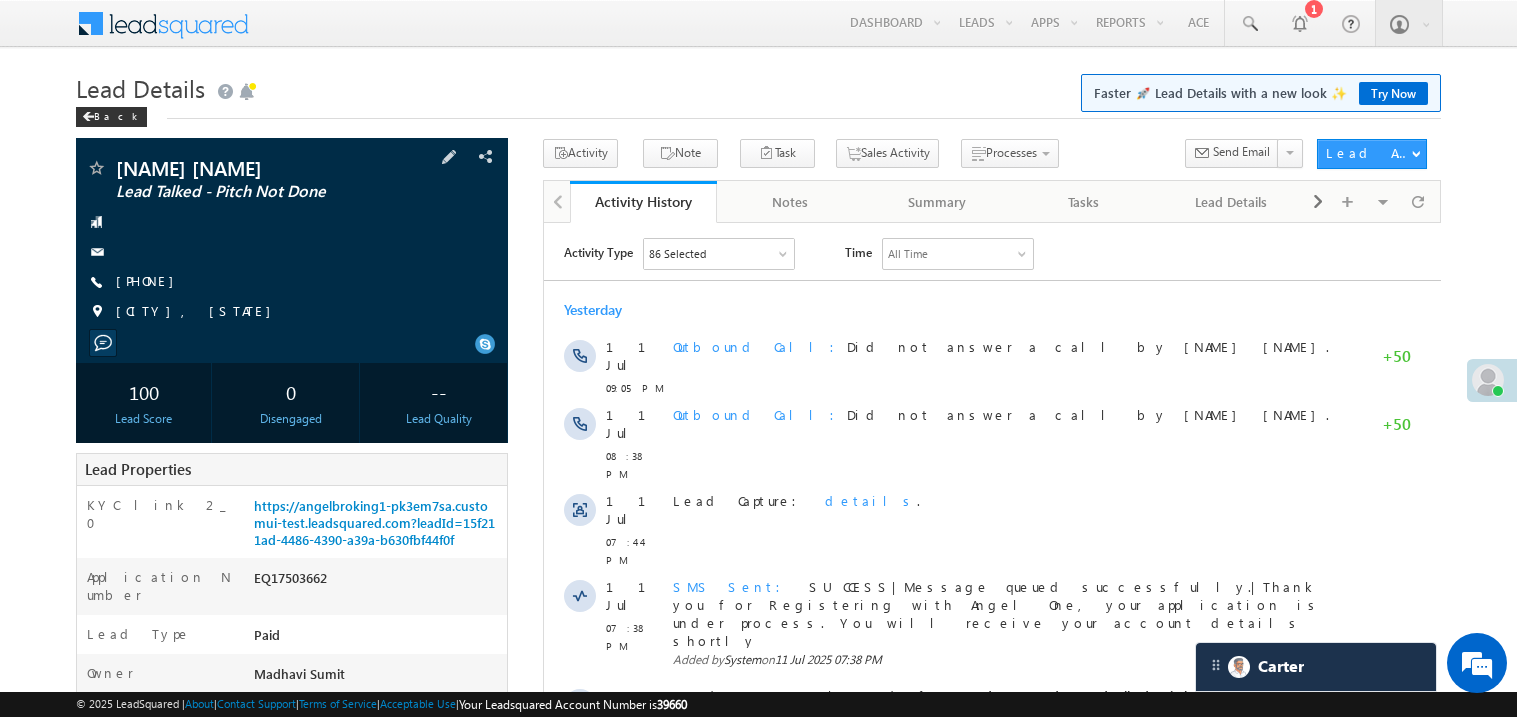 click at bounding box center [292, 252] 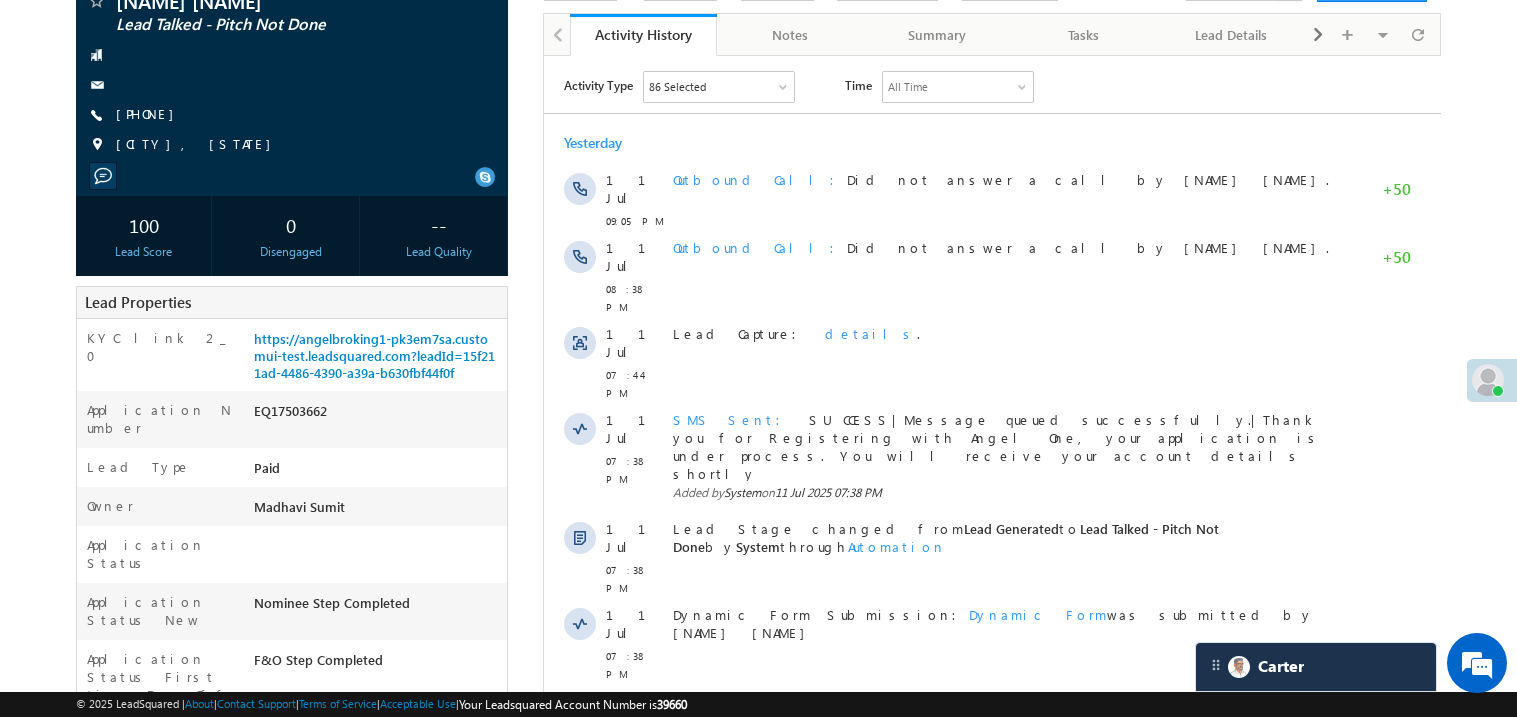scroll, scrollTop: 239, scrollLeft: 0, axis: vertical 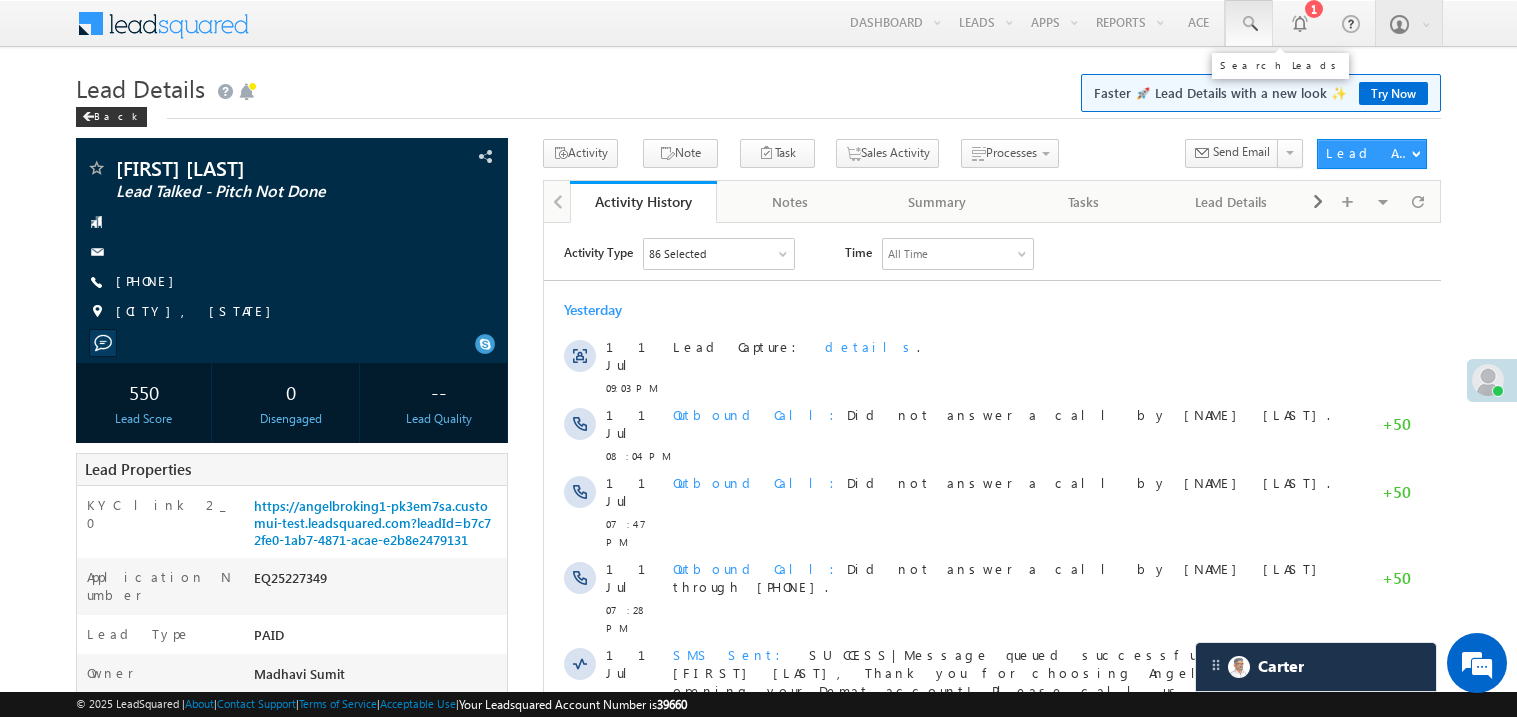 click at bounding box center [1249, 24] 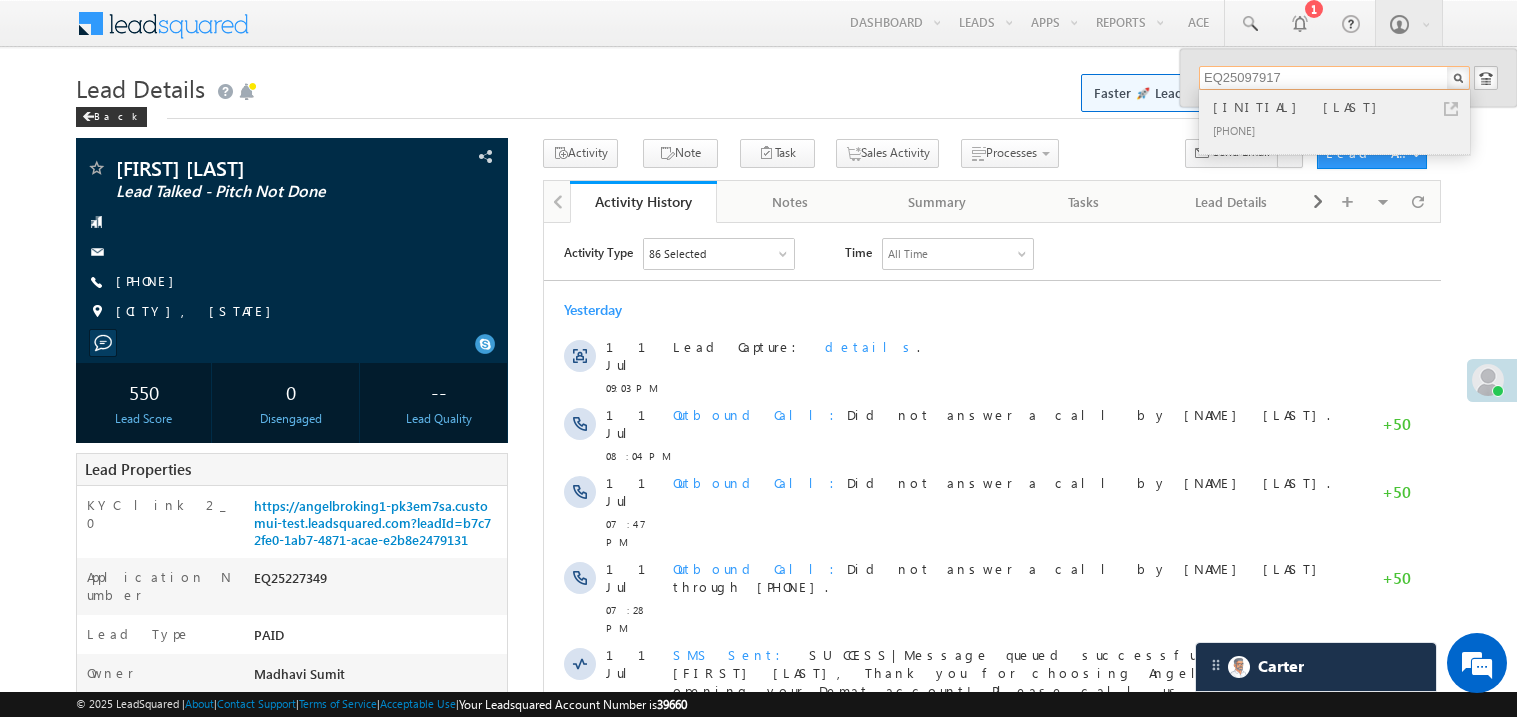 type on "EQ25097917" 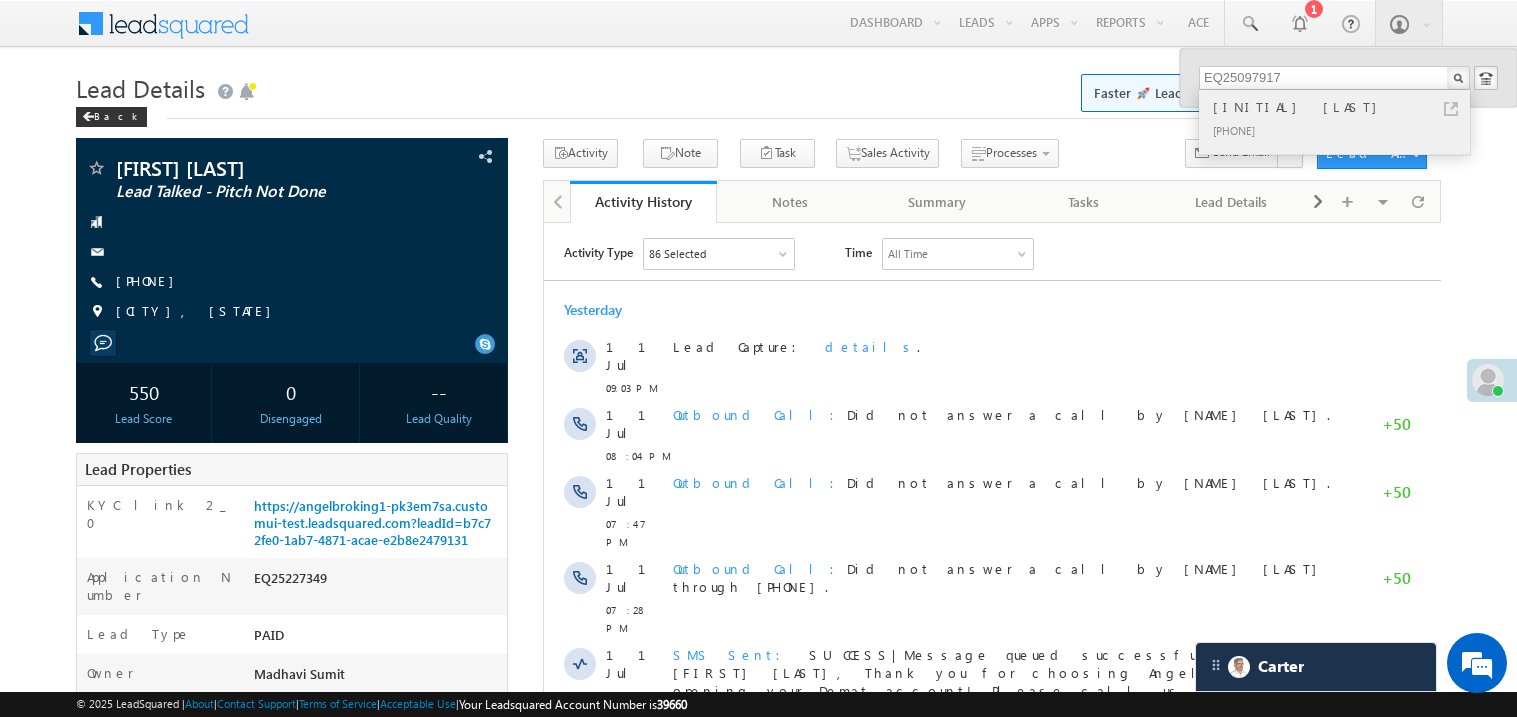 click on "MD sajid" at bounding box center [1343, 107] 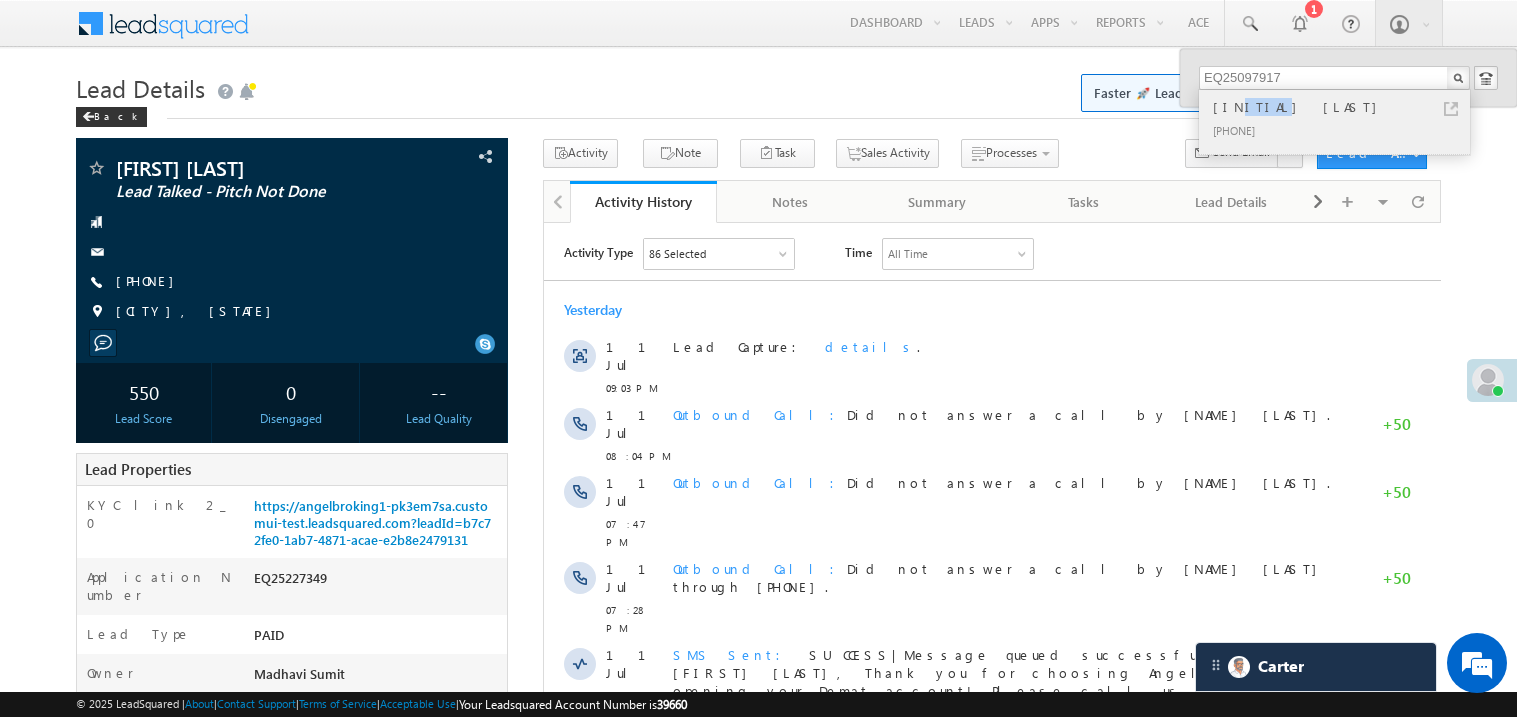 click on "MD sajid" at bounding box center (1343, 107) 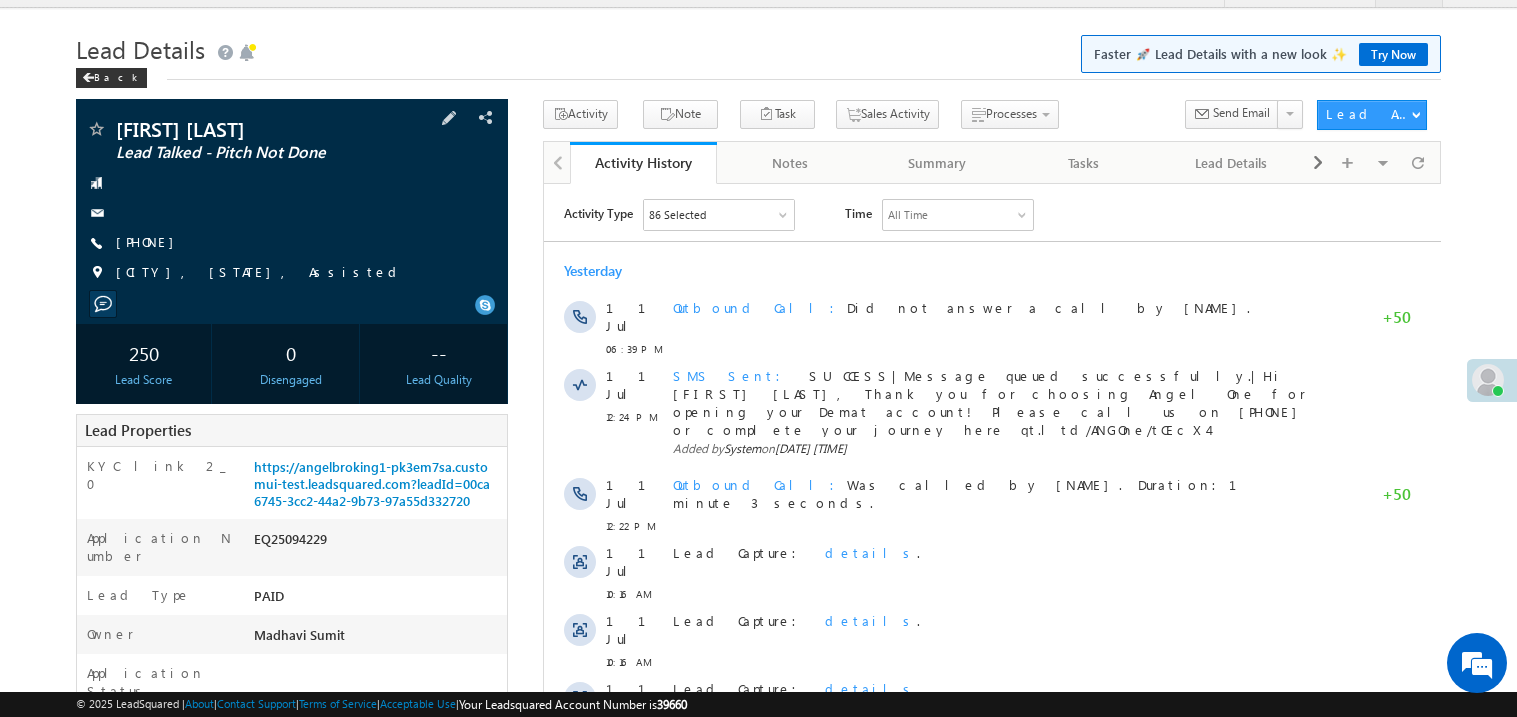 scroll, scrollTop: 0, scrollLeft: 0, axis: both 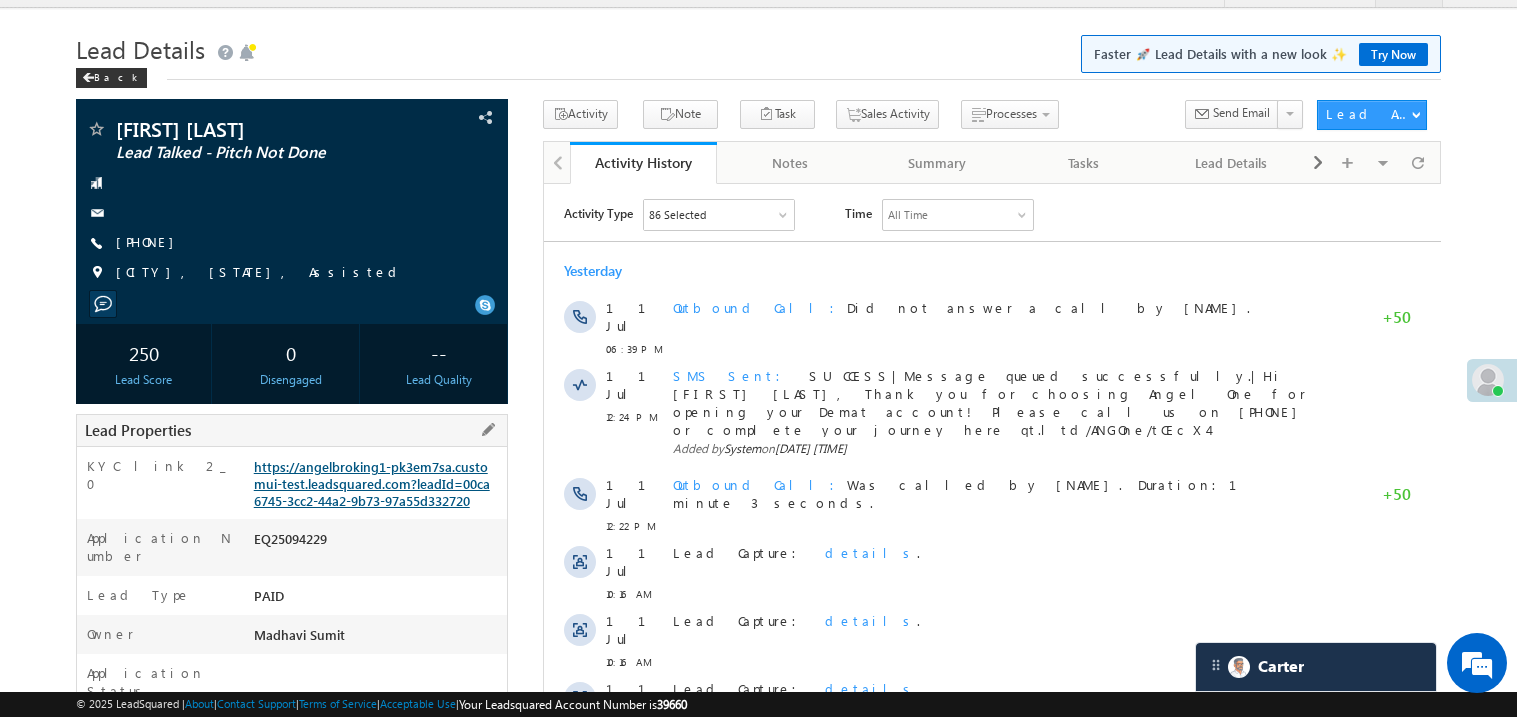 click on "https://angelbroking1-pk3em7sa.customui-test.leadsquared.com?leadId=00ca6745-3cc2-44a2-9b73-97a55d332720" at bounding box center (372, 483) 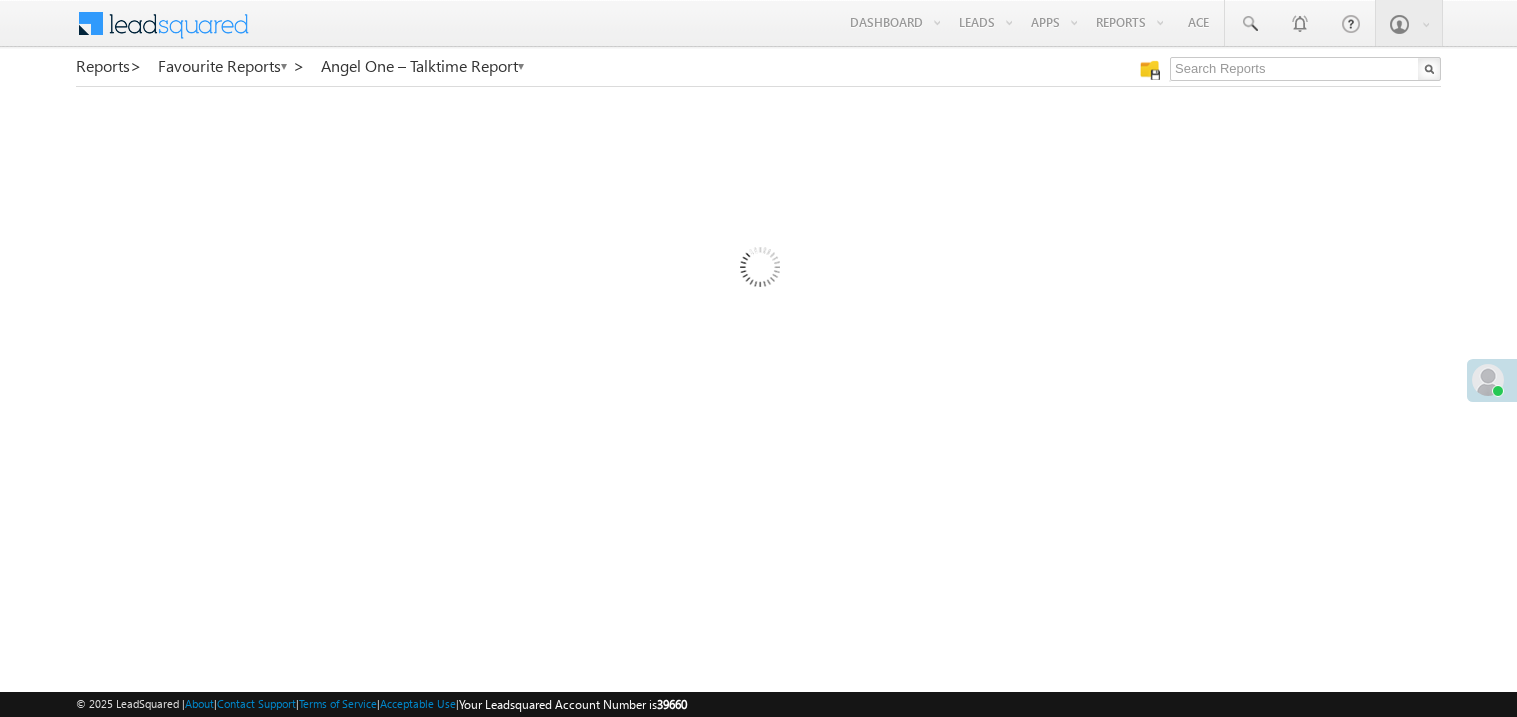 scroll, scrollTop: 0, scrollLeft: 0, axis: both 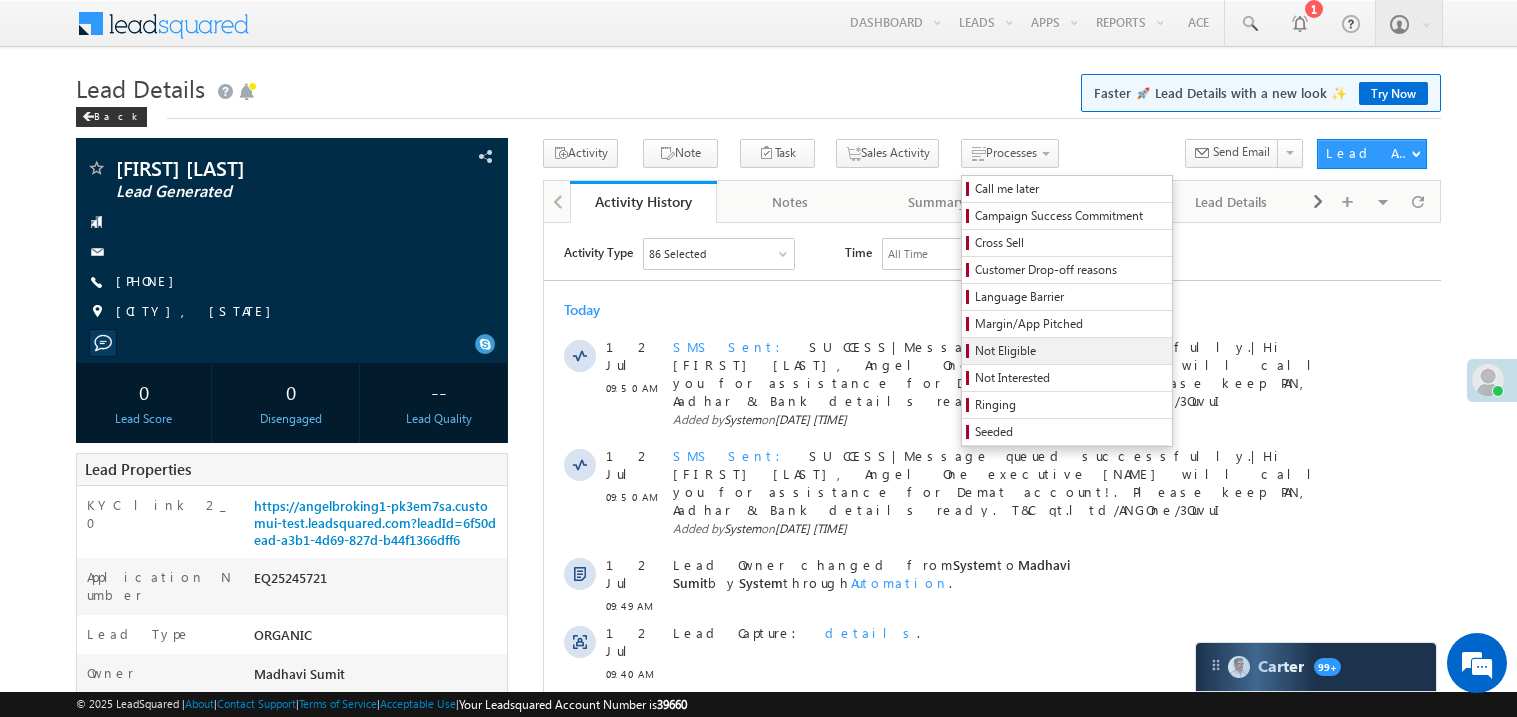 click on "Not Eligible" at bounding box center (1070, 351) 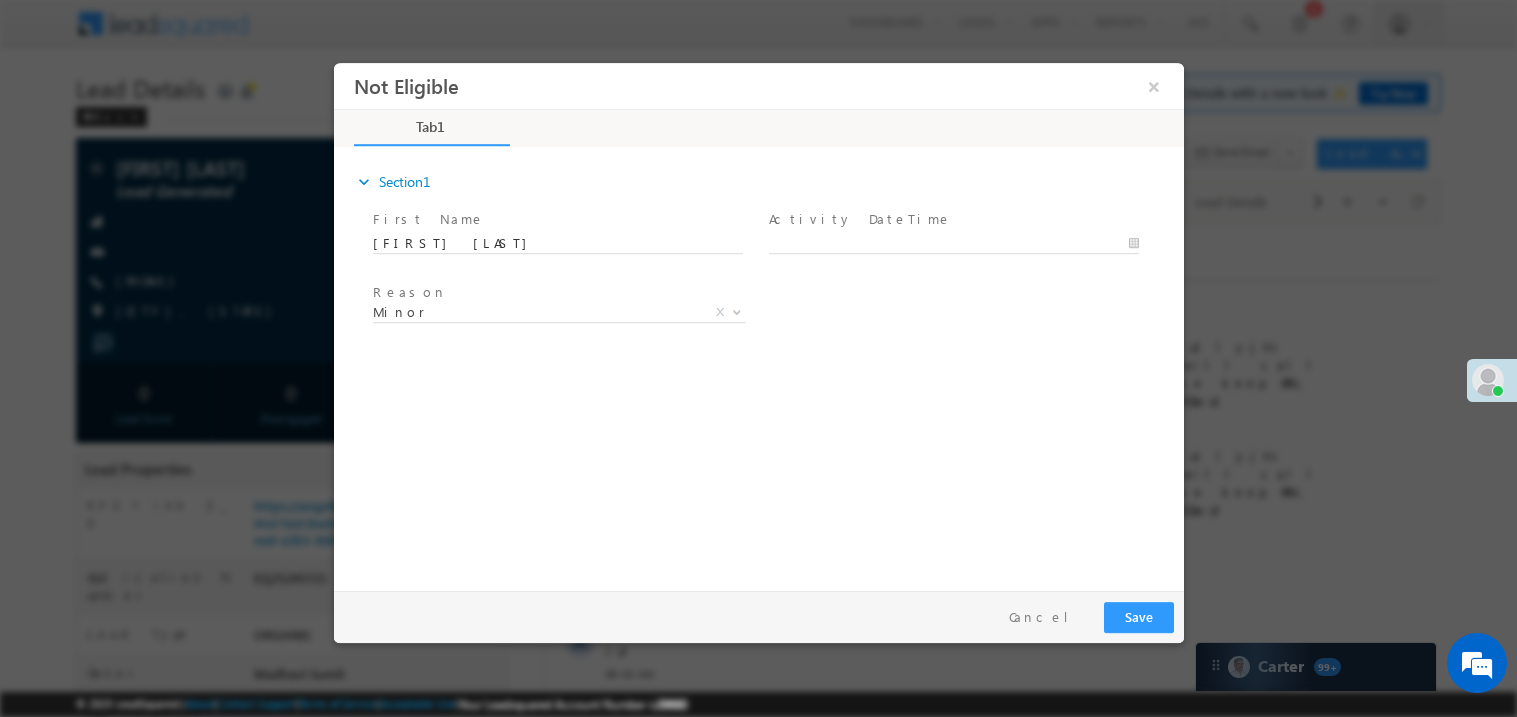 scroll, scrollTop: 0, scrollLeft: 0, axis: both 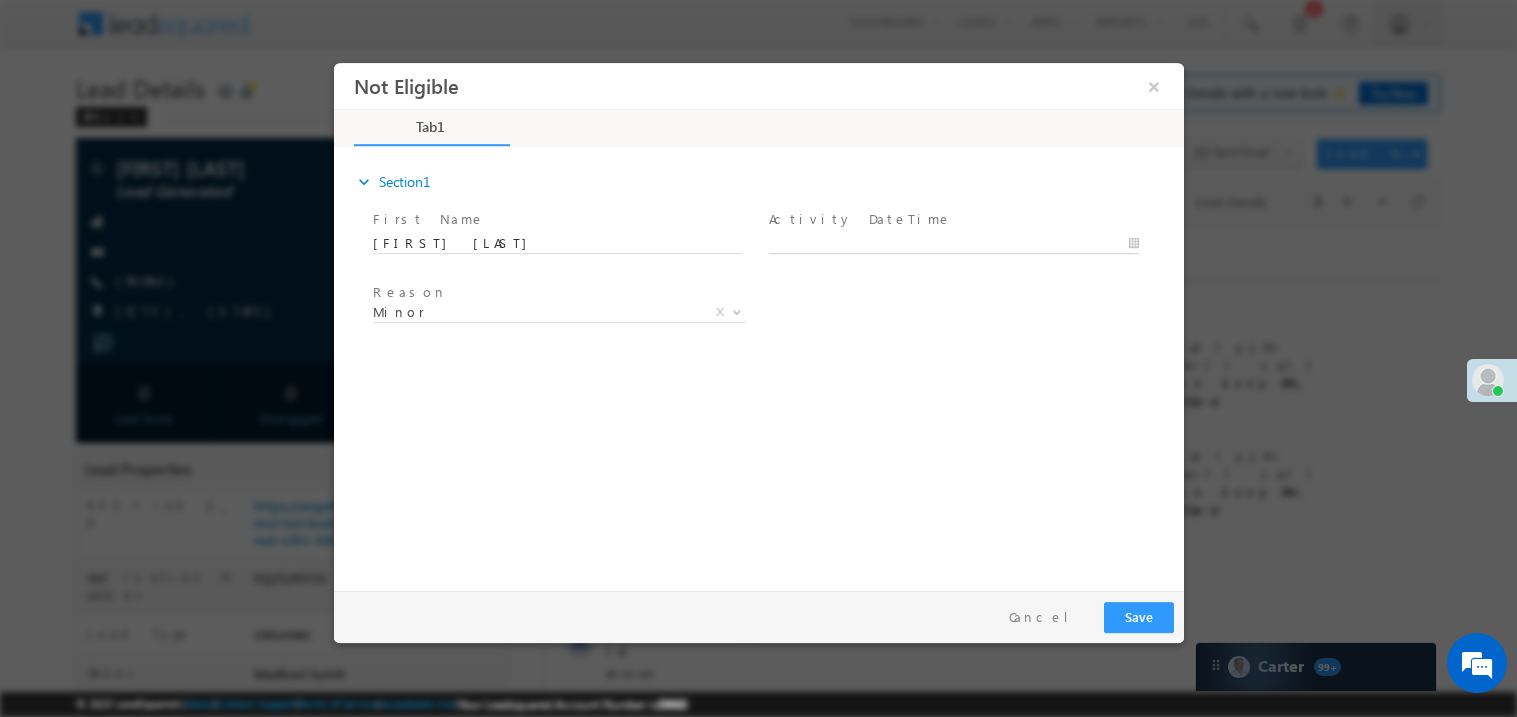 click on "Not Eligible
×" at bounding box center (758, 321) 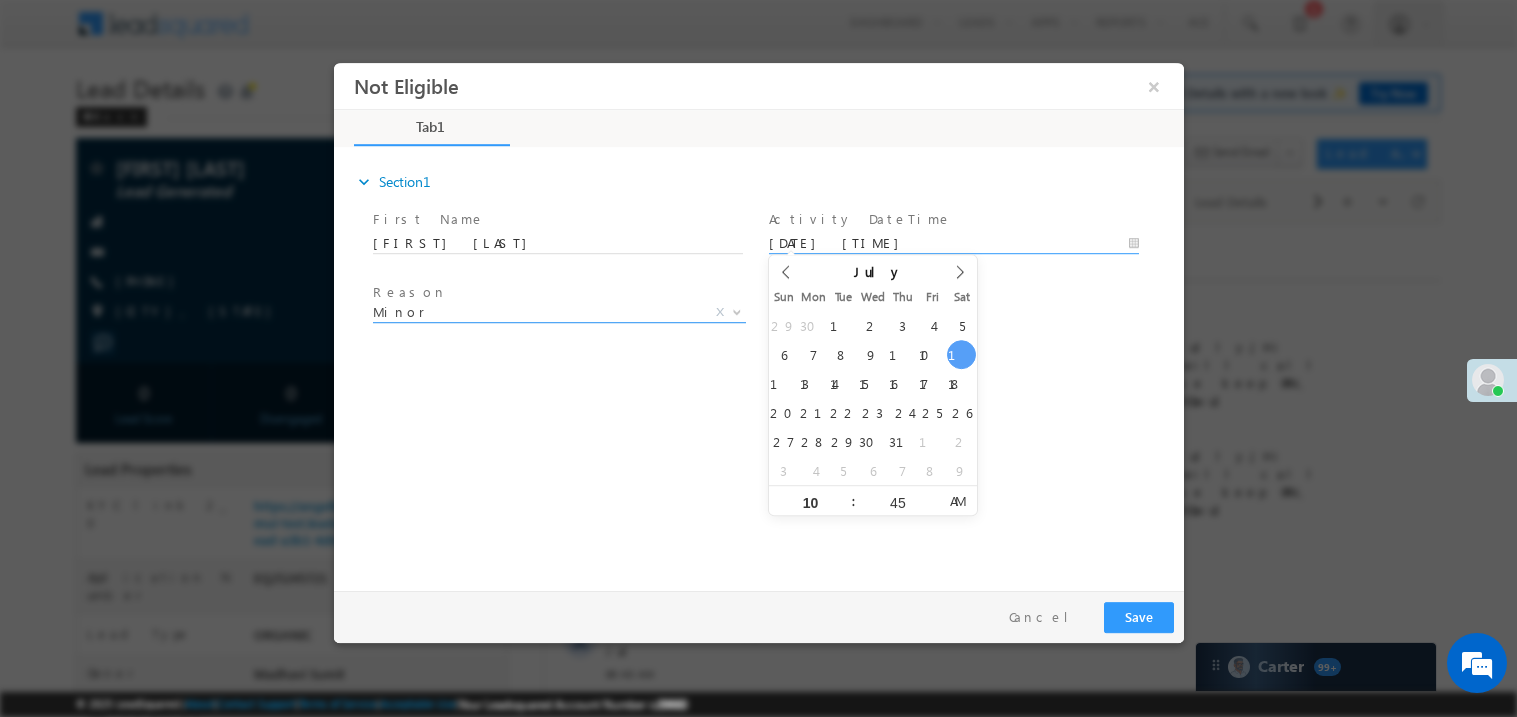 click on "Minor" at bounding box center (534, 311) 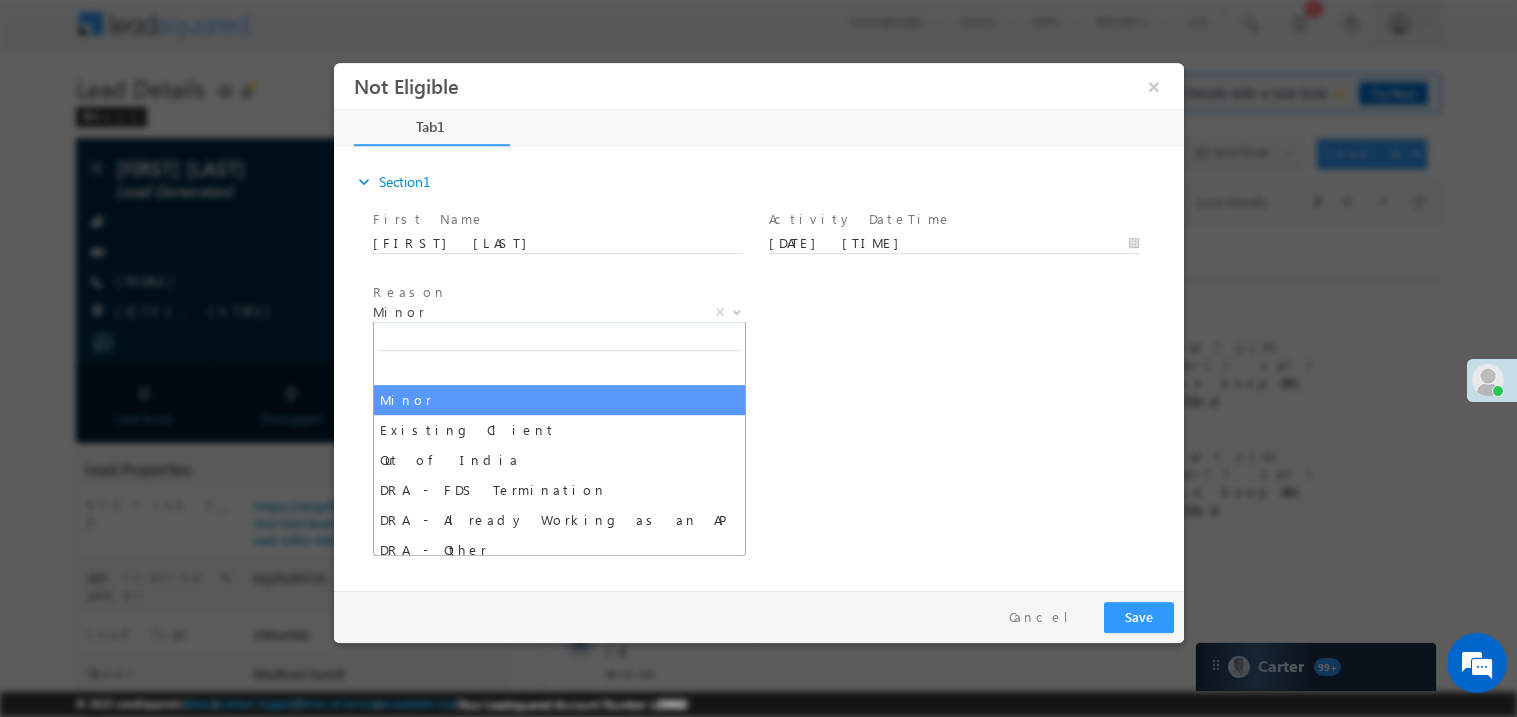 click on "expand_more Section1
First Name
*" at bounding box center [763, 365] 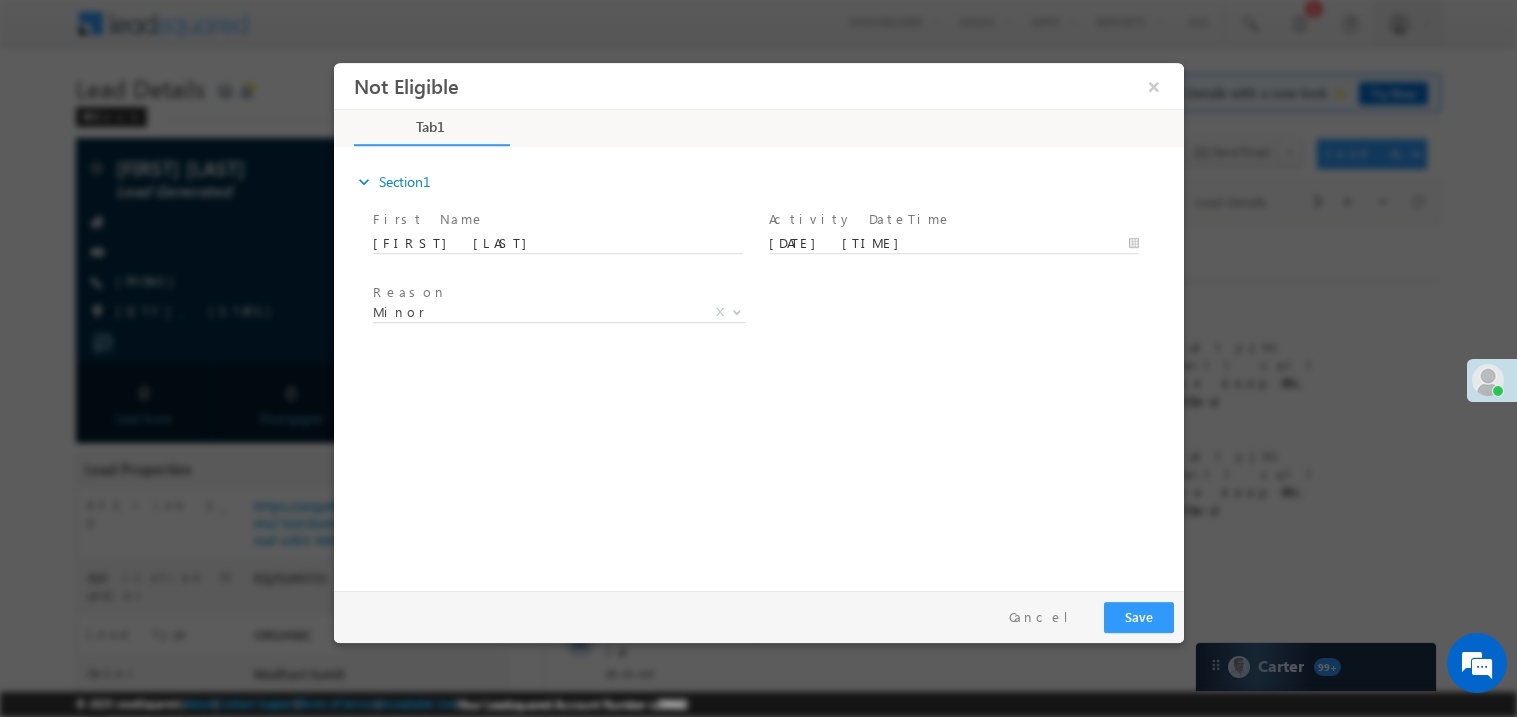 scroll, scrollTop: 0, scrollLeft: 0, axis: both 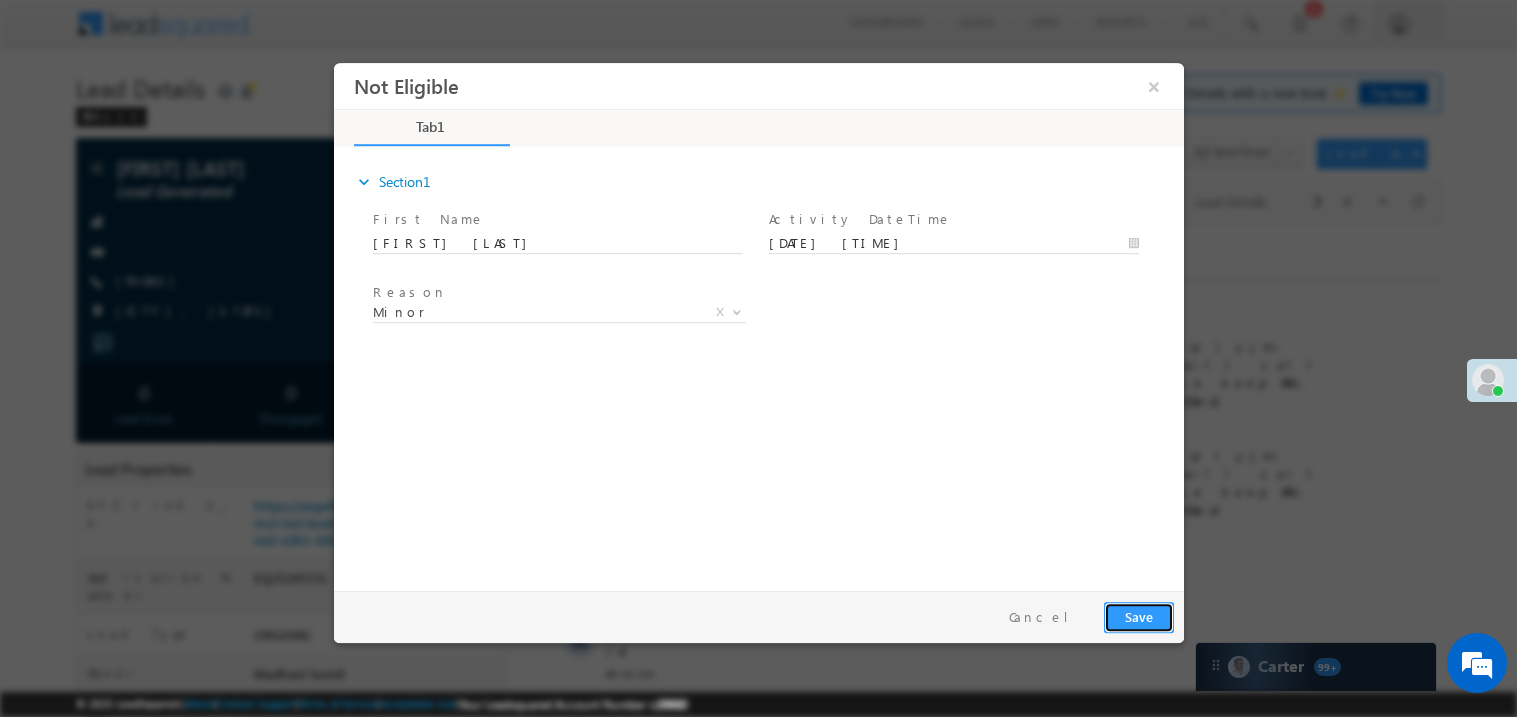 click on "Save" at bounding box center [1138, 616] 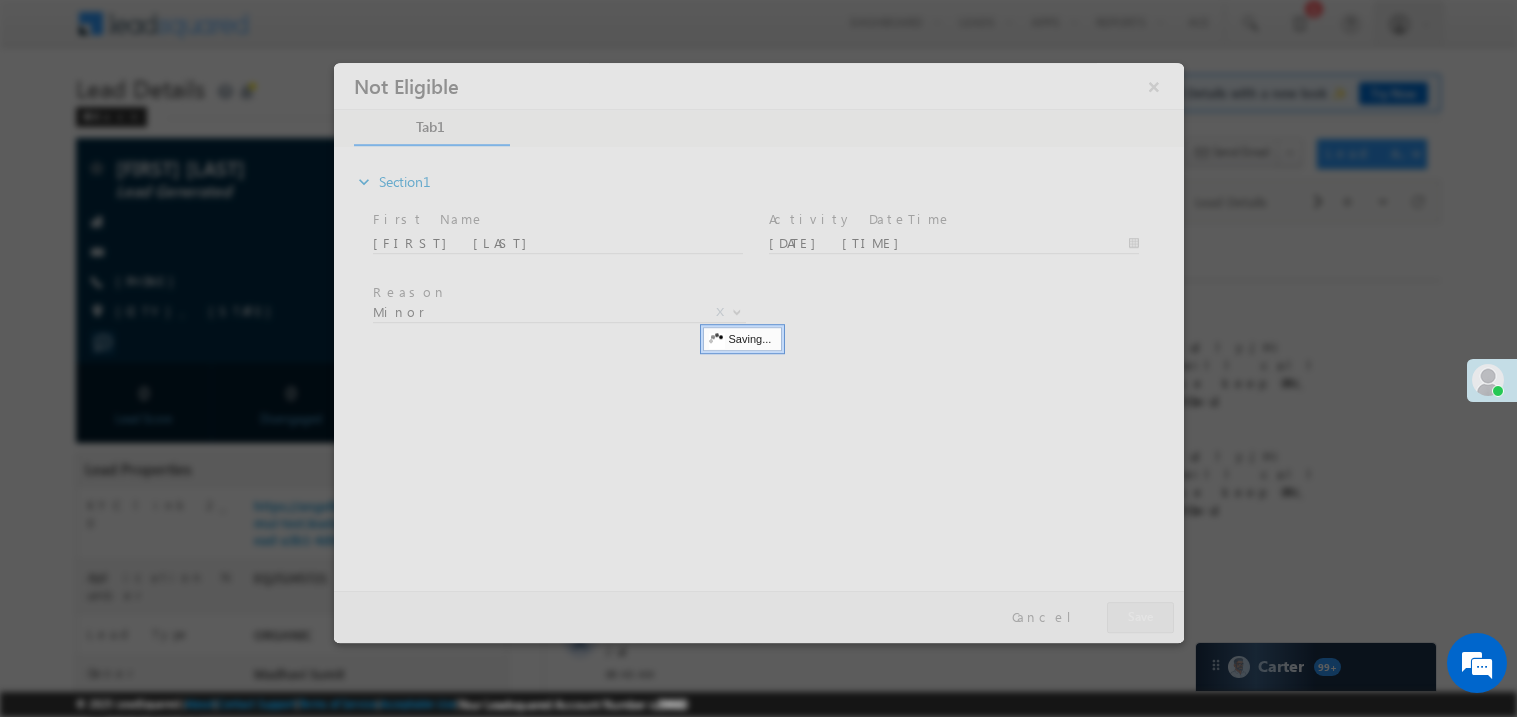 click at bounding box center (758, 352) 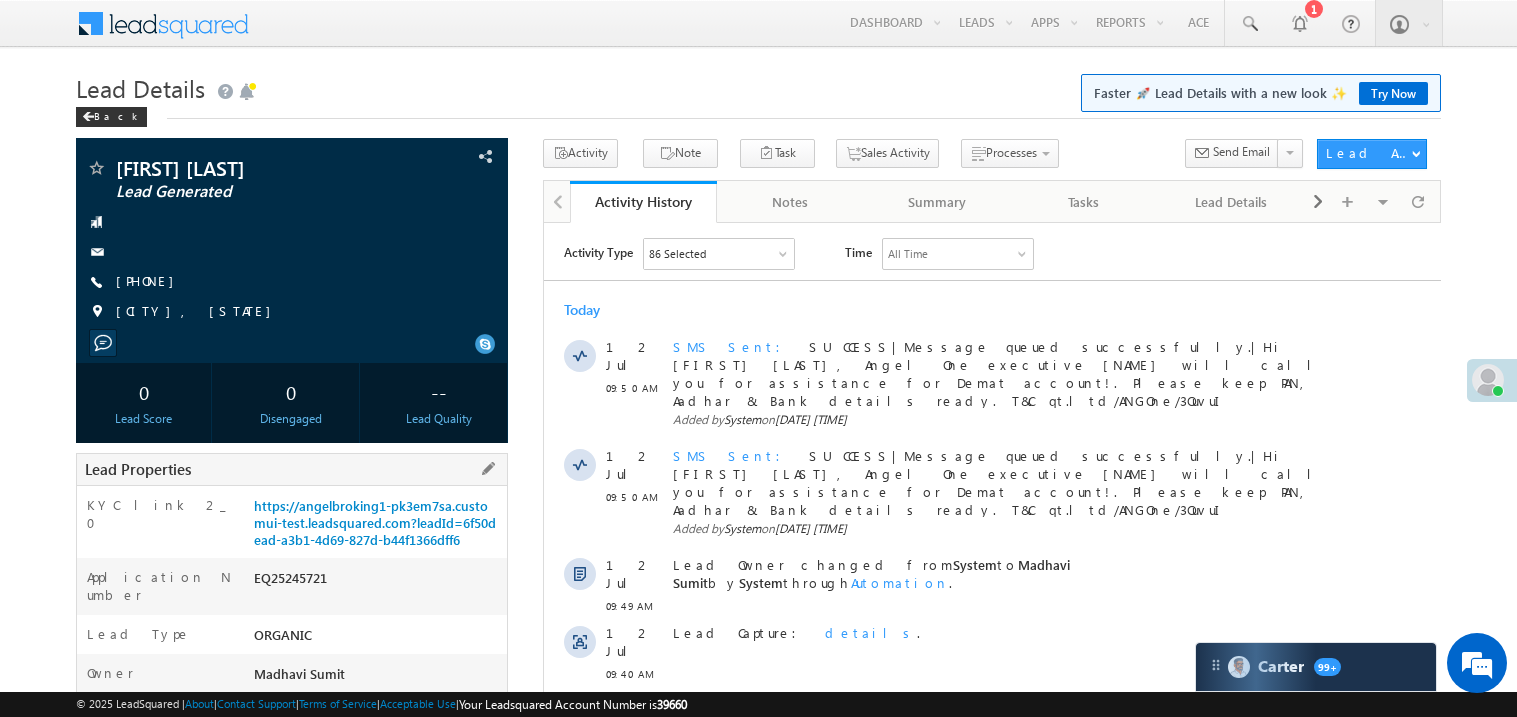 click on "EQ25245721" at bounding box center (378, 582) 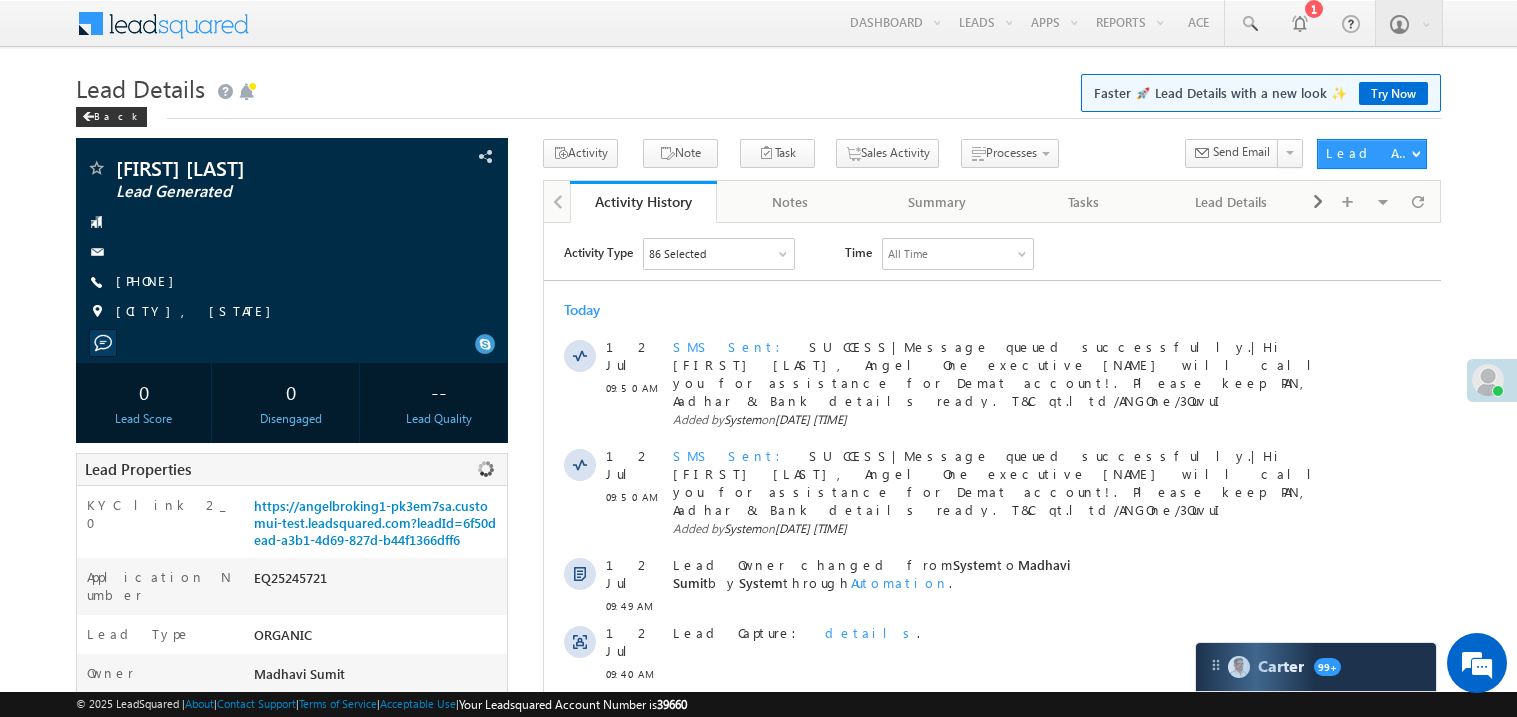 copy on "EQ25245721" 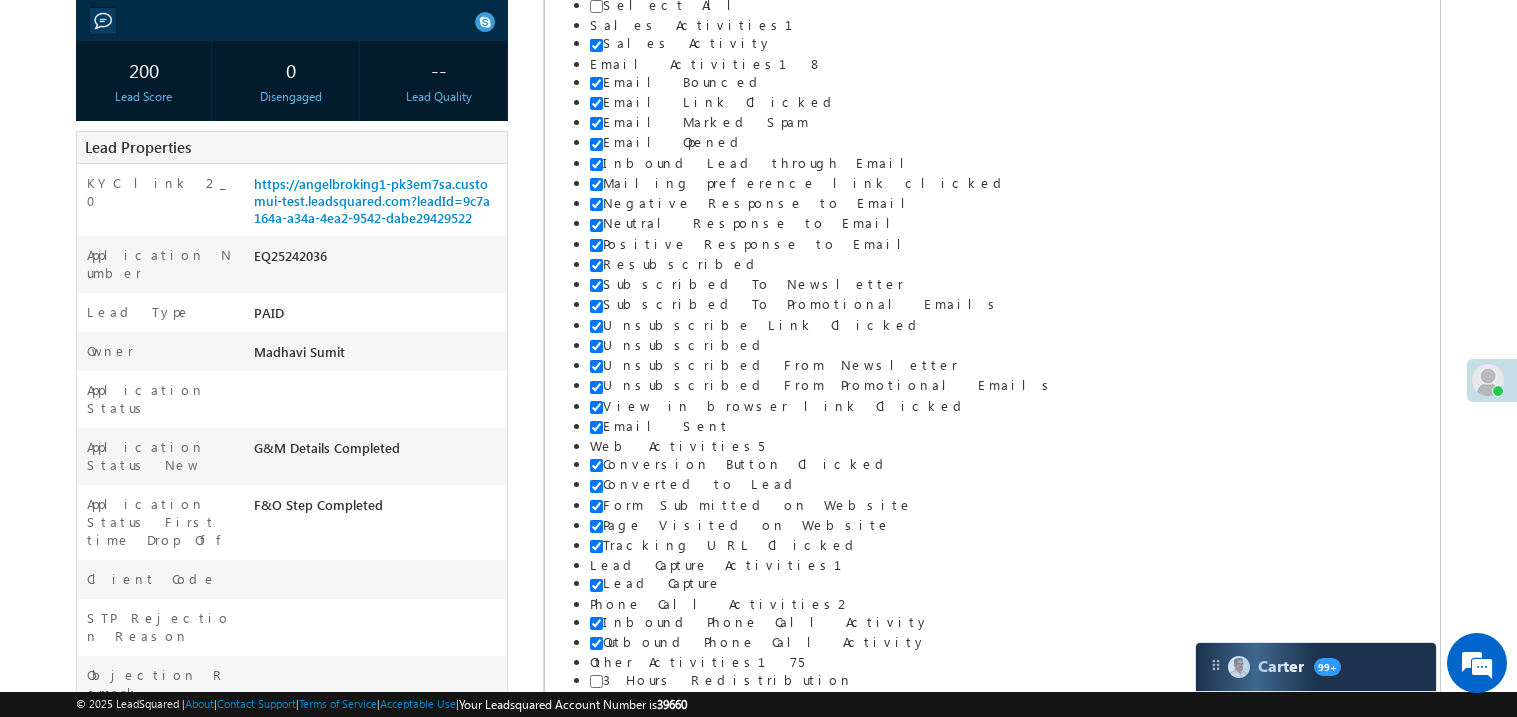 scroll, scrollTop: 319, scrollLeft: 0, axis: vertical 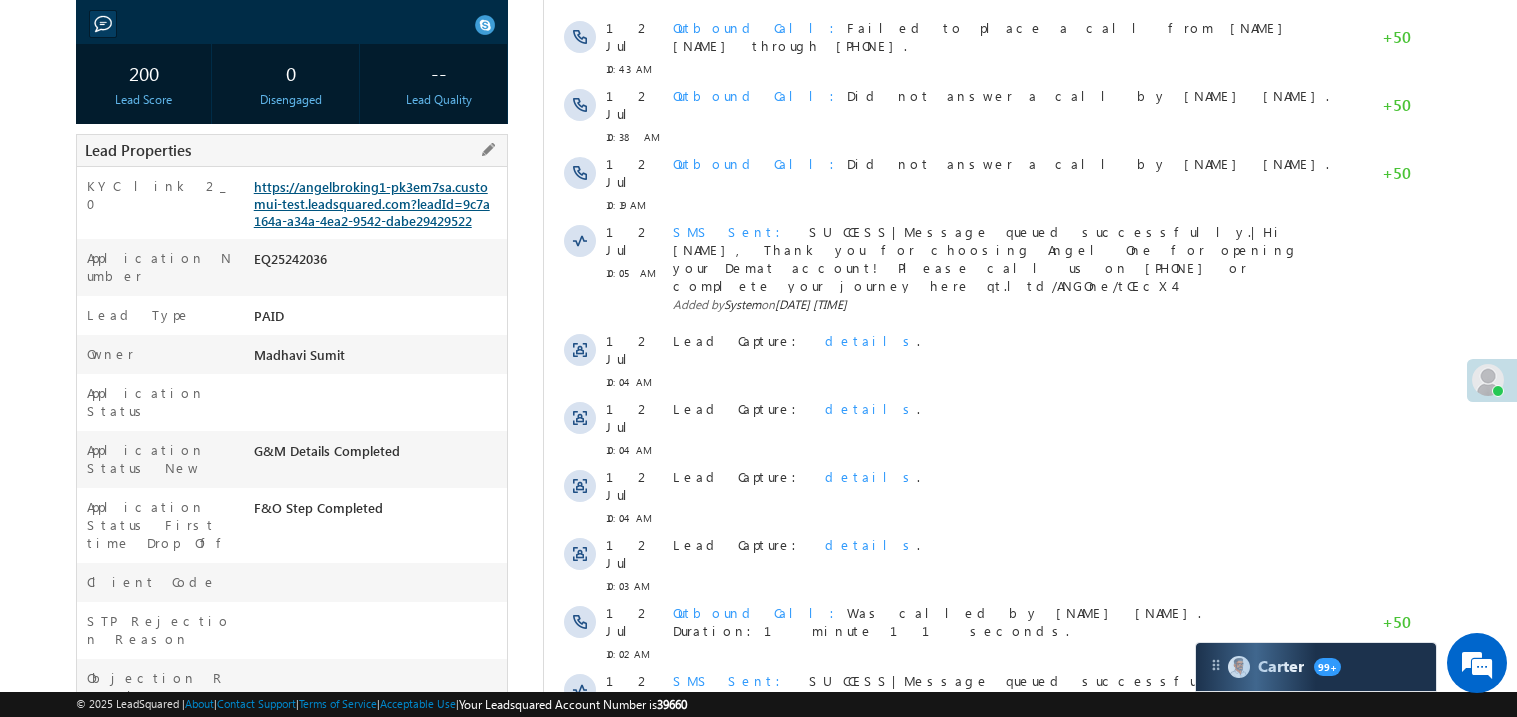 click on "https://angelbroking1-pk3em7sa.customui-test.leadsquared.com?leadId=9c7a164a-a34a-4ea2-9542-dabe29429522" at bounding box center [372, 203] 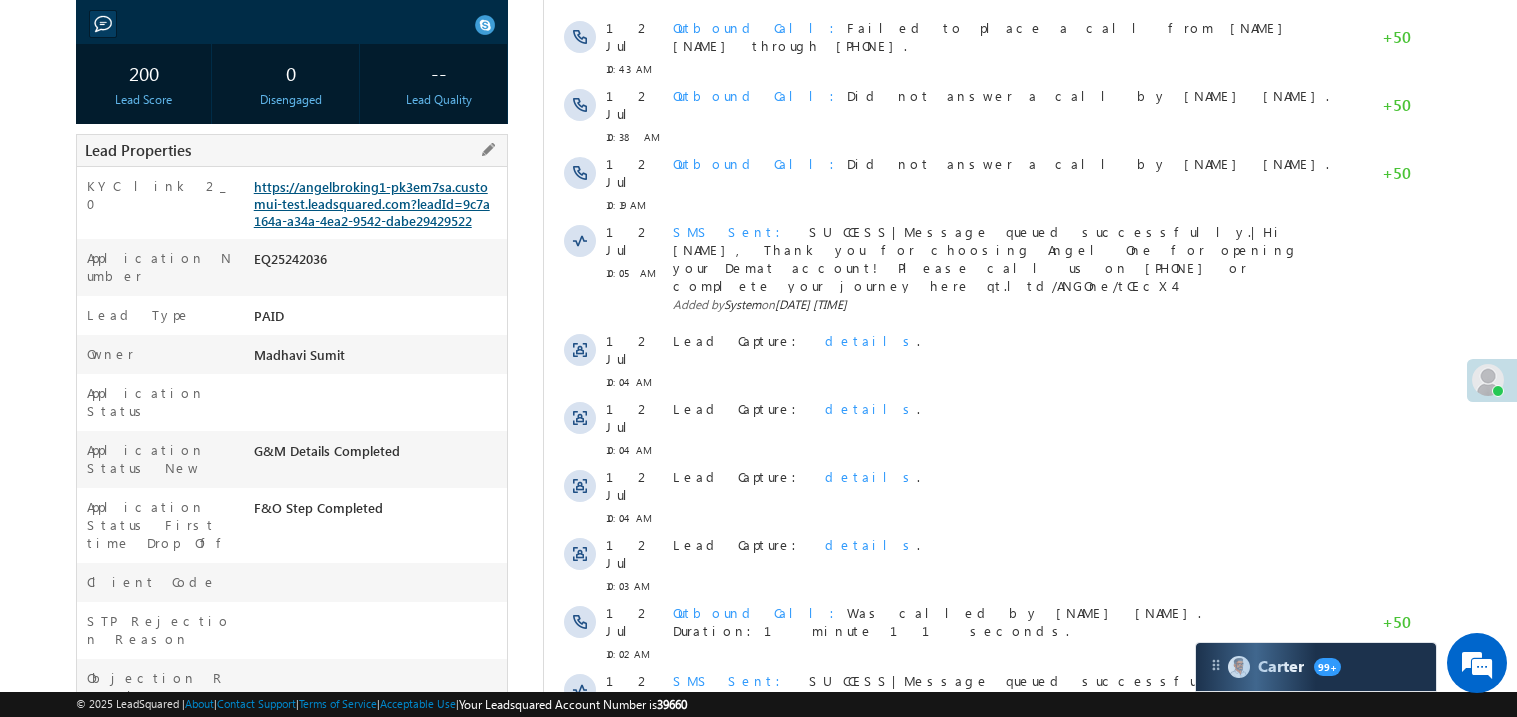 scroll, scrollTop: 0, scrollLeft: 0, axis: both 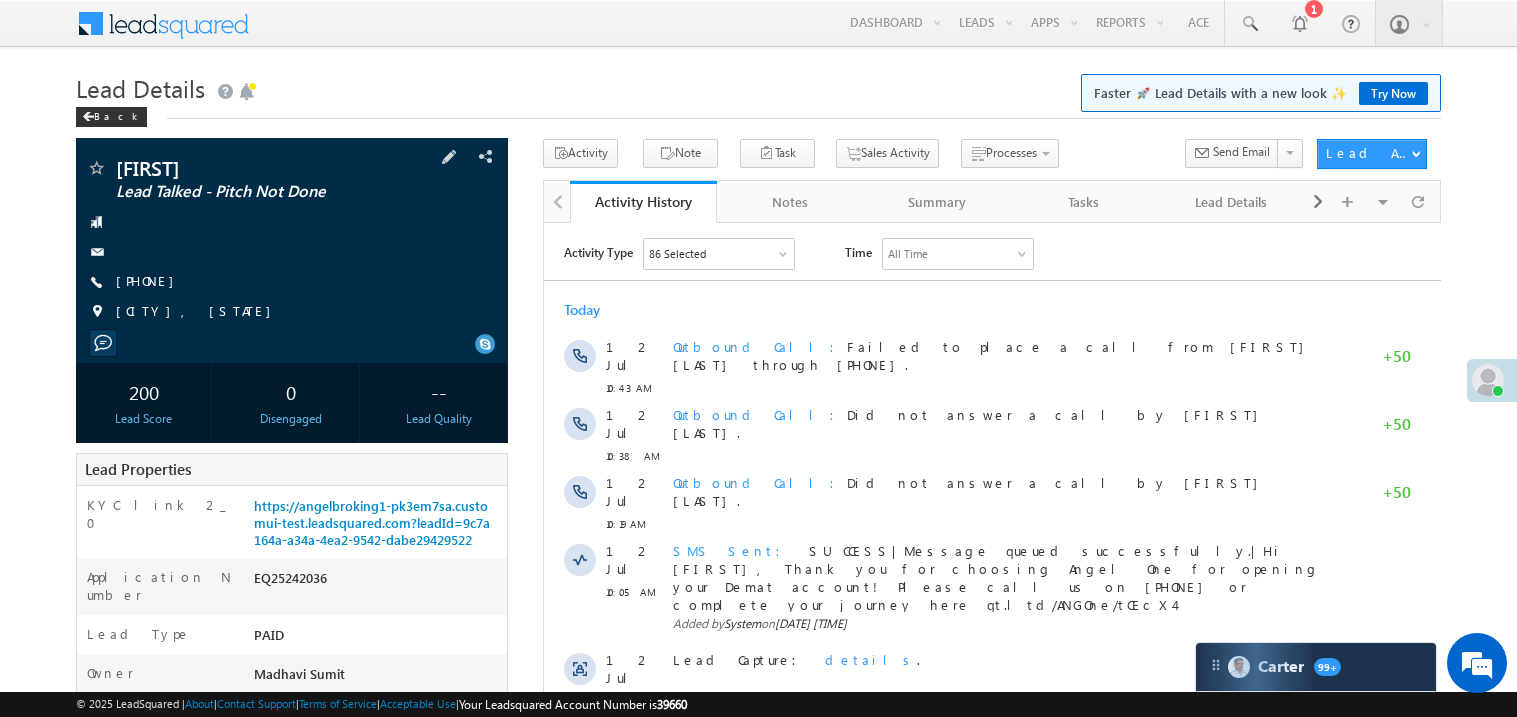 click on "+91-8292589413" at bounding box center (292, 282) 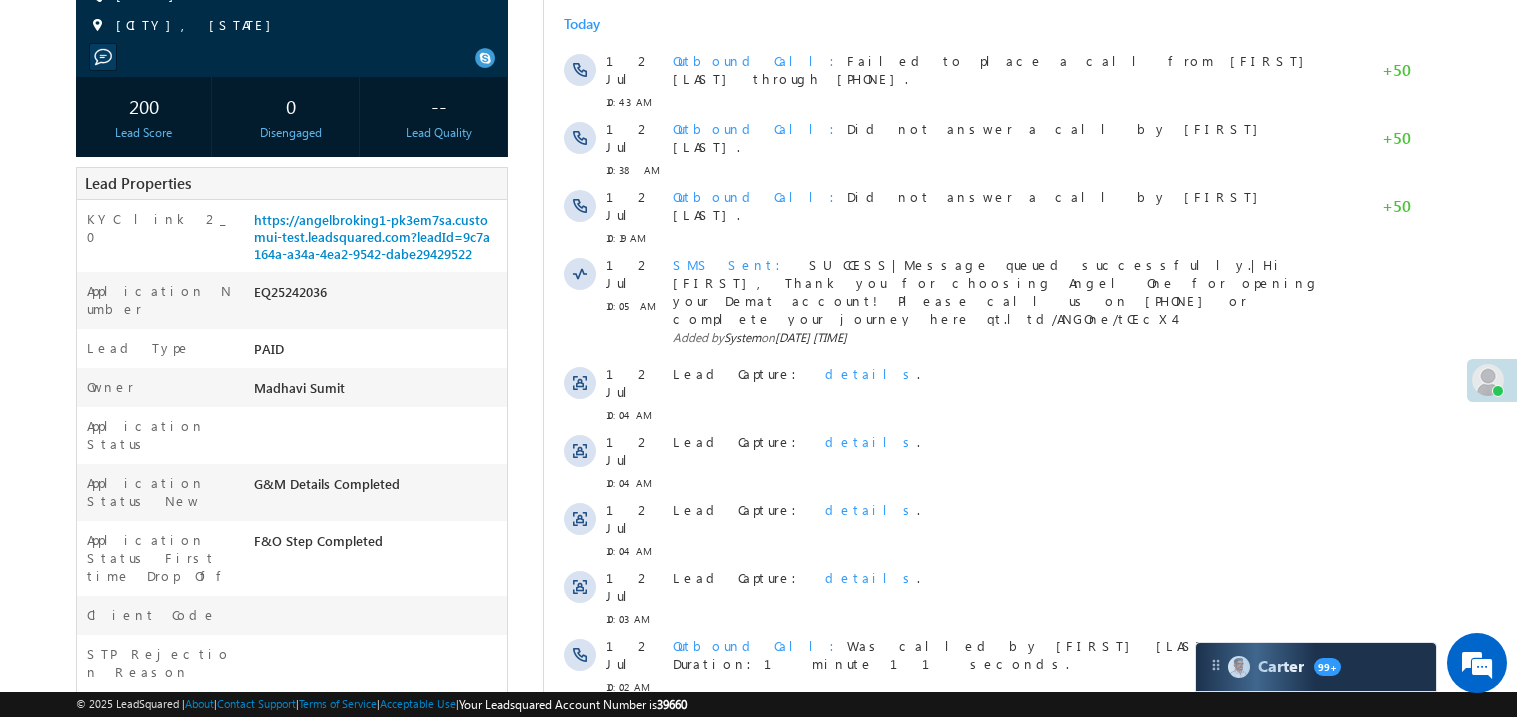 scroll, scrollTop: 399, scrollLeft: 0, axis: vertical 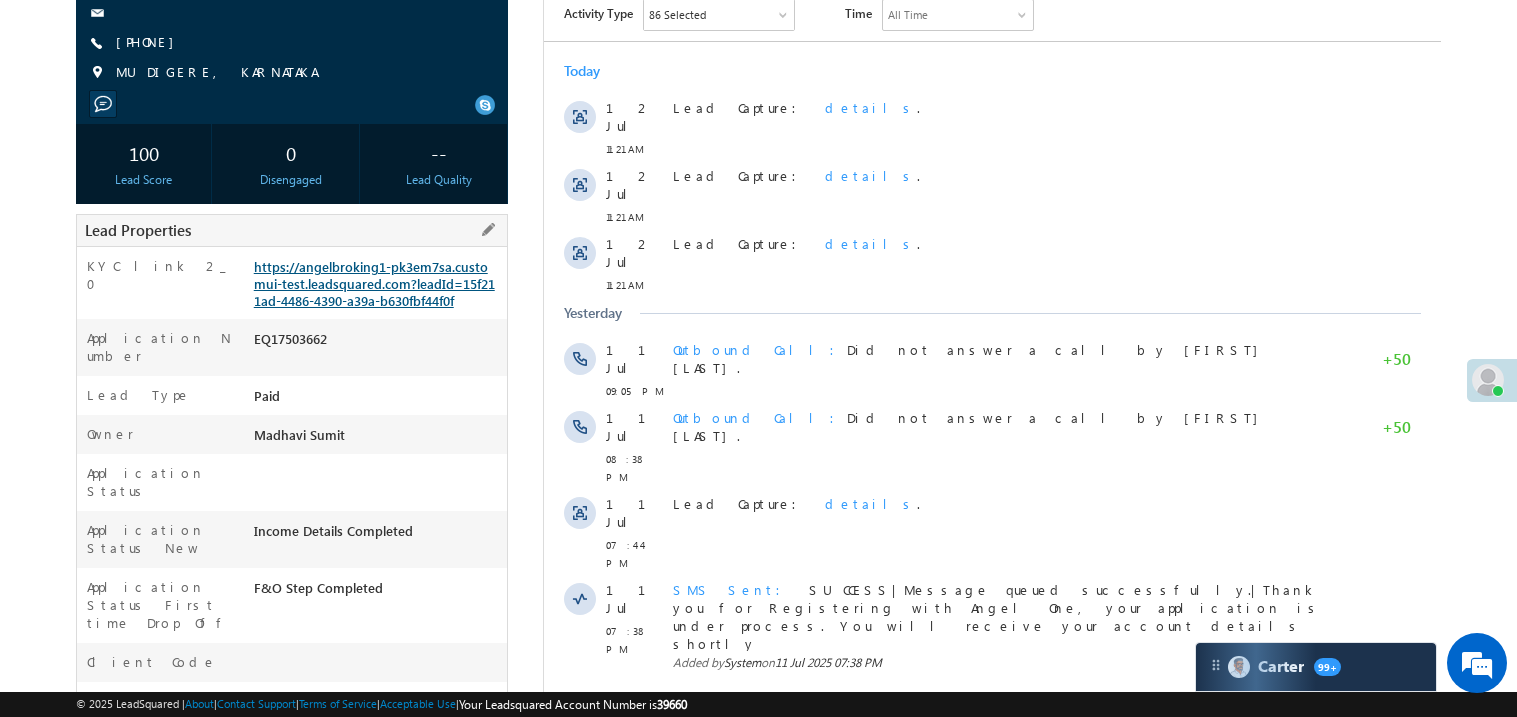 click on "https://angelbroking1-pk3em7sa.customui-test.leadsquared.com?leadId=15f211ad-4486-4390-a39a-b630fbf44f0f" at bounding box center [374, 283] 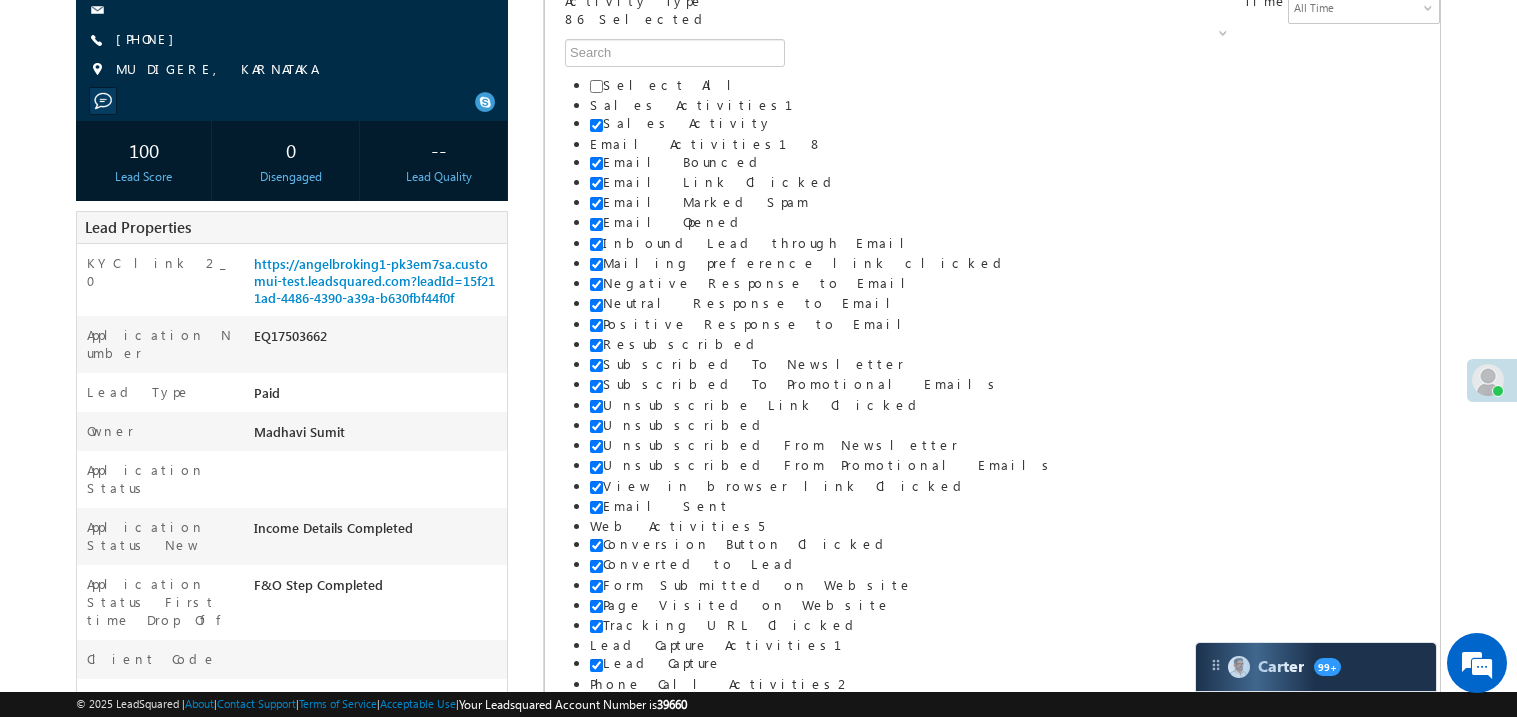 scroll, scrollTop: 239, scrollLeft: 0, axis: vertical 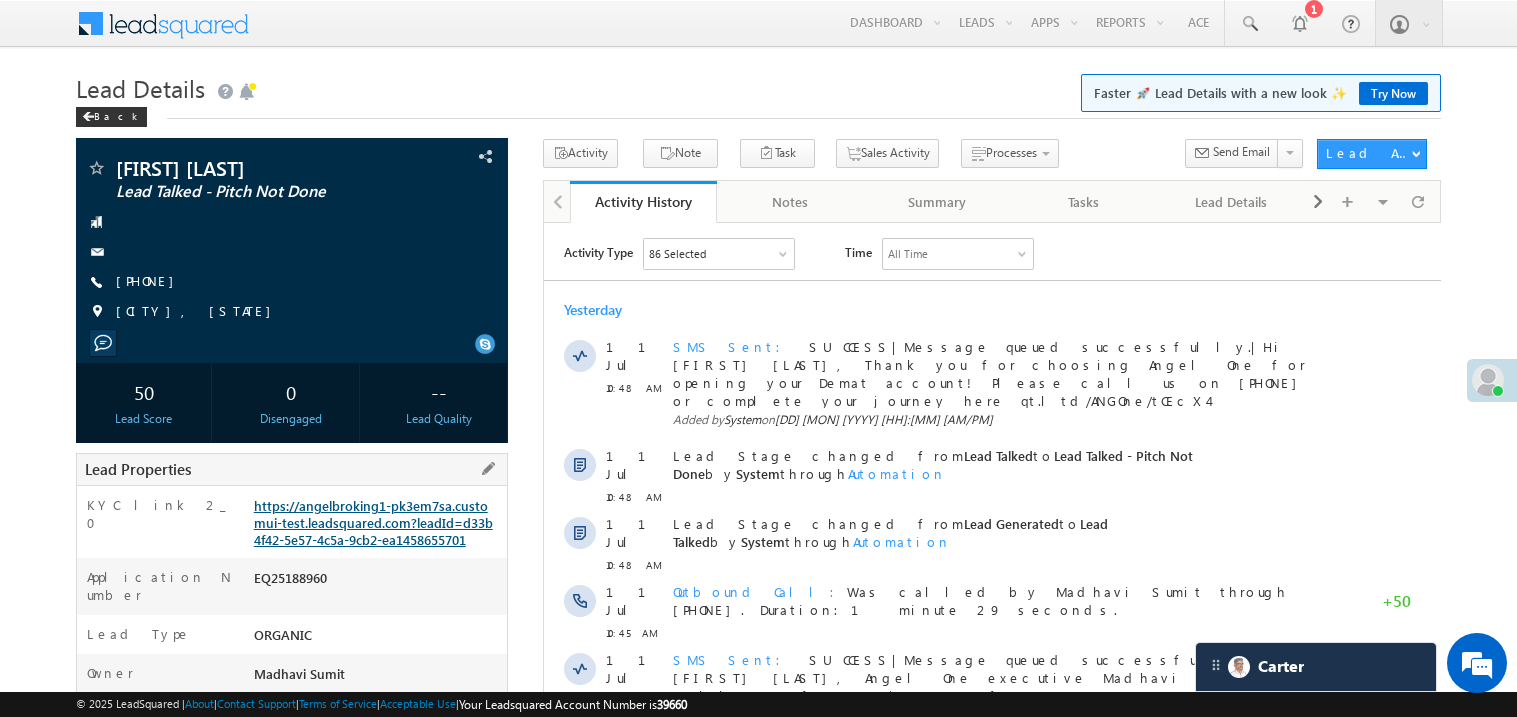 click on "https://angelbroking1-pk3em7sa.customui-test.leadsquared.com?leadId=d33b4f42-5e57-4c5a-9cb2-ea1458655701" at bounding box center [373, 522] 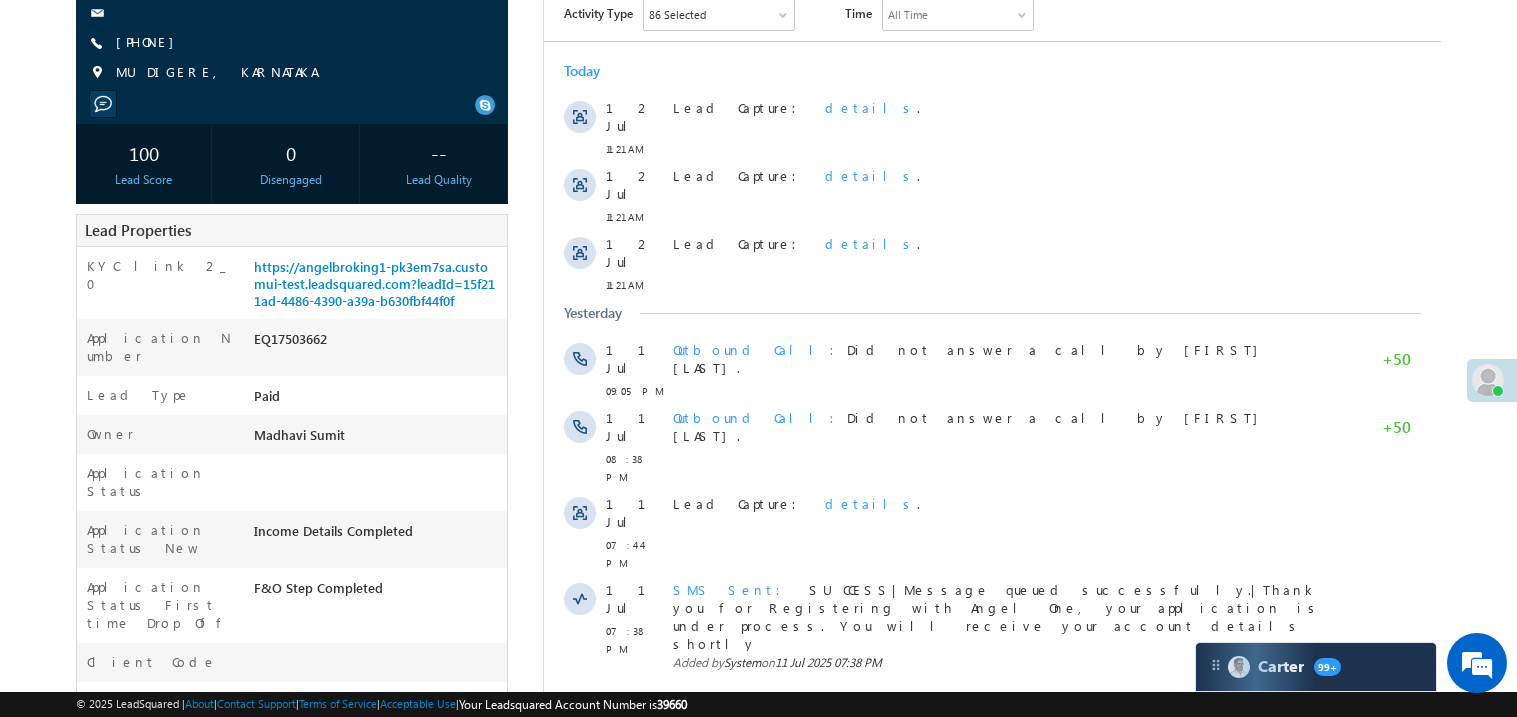 scroll, scrollTop: 0, scrollLeft: 0, axis: both 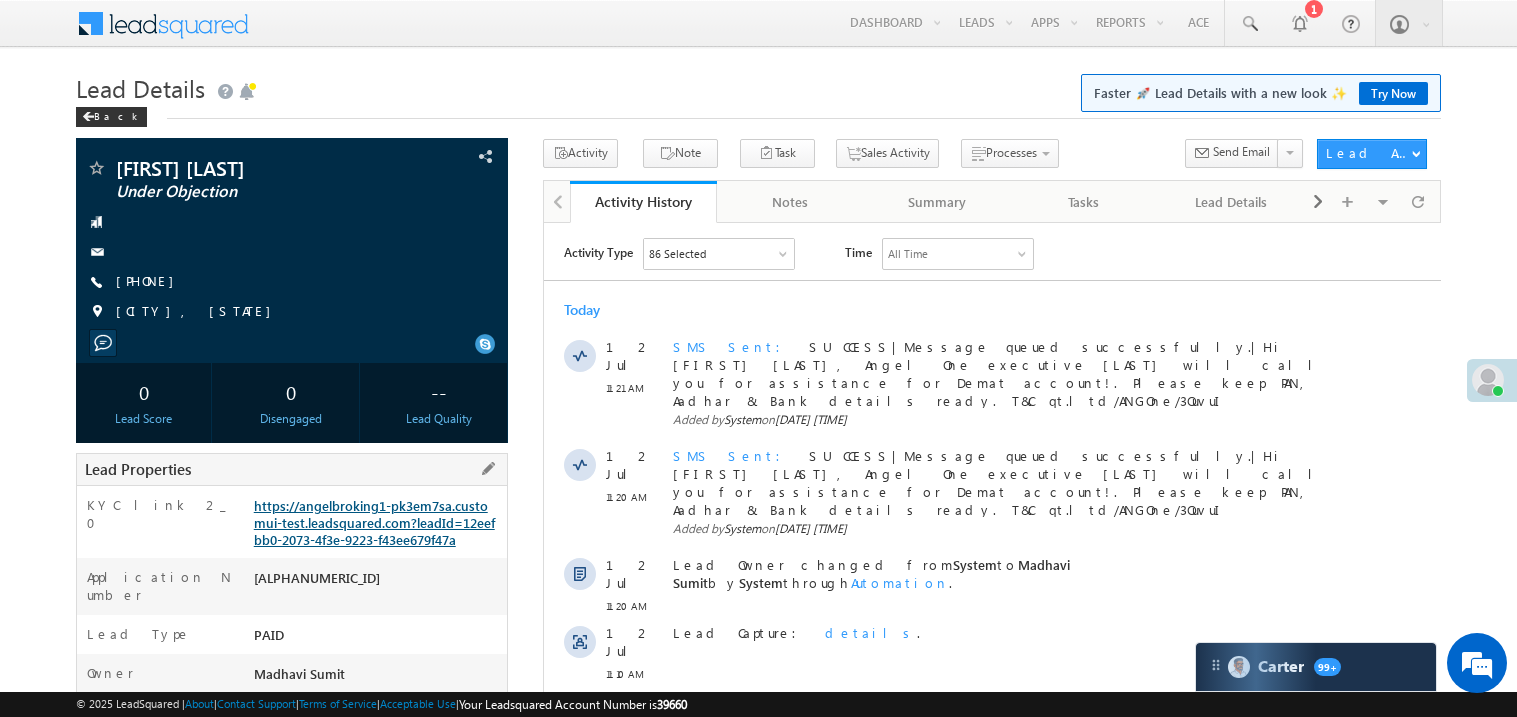 click on "https://angelbroking1-pk3em7sa.customui-test.leadsquared.com?leadId=12eefbb0-2073-4f3e-9223-f43ee679f47a" at bounding box center (374, 522) 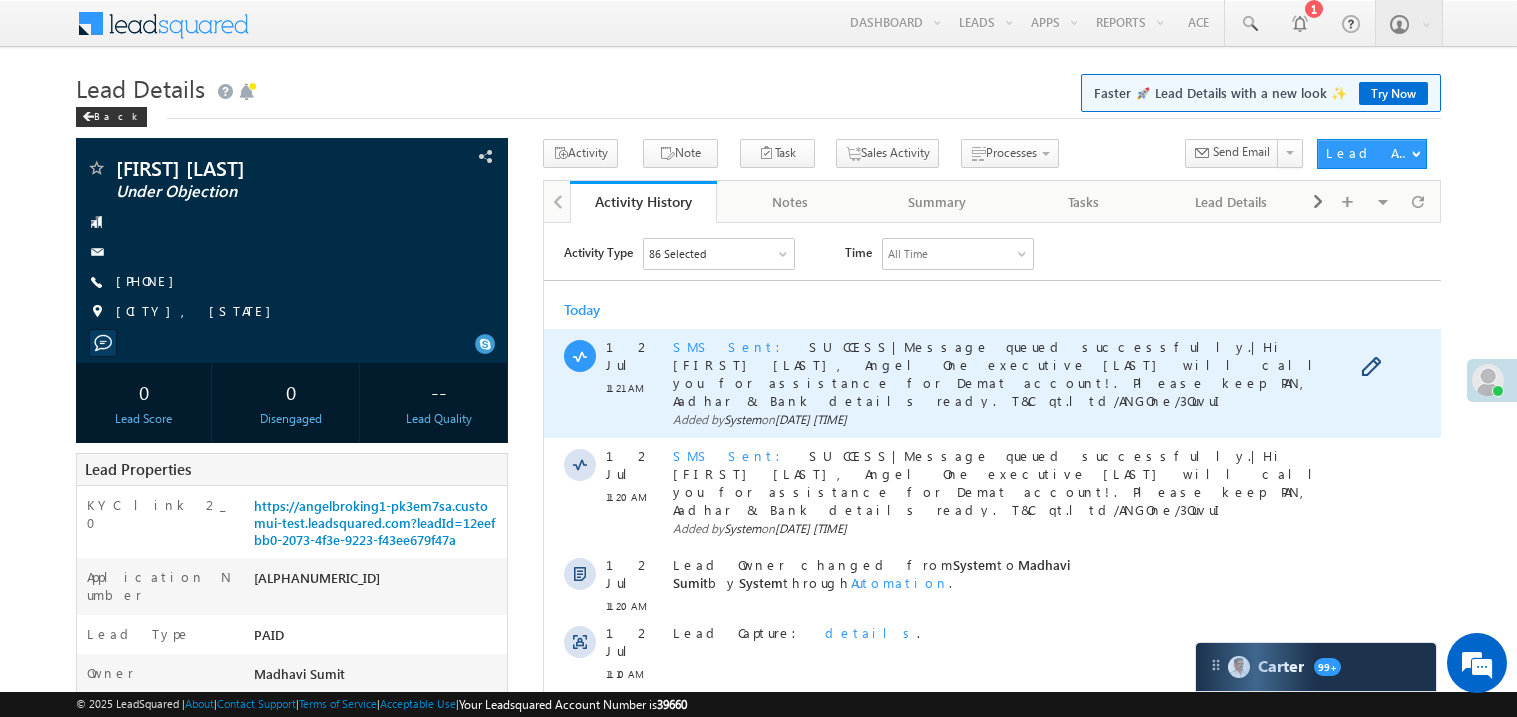 click on "SUCCESS|Message queued successfully.|Hi Dhanjir Sah, Angel One executive Madhavi will call you for assistance for Demat account!. Please keep PAN, Aadhar & Bank details ready. T&C qt.ltd/ANGOne/3OuvuI" at bounding box center (999, 372) 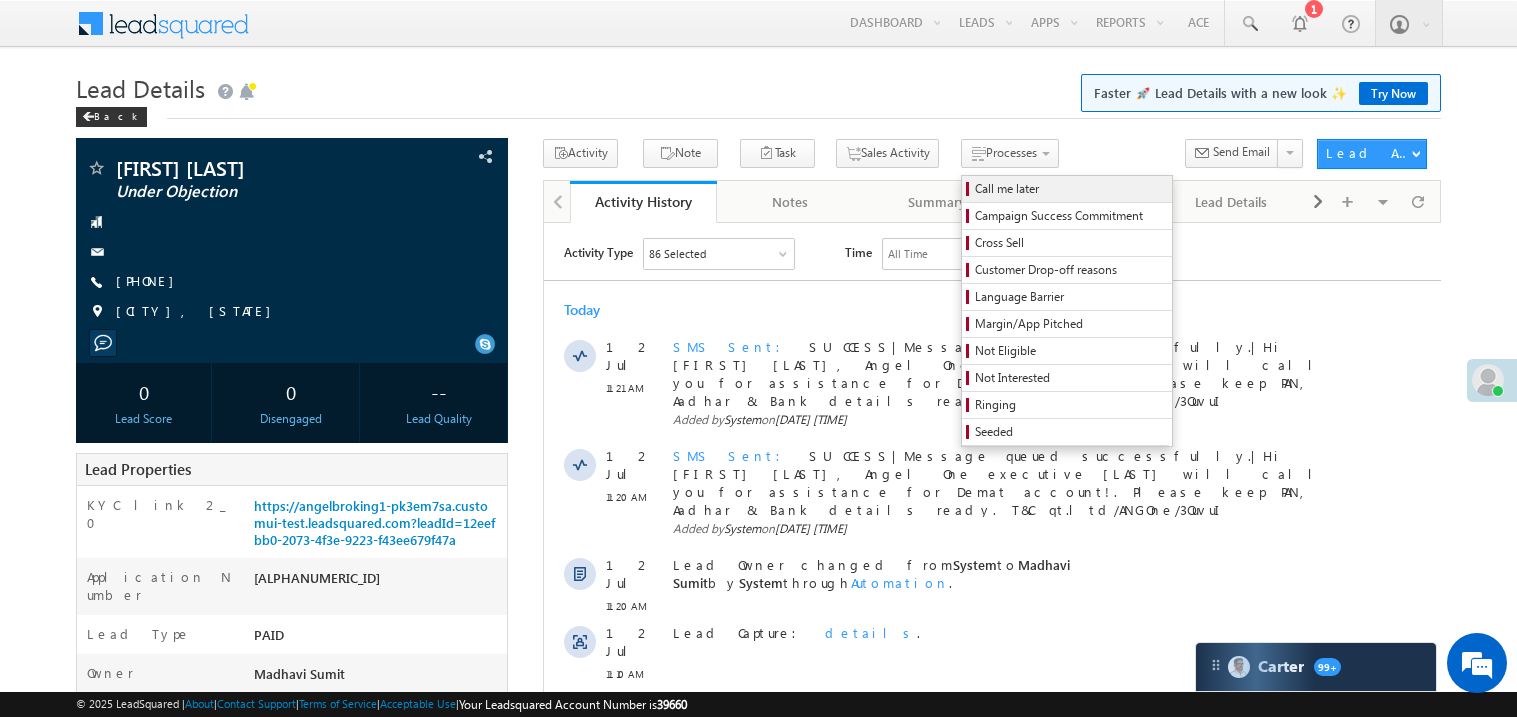 click on "Call me later" at bounding box center (1070, 189) 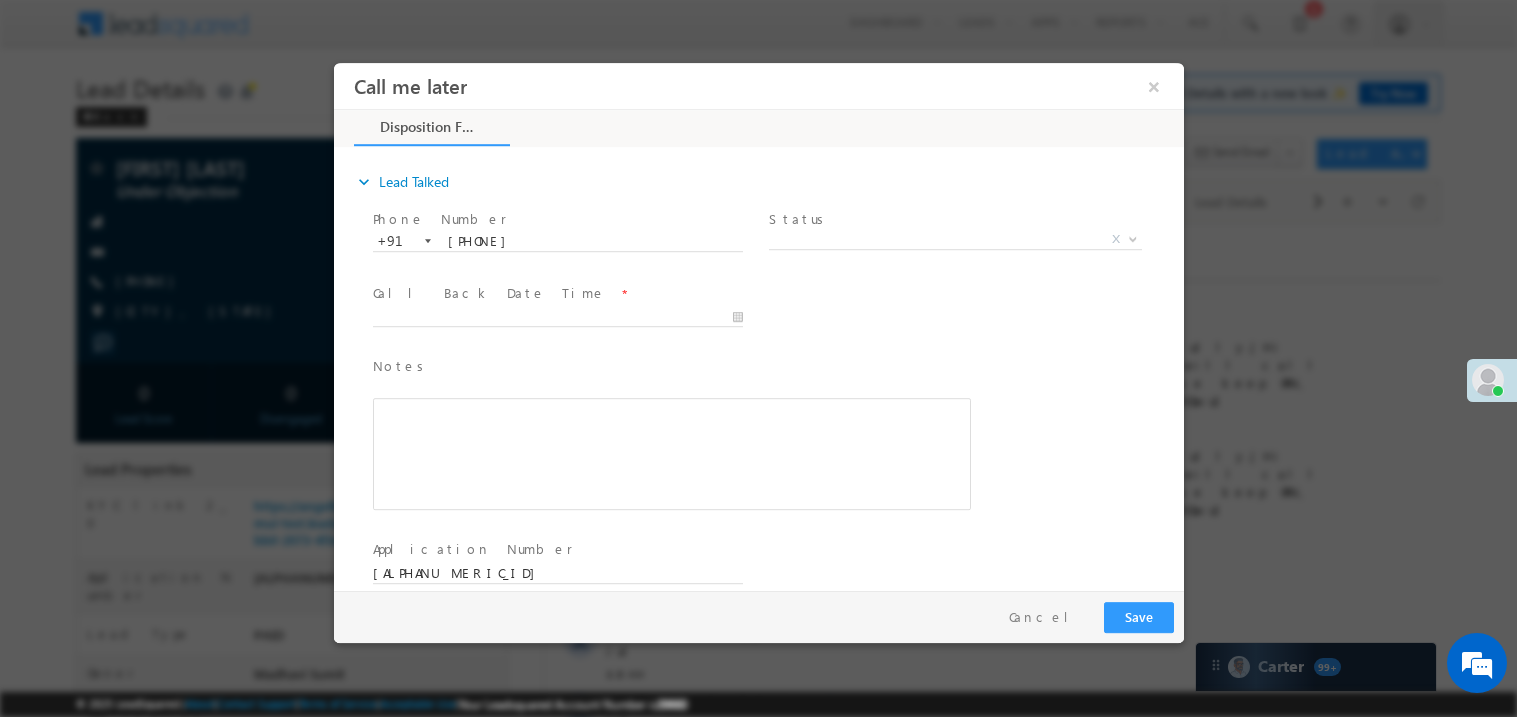 scroll, scrollTop: 0, scrollLeft: 0, axis: both 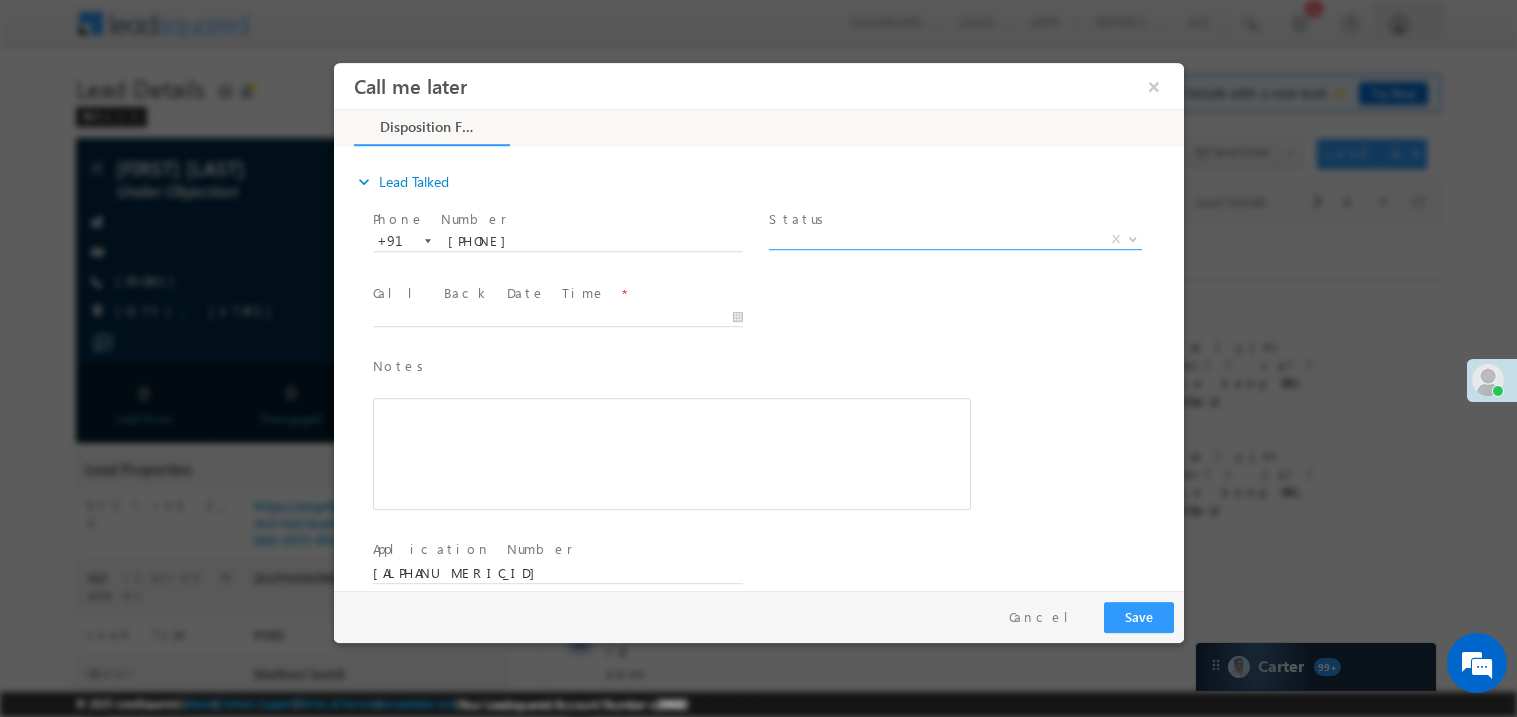 click on "X" at bounding box center (954, 239) 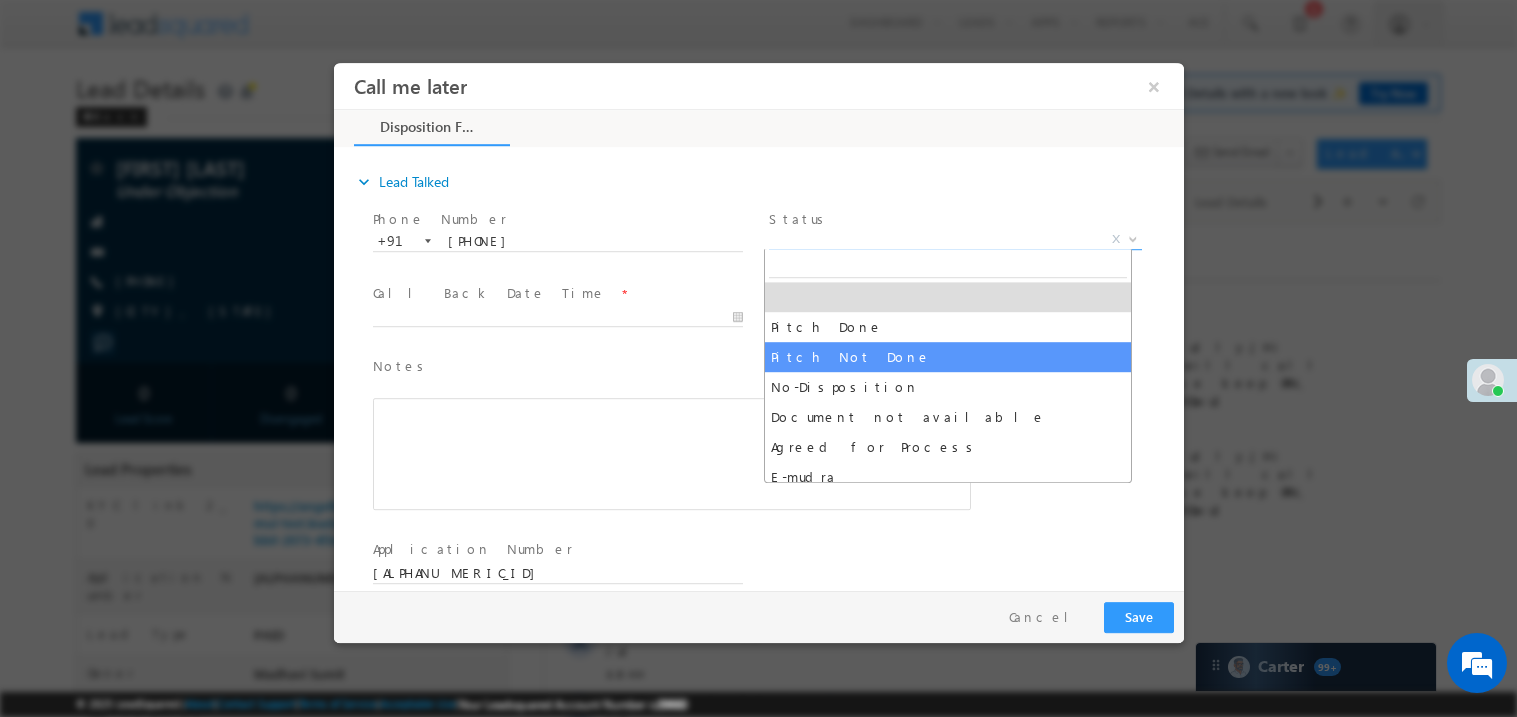 select on "Pitch Not Done" 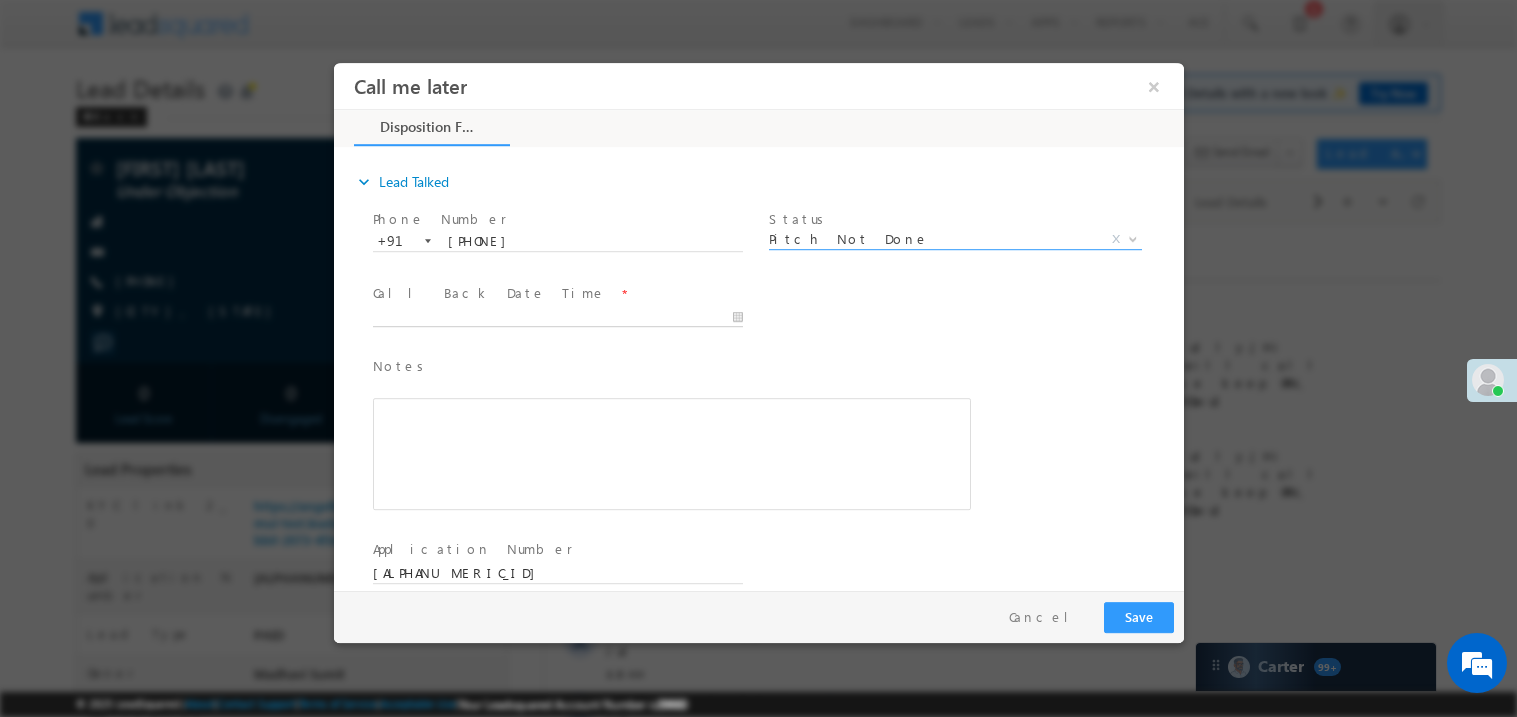 click on "Call me later
×" at bounding box center (758, 325) 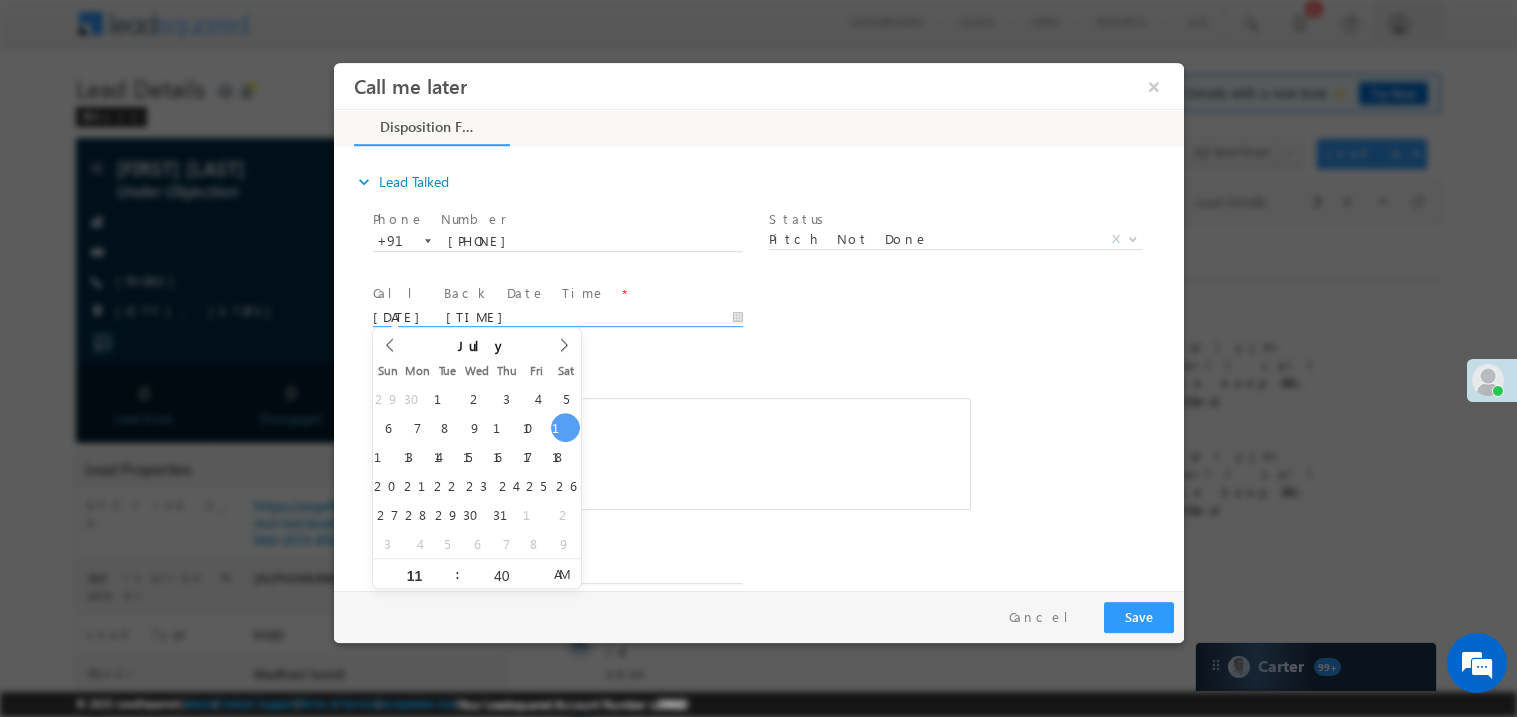 click at bounding box center (671, 453) 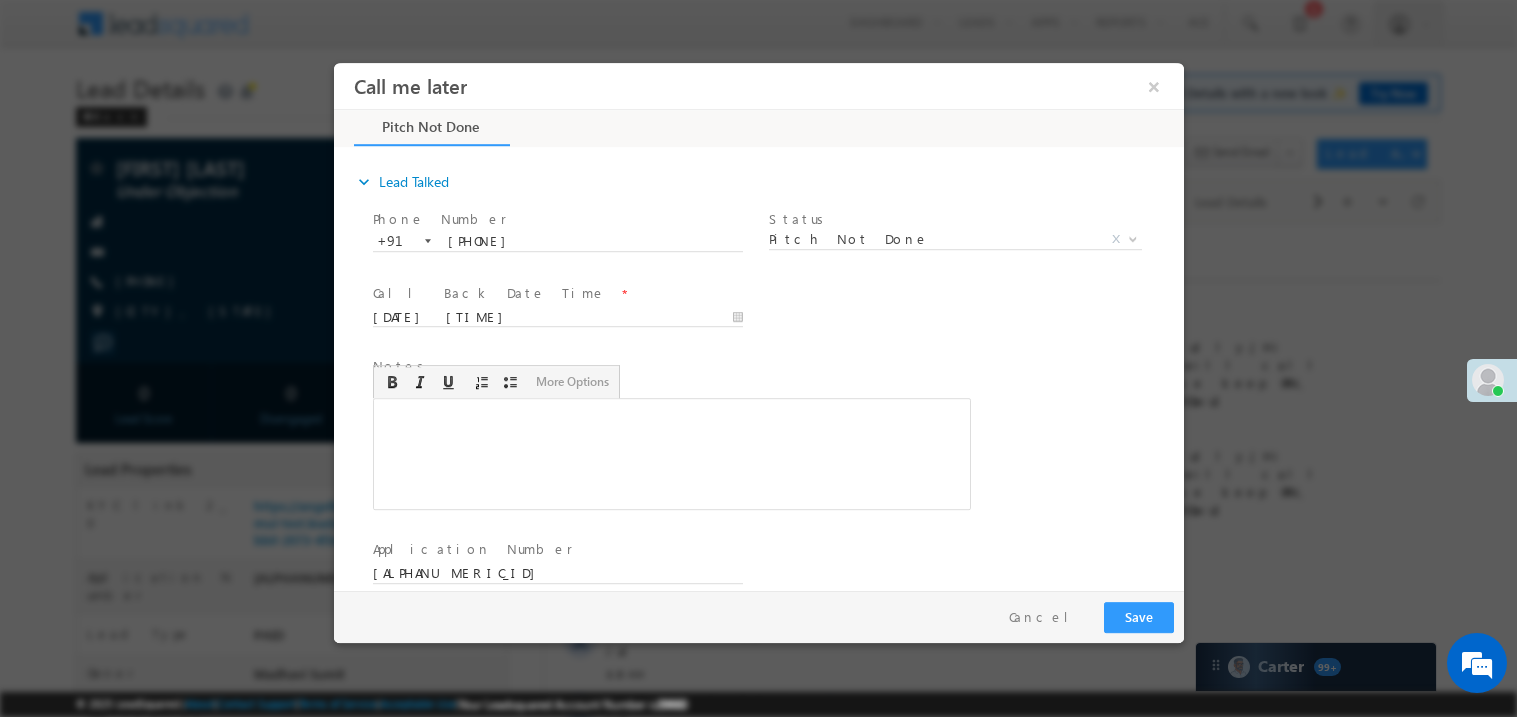 type 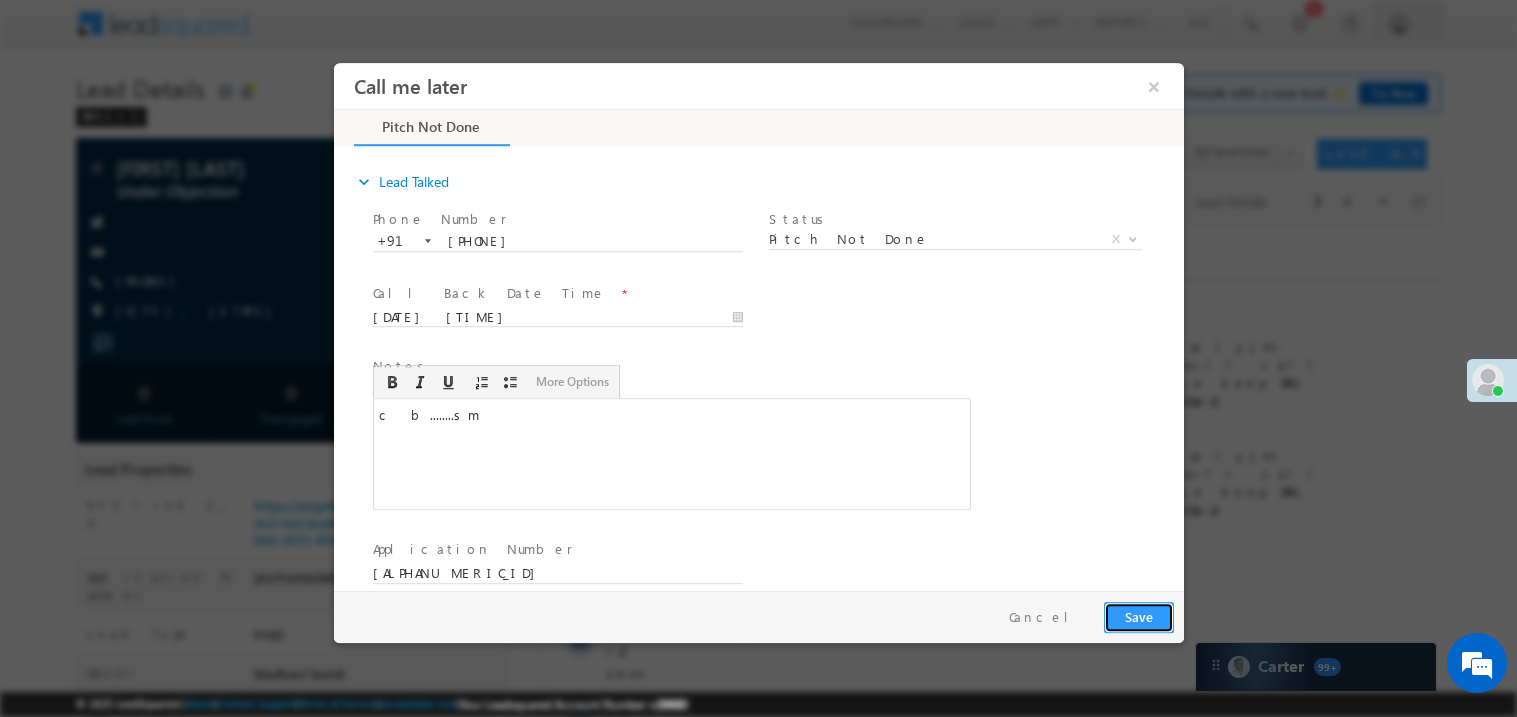 click on "Save" at bounding box center (1138, 616) 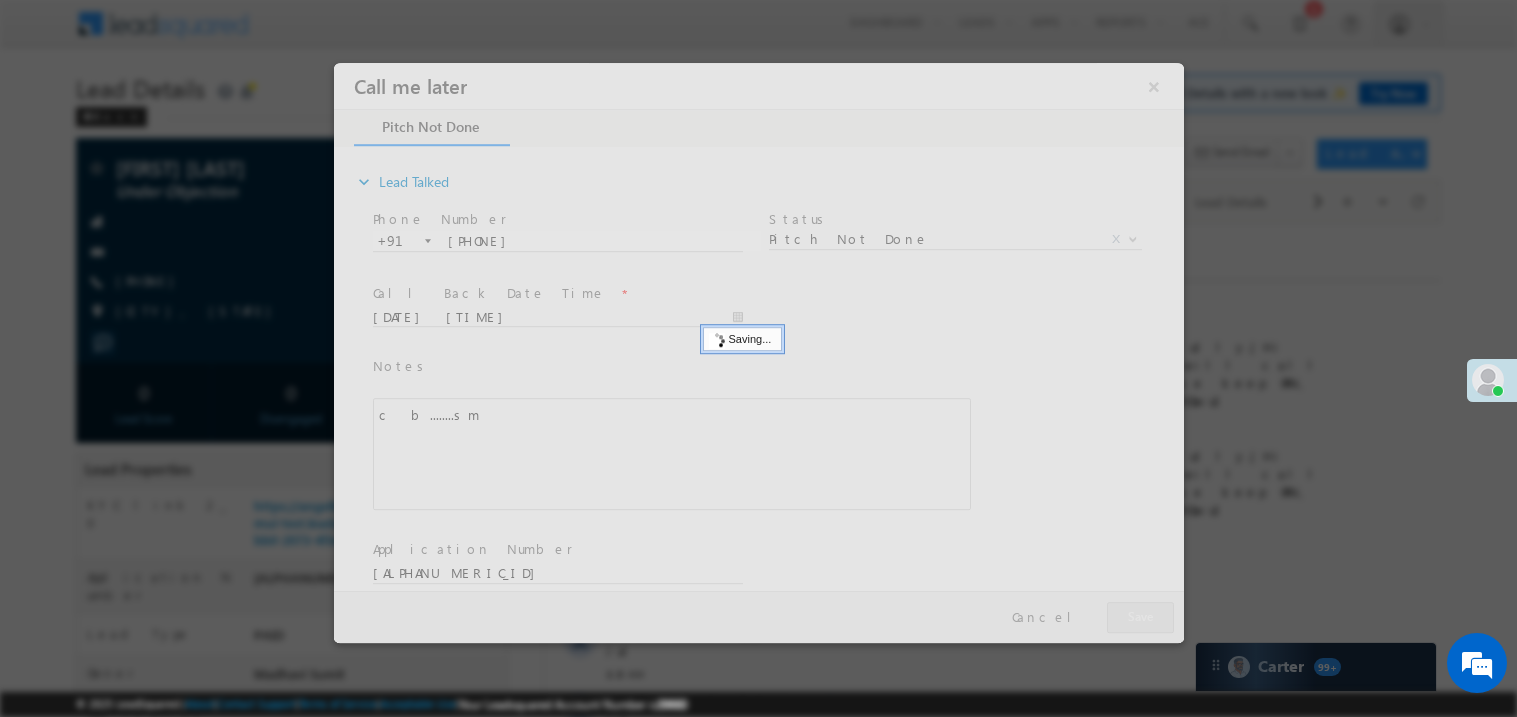 click at bounding box center [758, 352] 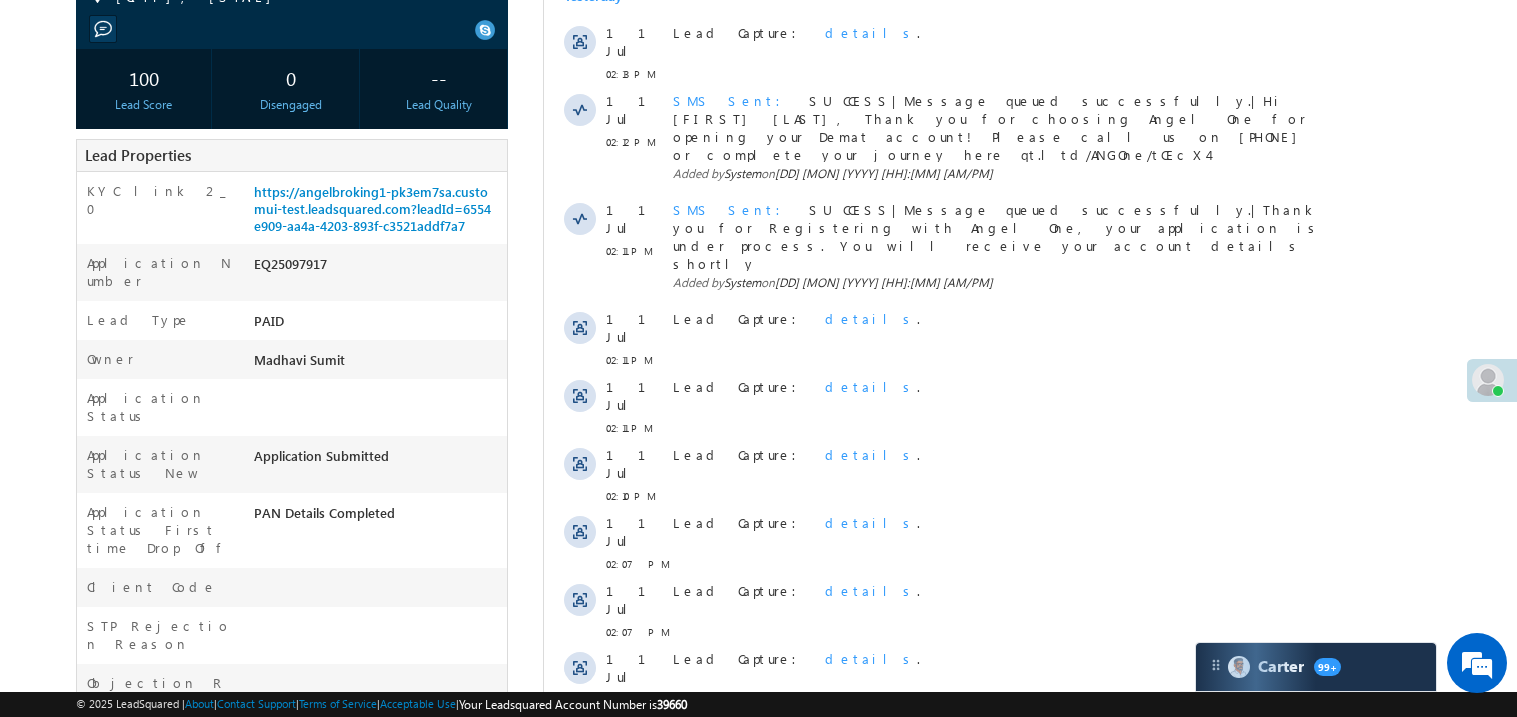 scroll, scrollTop: 82, scrollLeft: 0, axis: vertical 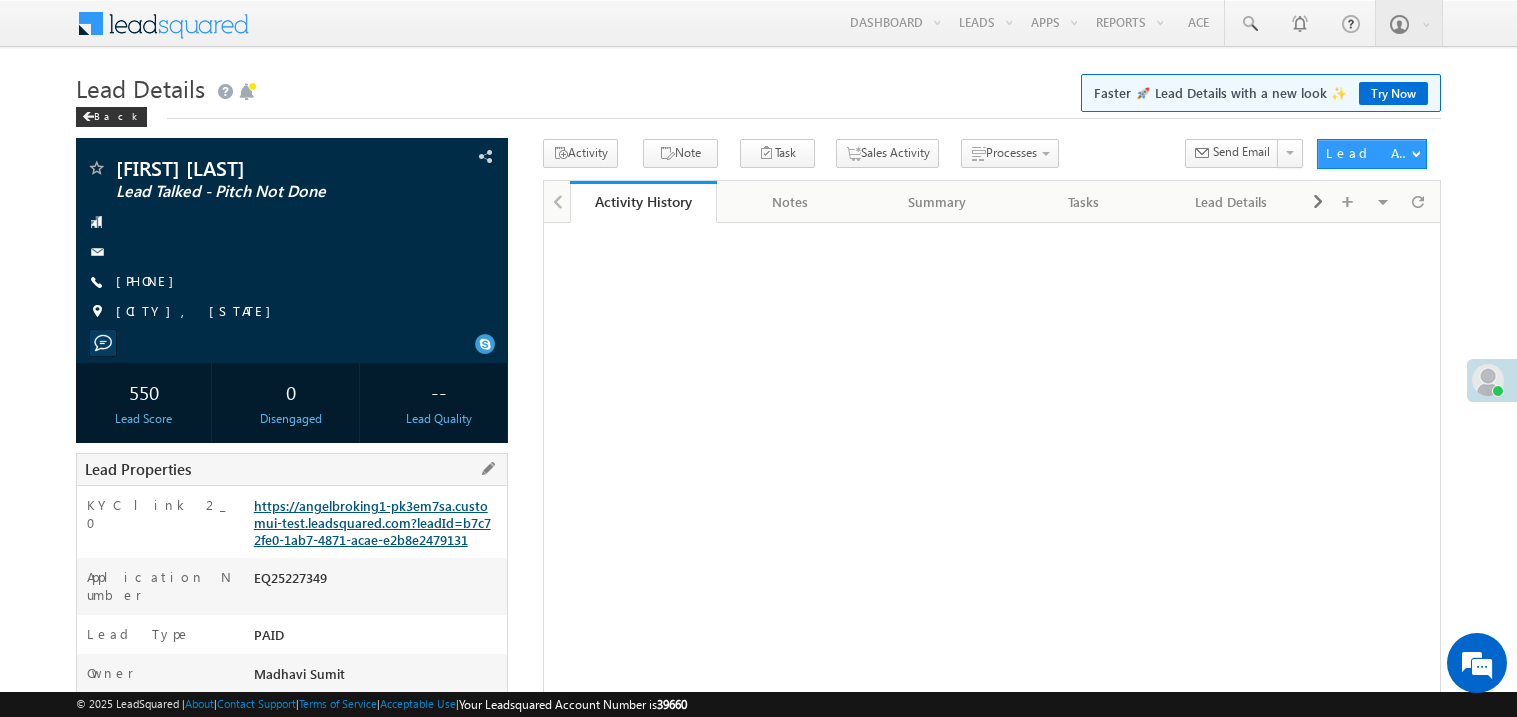 click on "https://angelbroking1-pk3em7sa.customui-test.leadsquared.com?leadId=b7c72fe0-1ab7-4871-acae-e2b8e2479131" at bounding box center (372, 522) 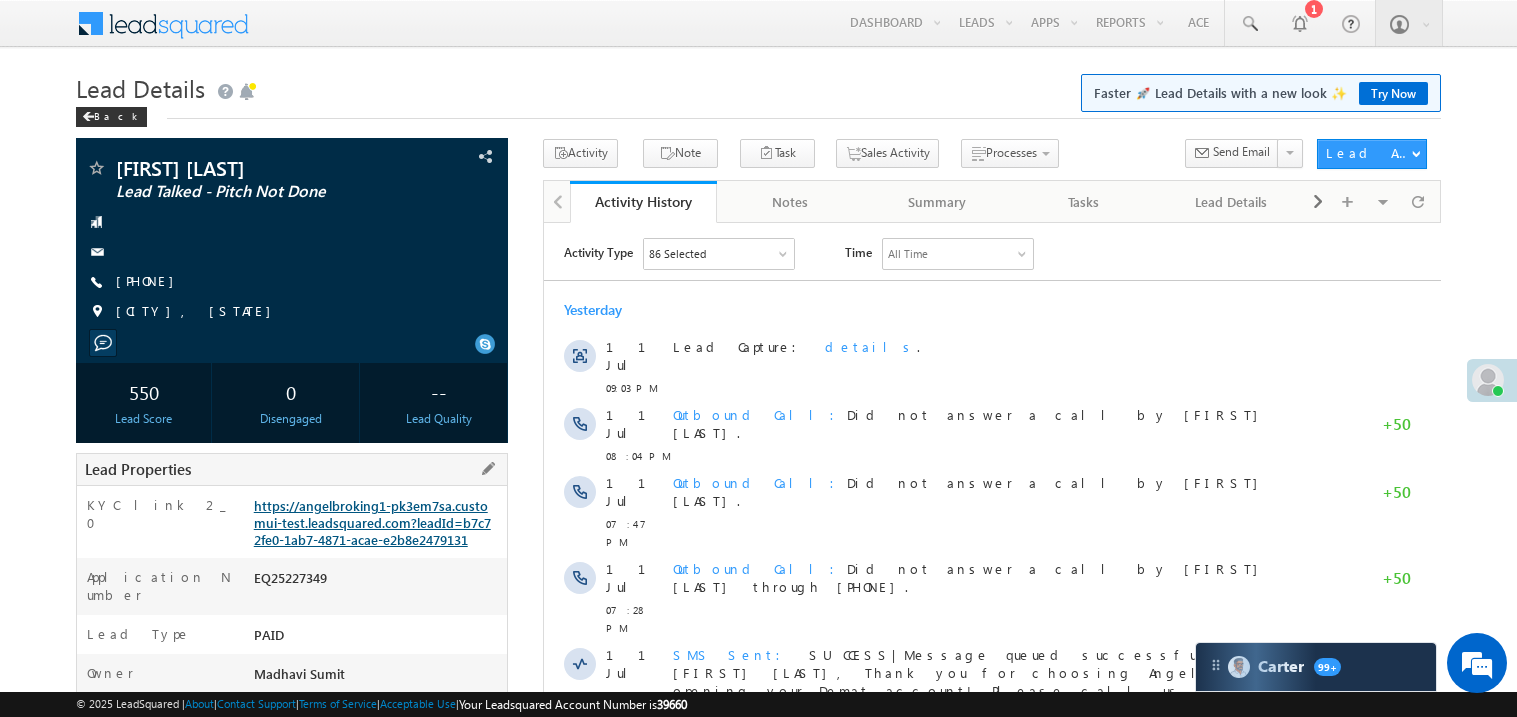 scroll, scrollTop: 0, scrollLeft: 0, axis: both 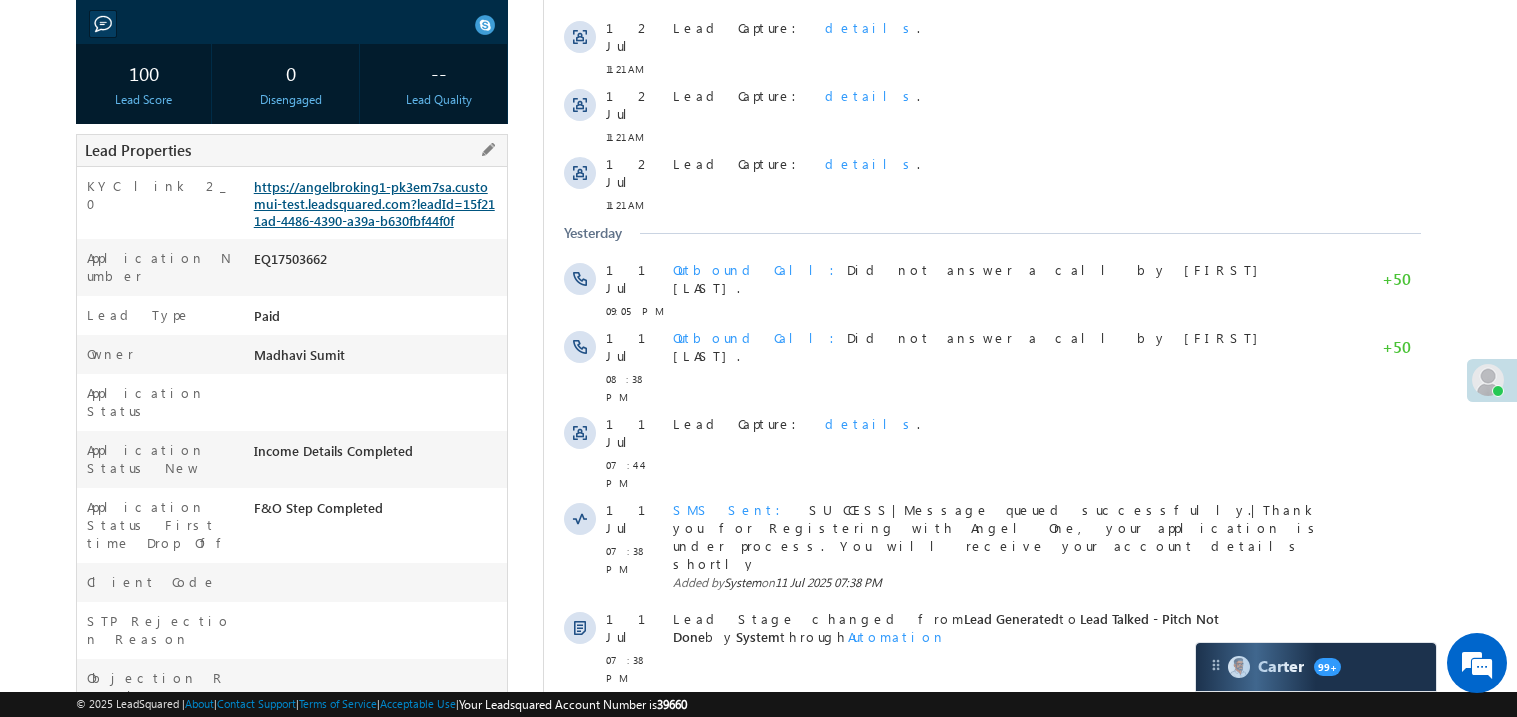 click on "https://angelbroking1-pk3em7sa.customui-test.leadsquared.com?leadId=15f211ad-4486-4390-a39a-b630fbf44f0f" at bounding box center [374, 203] 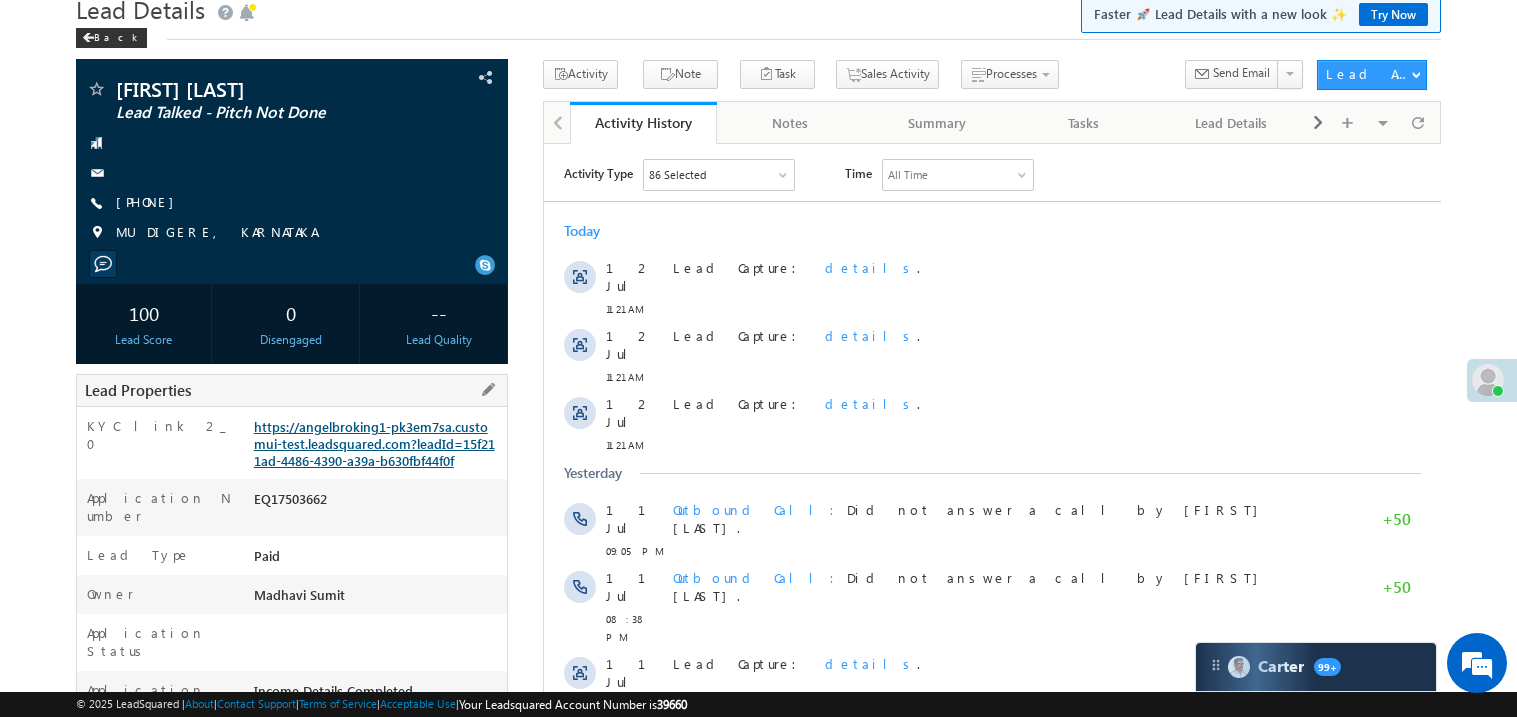 scroll, scrollTop: 199, scrollLeft: 0, axis: vertical 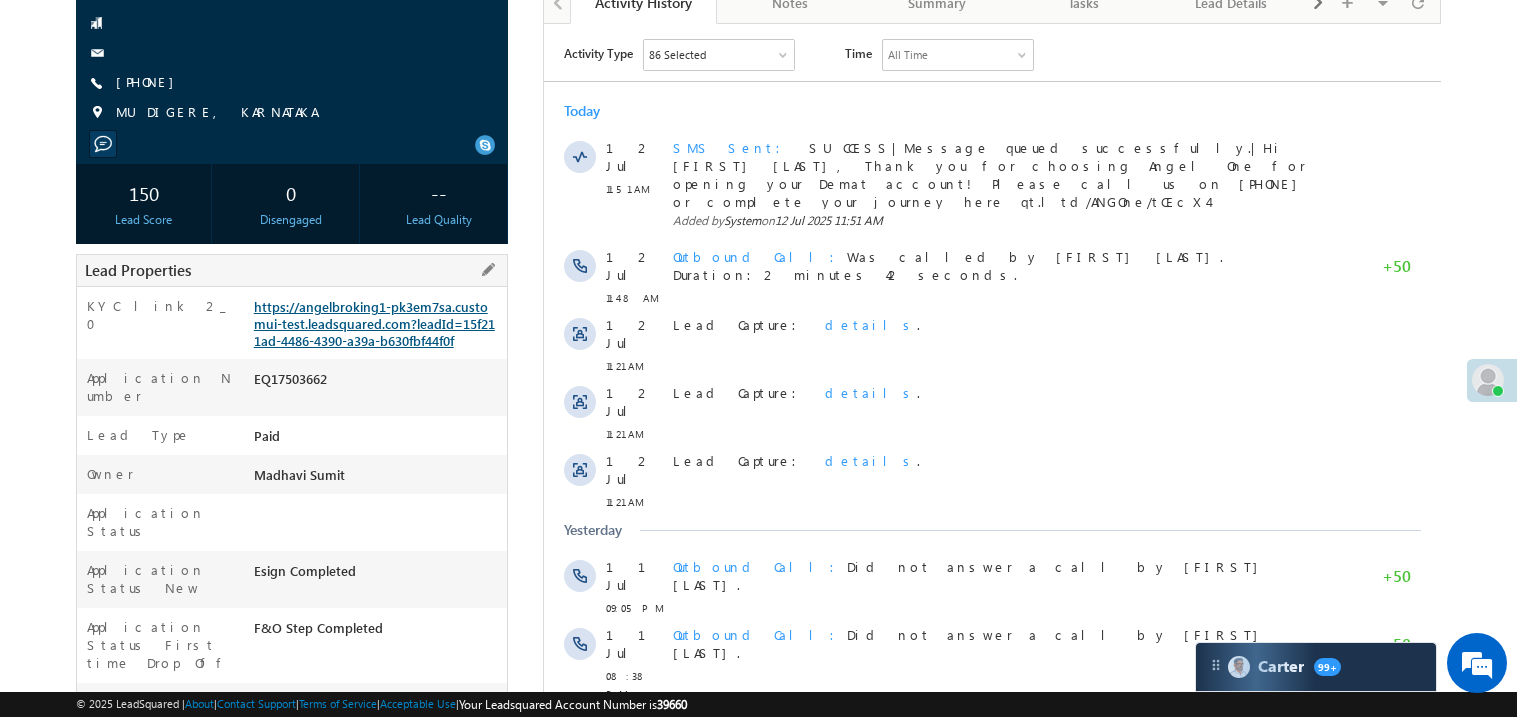 click on "https://angelbroking1-pk3em7sa.customui-test.leadsquared.com?leadId=15f211ad-4486-4390-a39a-b630fbf44f0f" at bounding box center [374, 323] 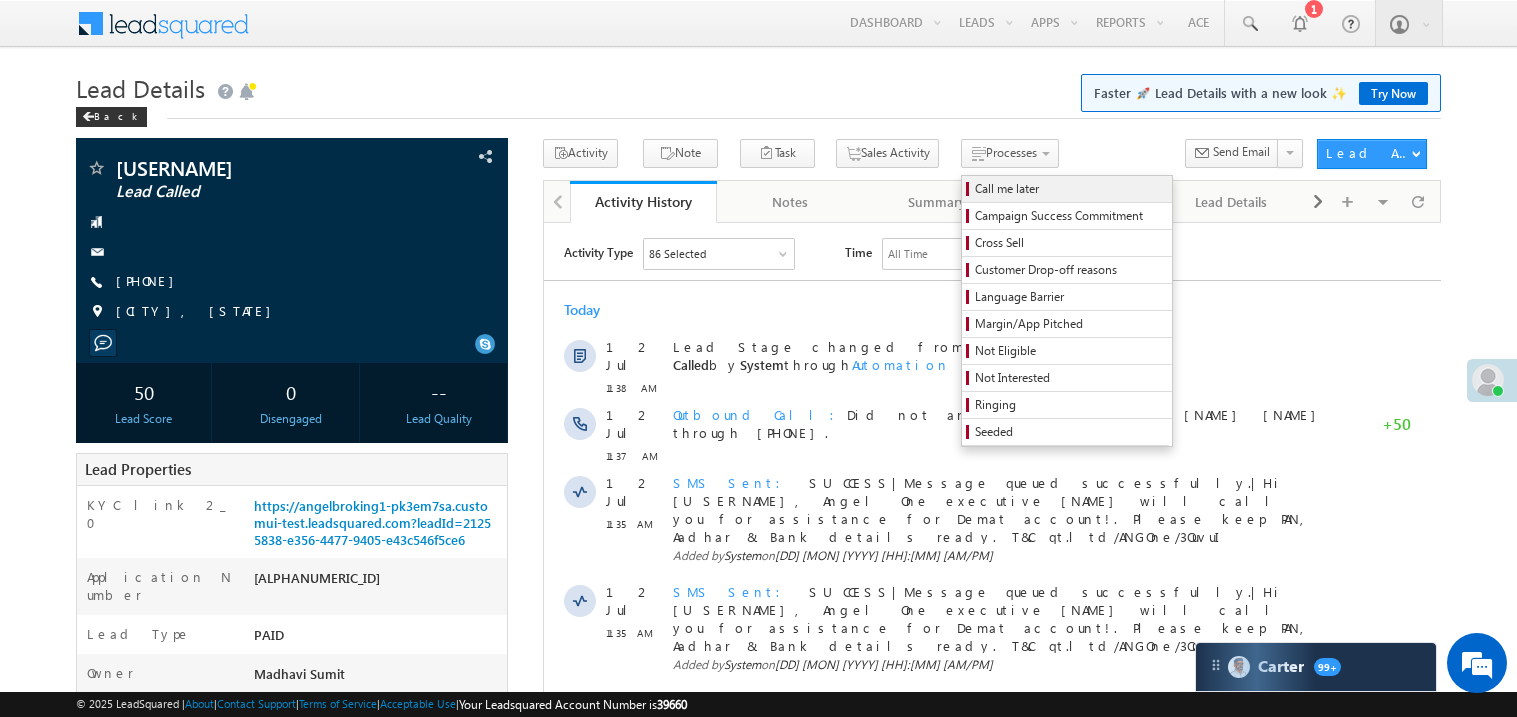 scroll, scrollTop: 0, scrollLeft: 0, axis: both 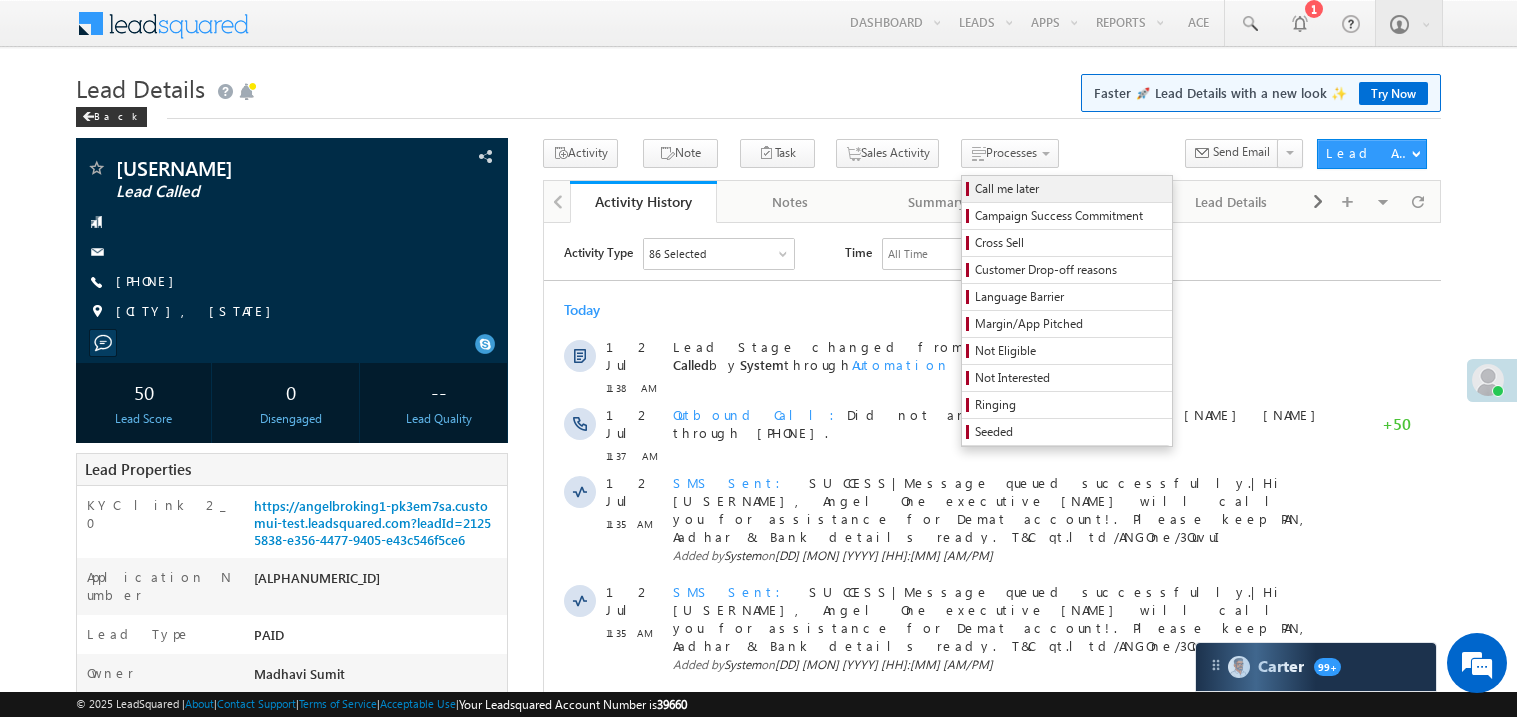 click on "Call me later" at bounding box center (1070, 189) 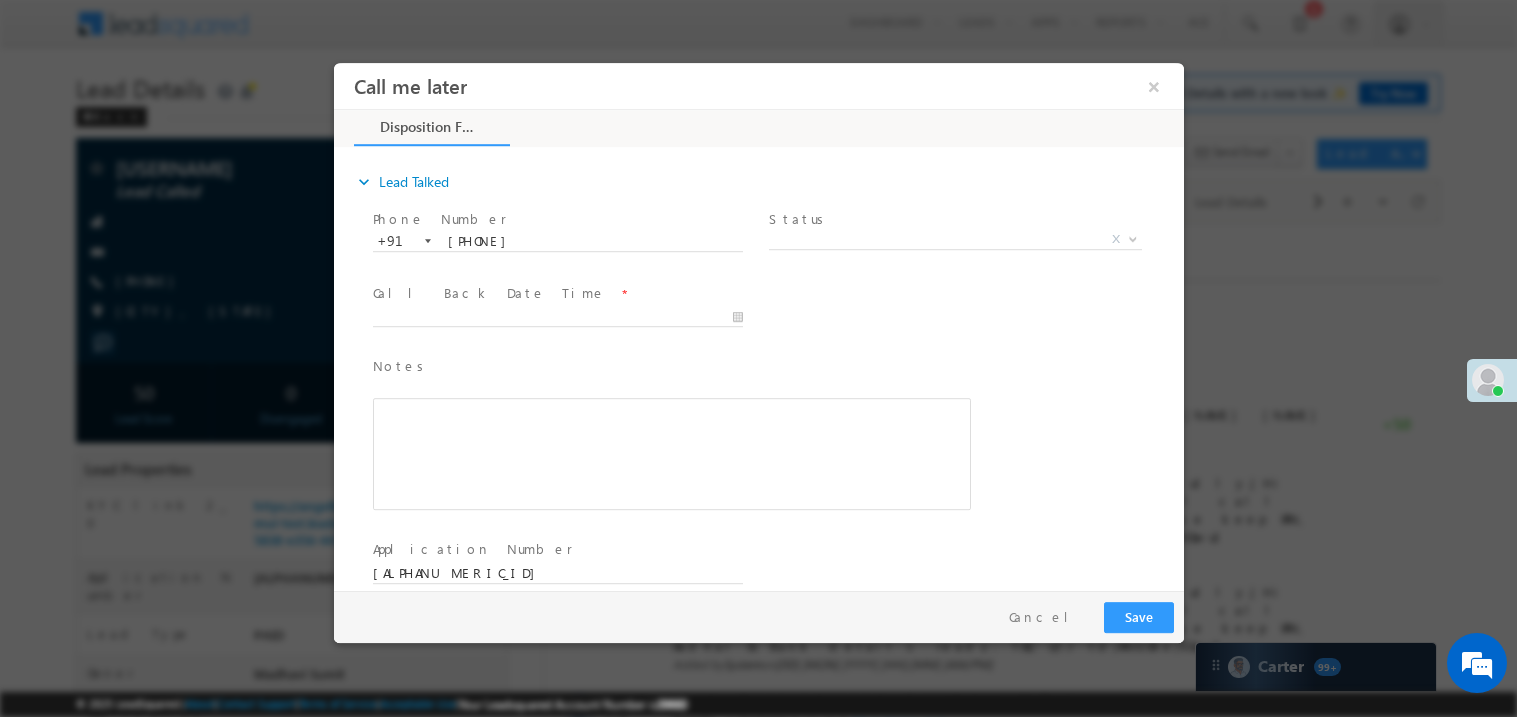 scroll, scrollTop: 0, scrollLeft: 0, axis: both 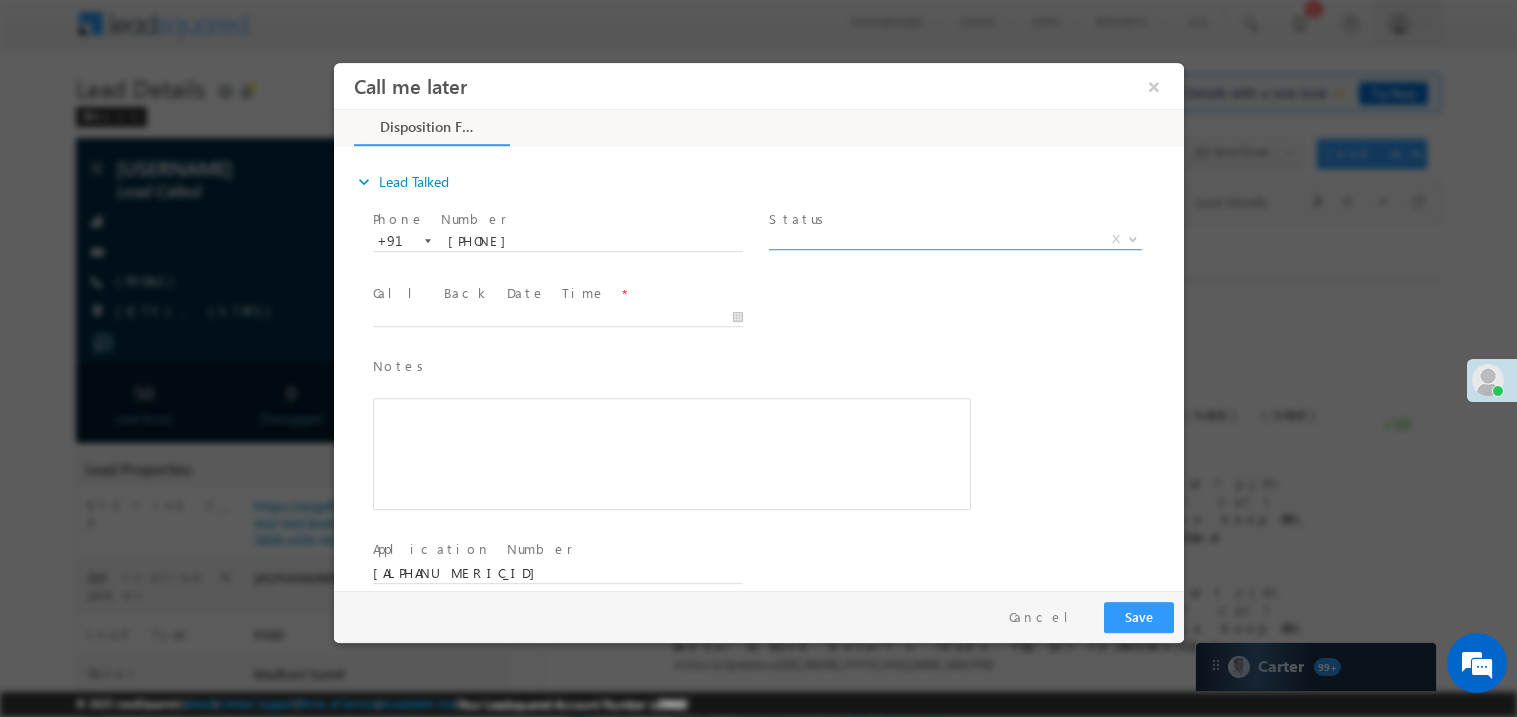 click on "X" at bounding box center (954, 239) 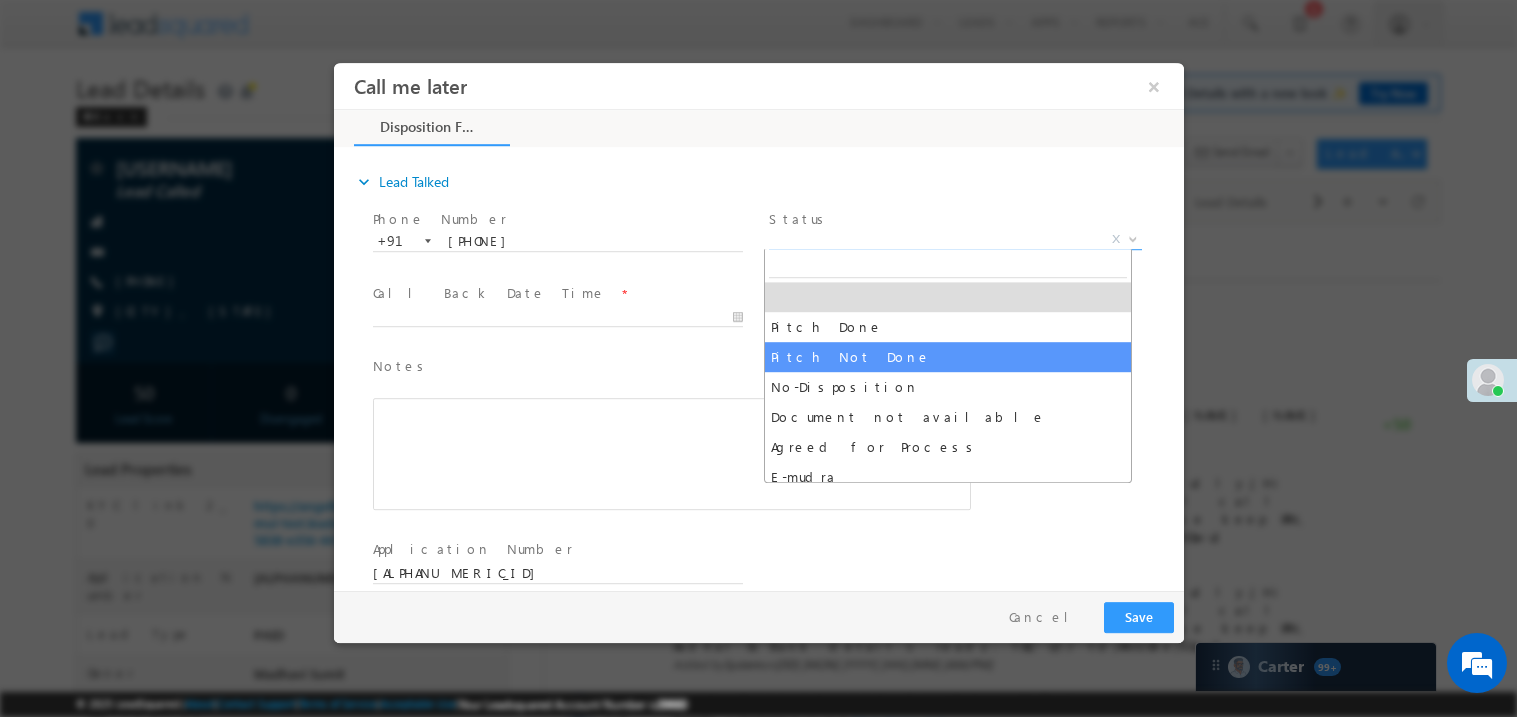 select on "Pitch Not Done" 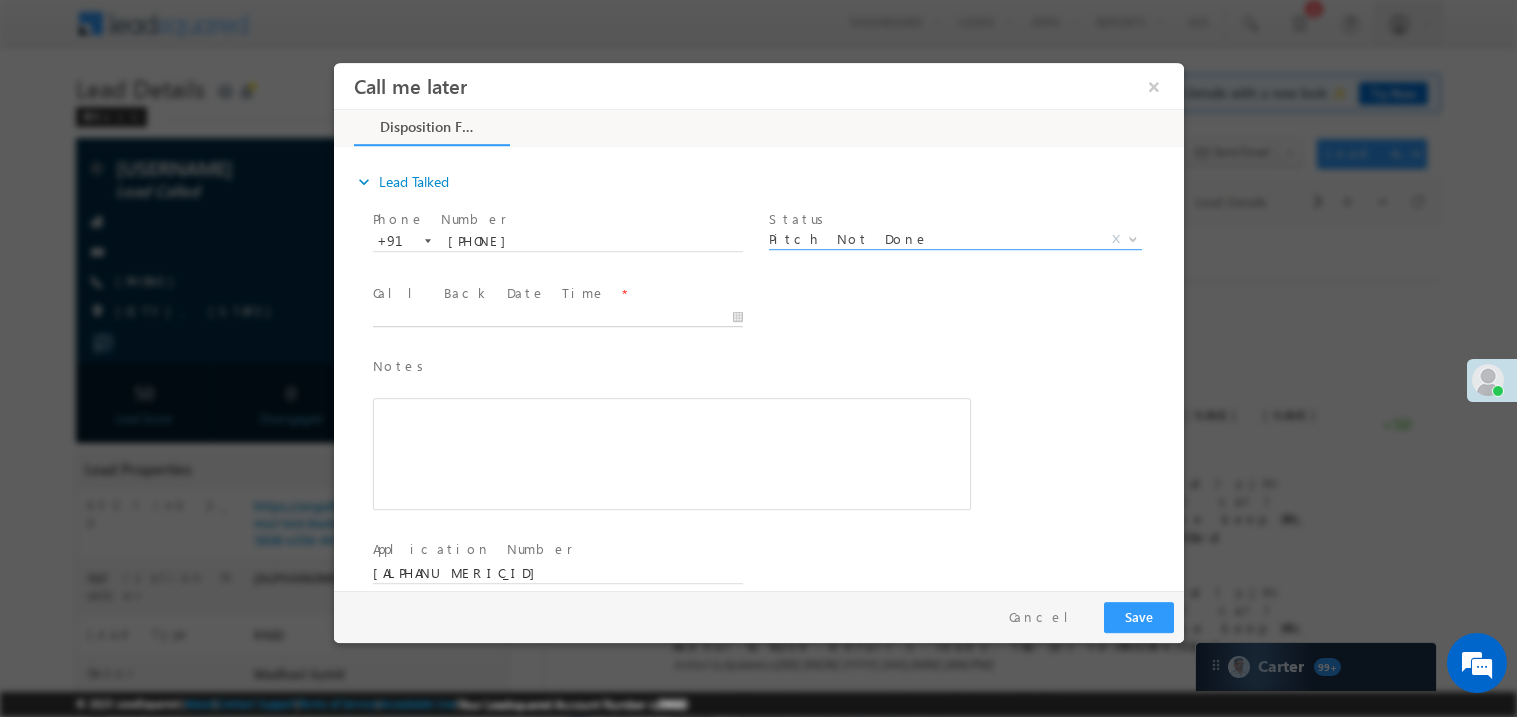 click on "Call me later
×" at bounding box center (758, 325) 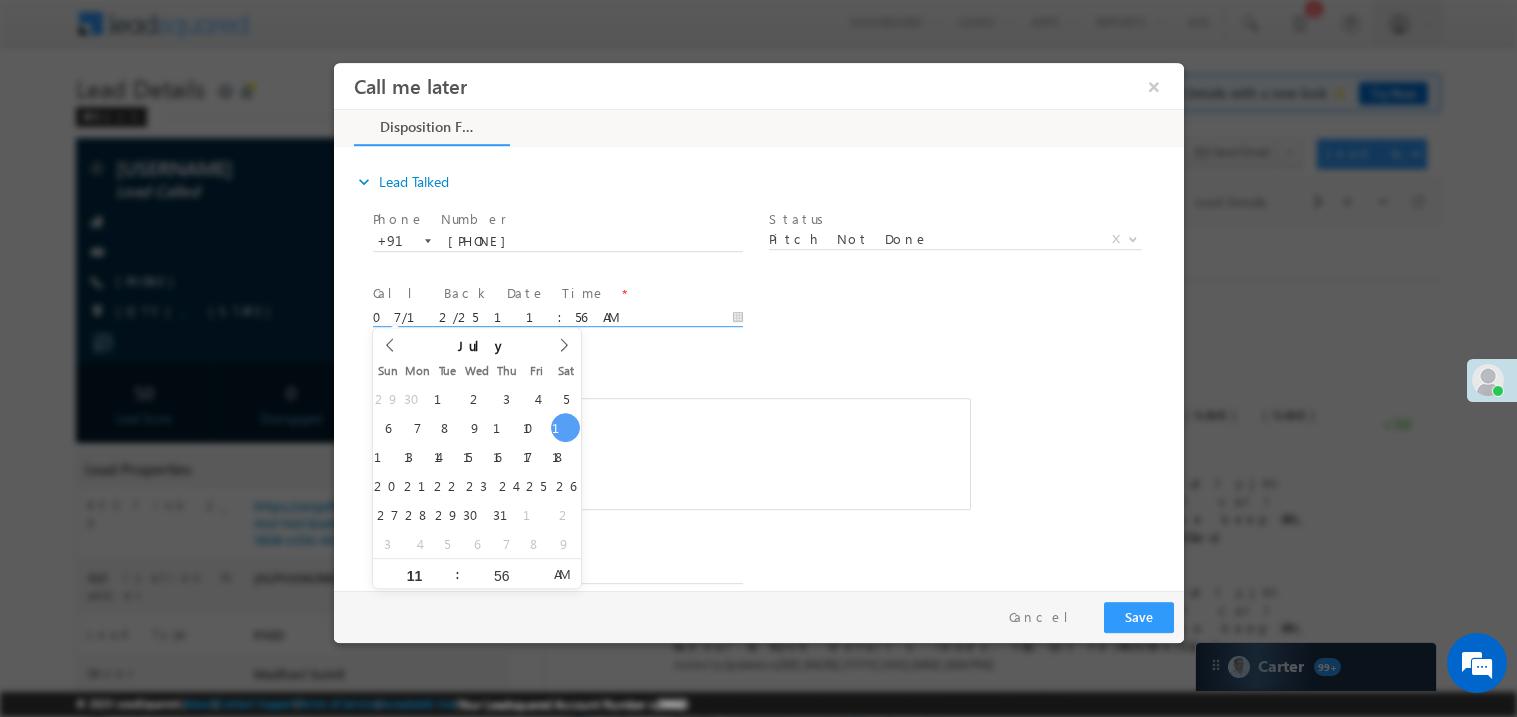 click at bounding box center [671, 453] 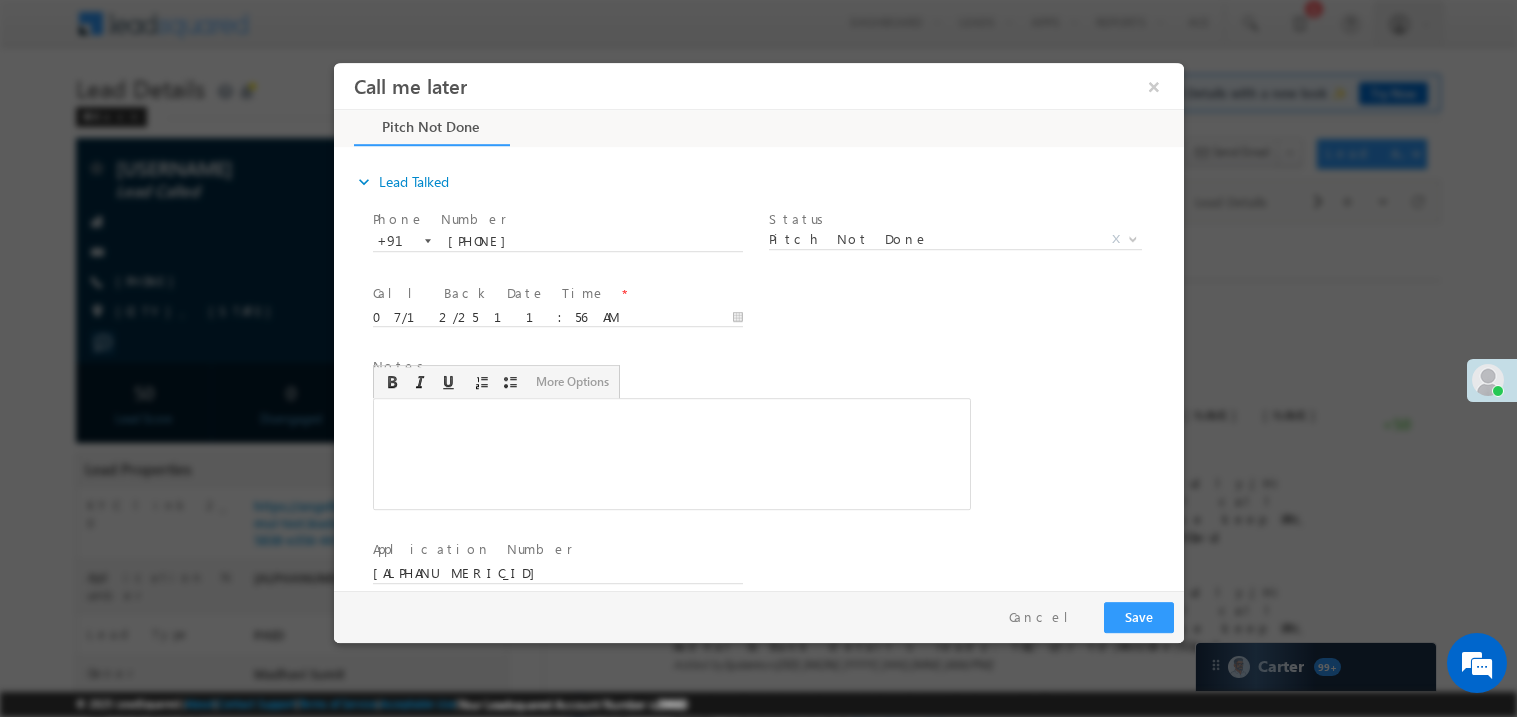 type 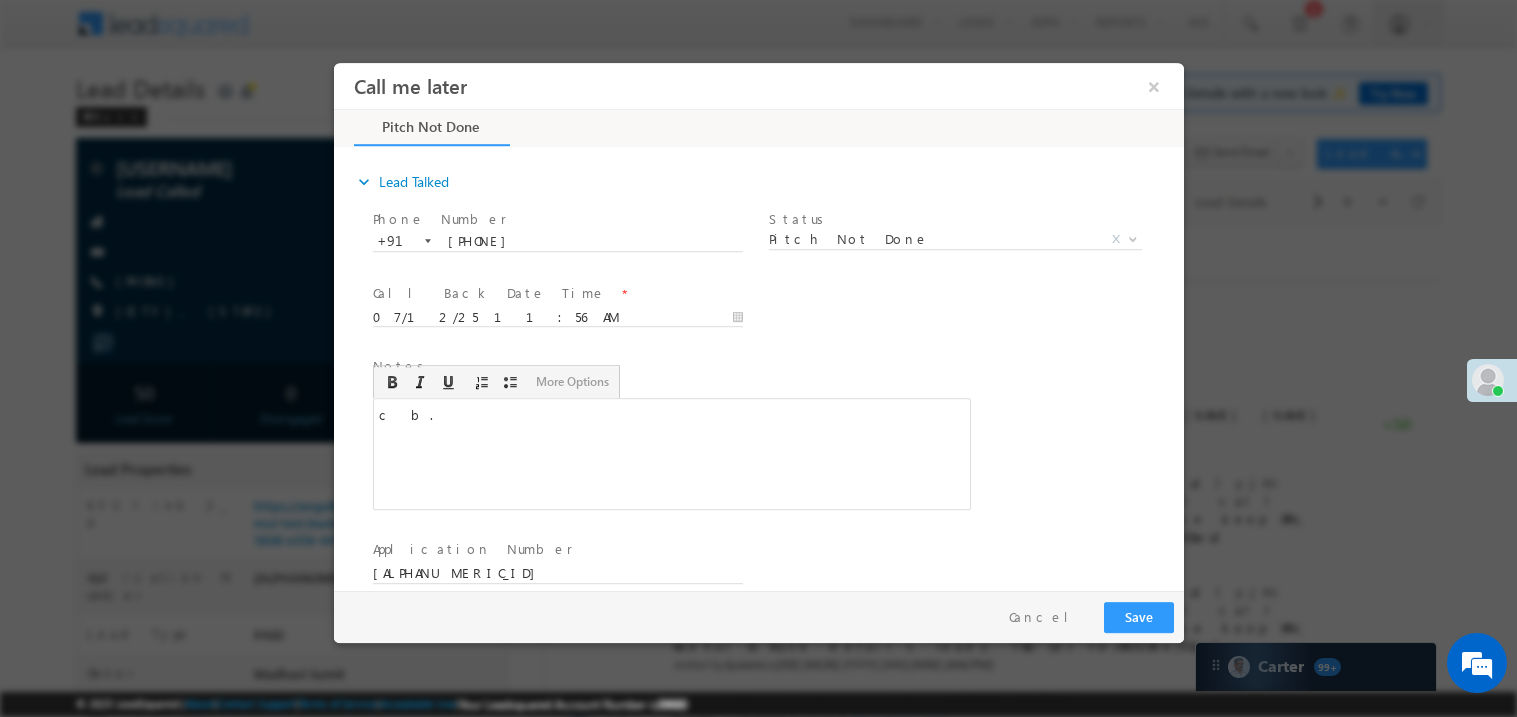 scroll, scrollTop: 0, scrollLeft: 0, axis: both 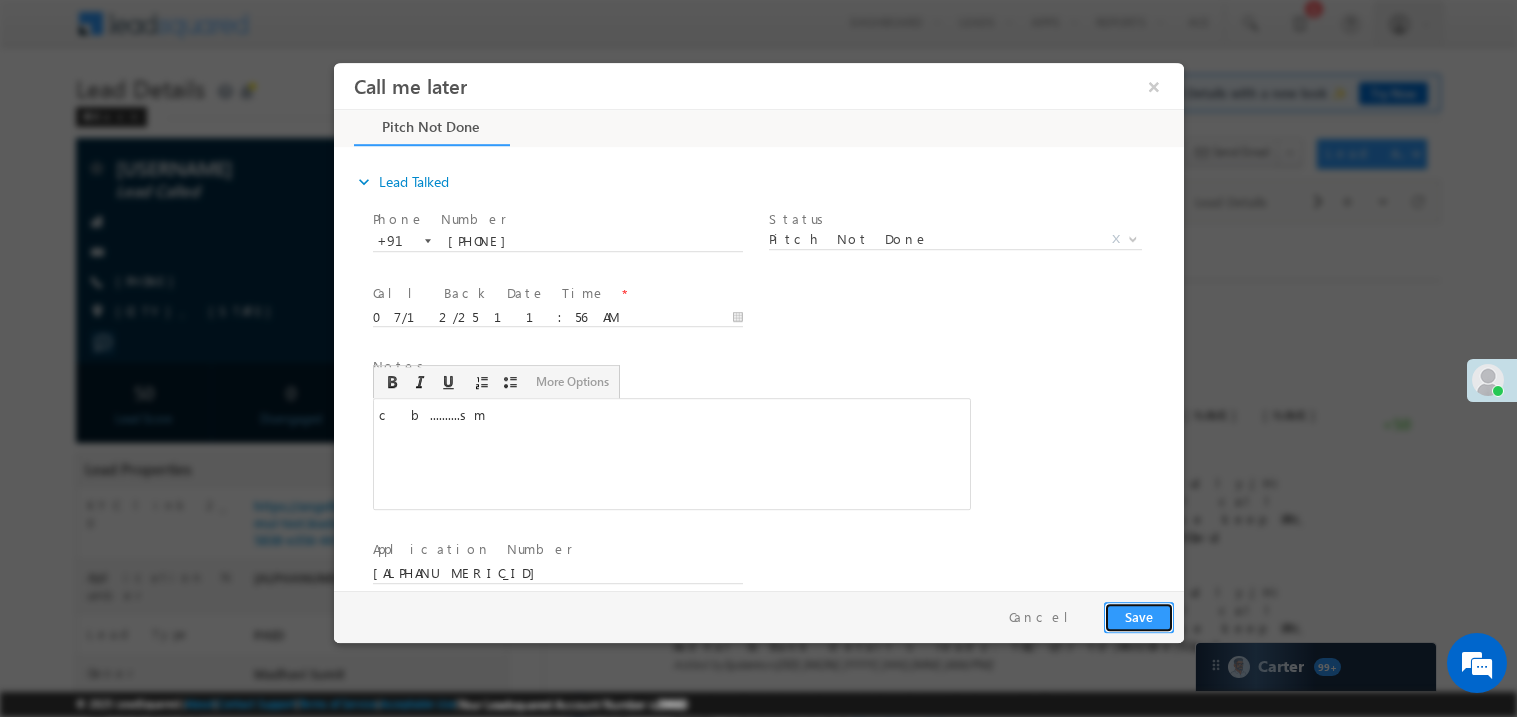 click on "Save" at bounding box center [1138, 616] 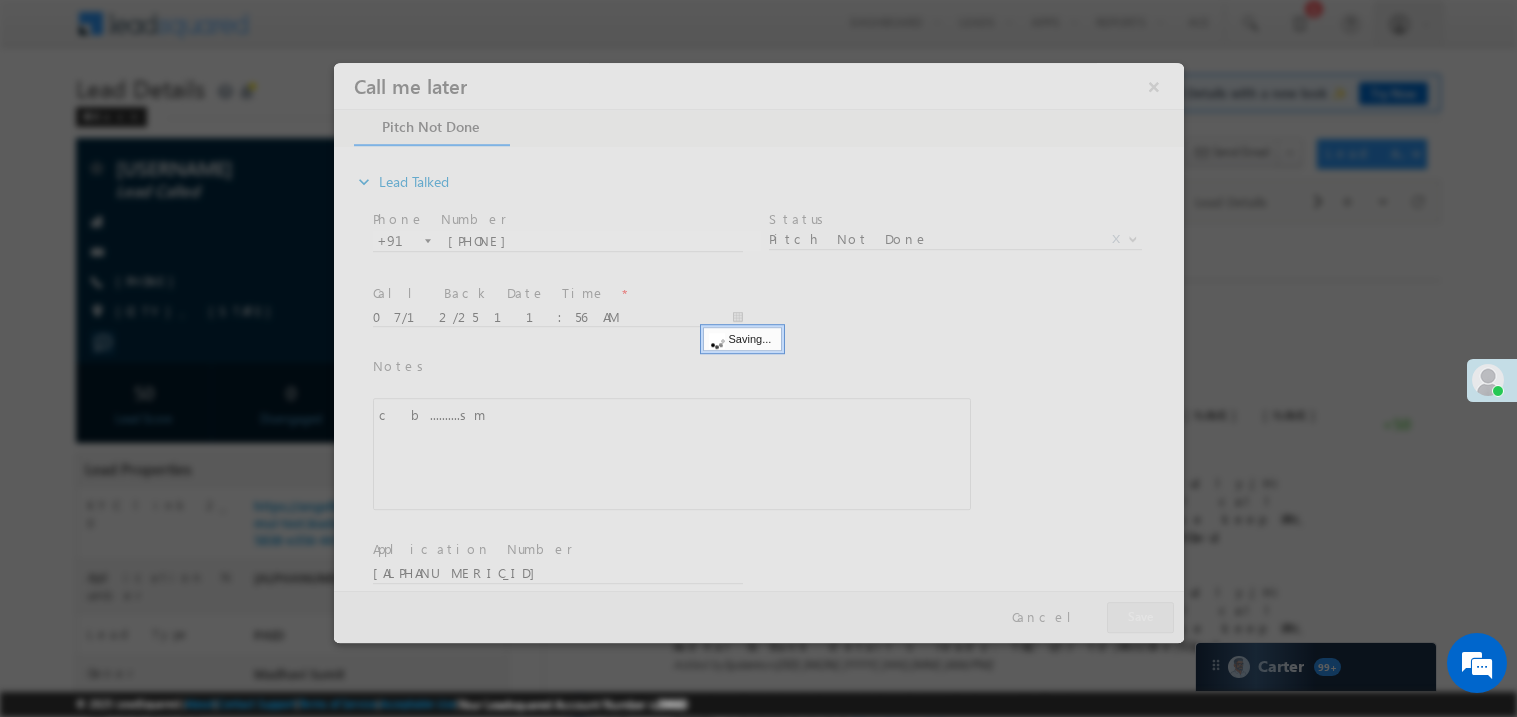 click at bounding box center (758, 352) 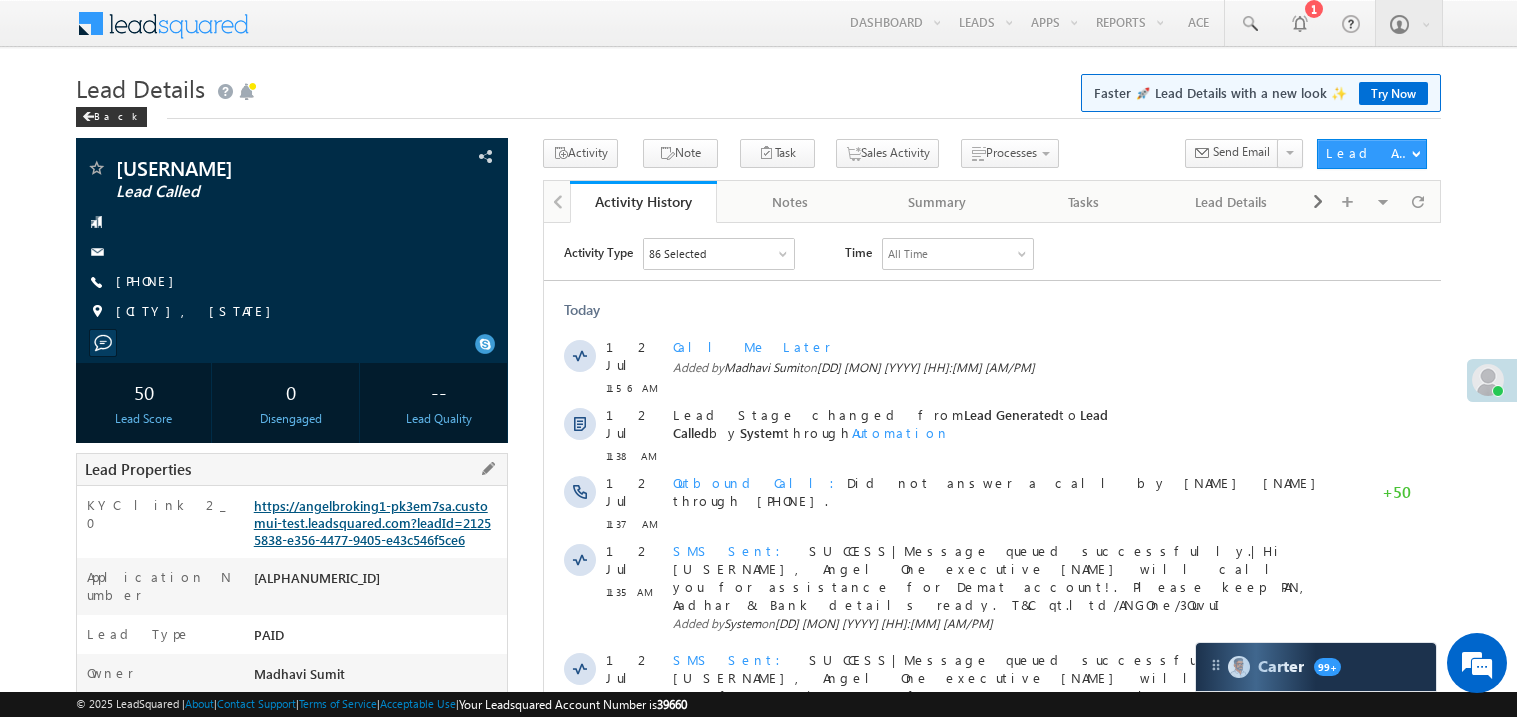click on "https://angelbroking1-pk3em7sa.customui-test.leadsquared.com?leadId=21255838-e356-4477-9405-e43c546f5ce6" at bounding box center (372, 522) 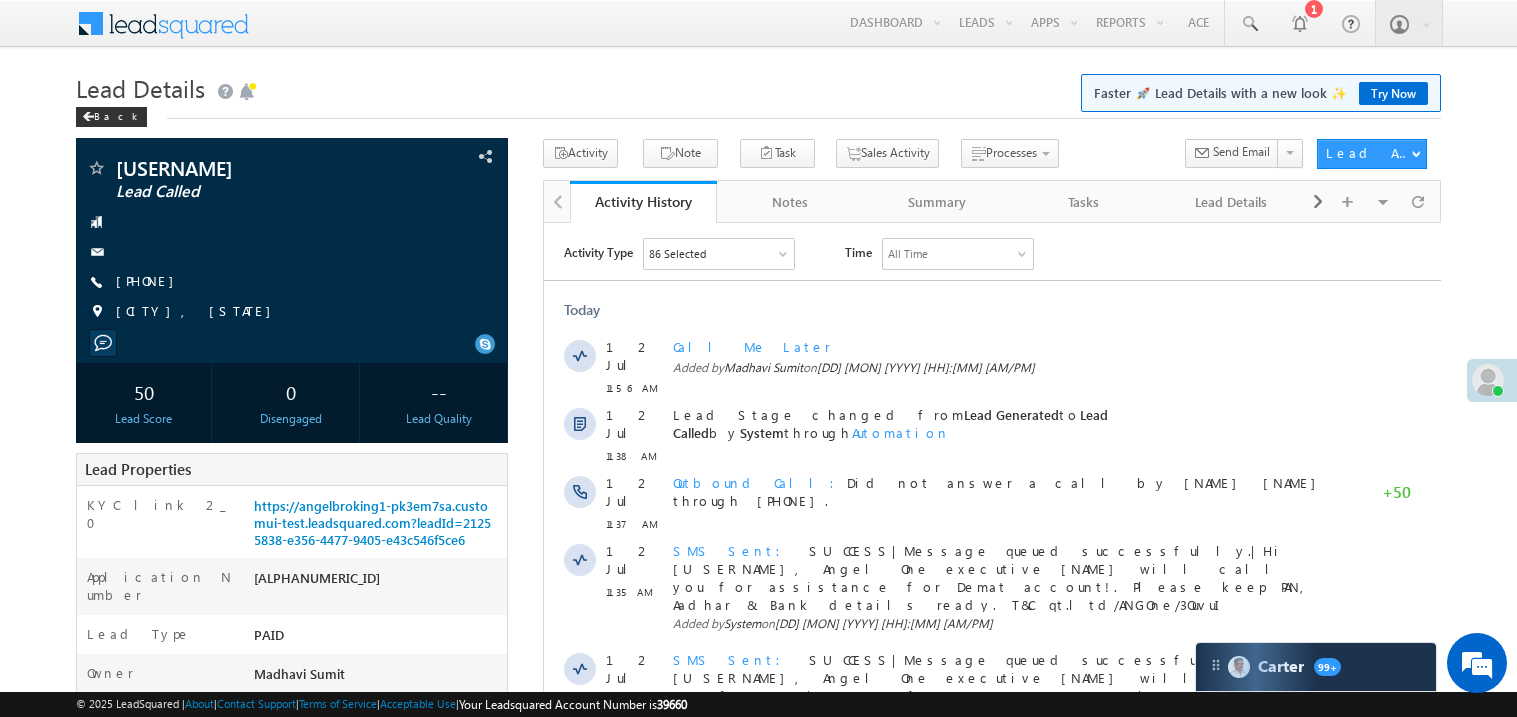 click on "play
pause
stop
mute
unmute
max
volume
repeat
repeat
off
X" at bounding box center [991, 690] 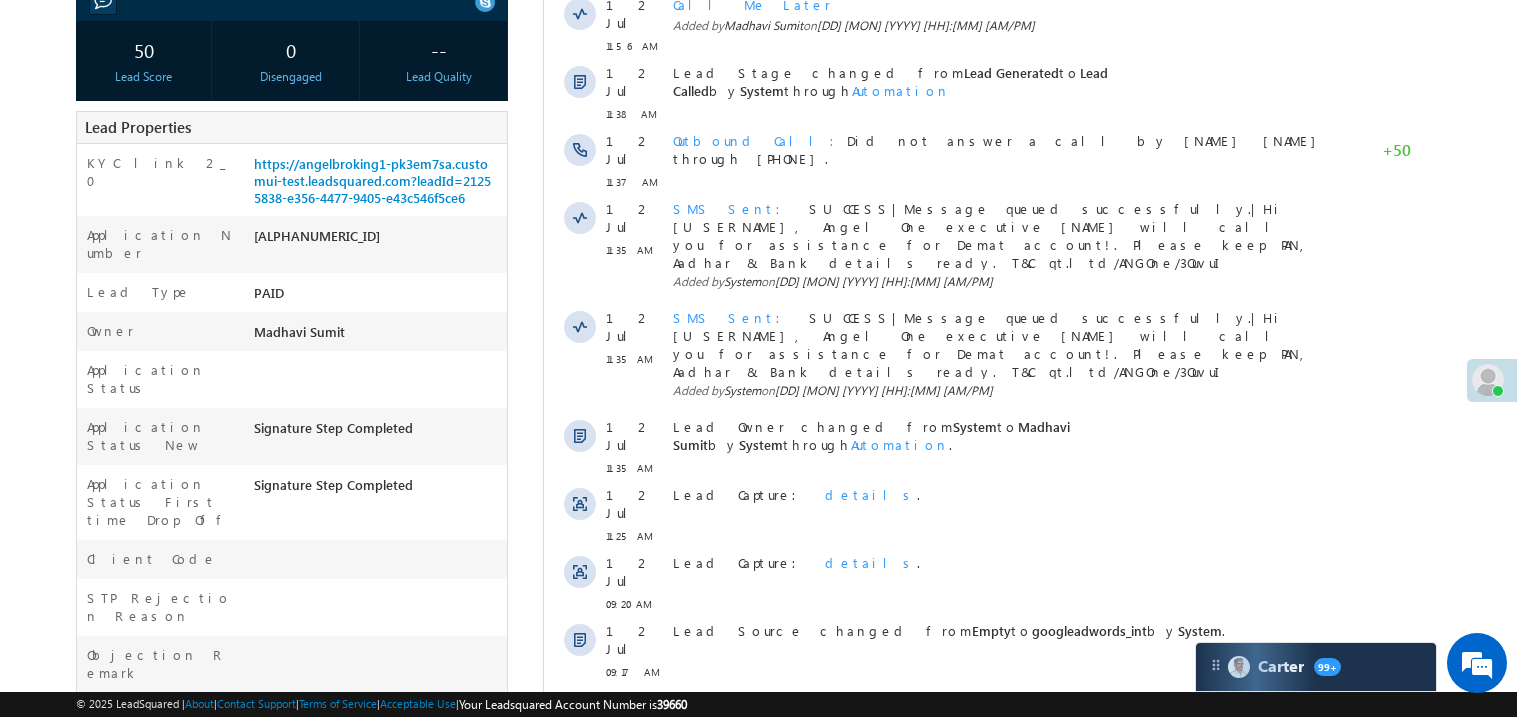 scroll, scrollTop: 439, scrollLeft: 0, axis: vertical 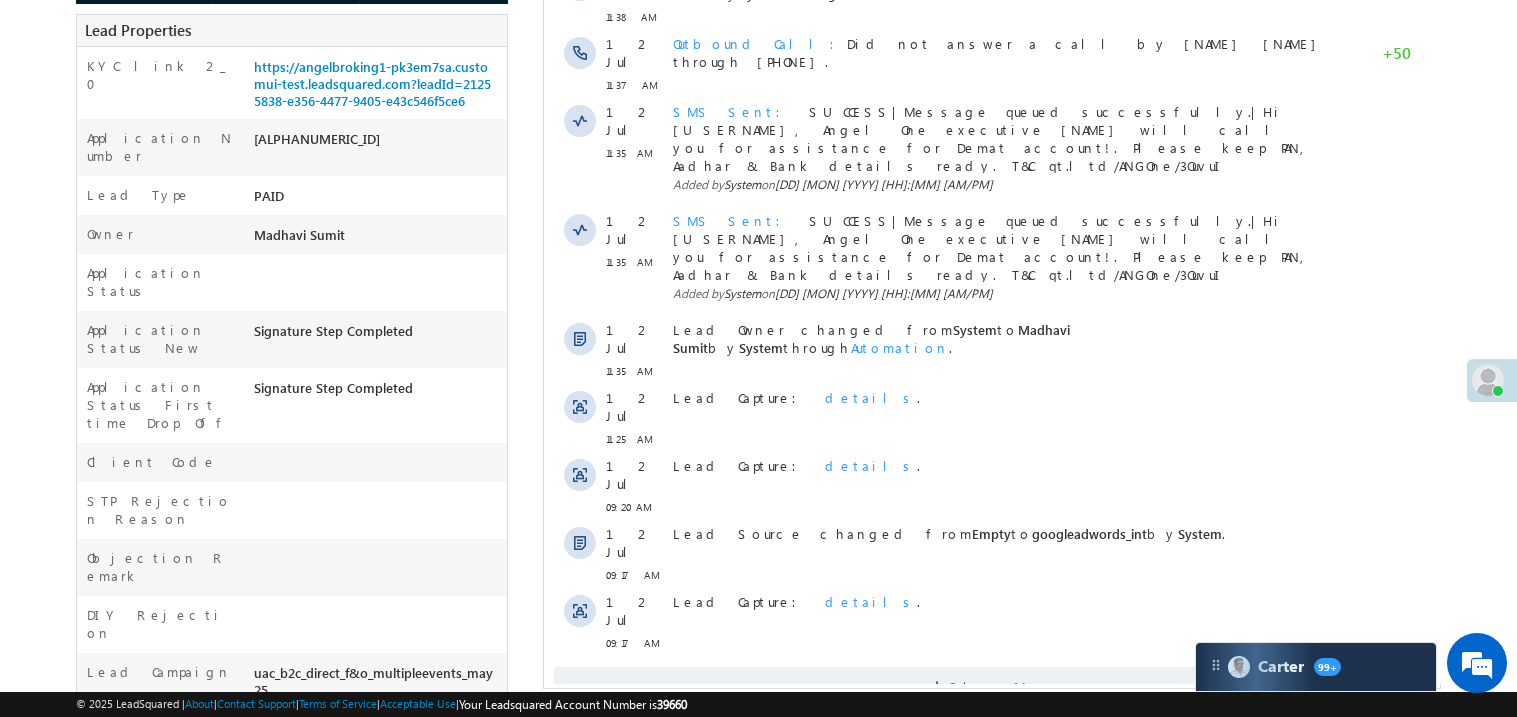 click on "Show More" at bounding box center (991, 679) 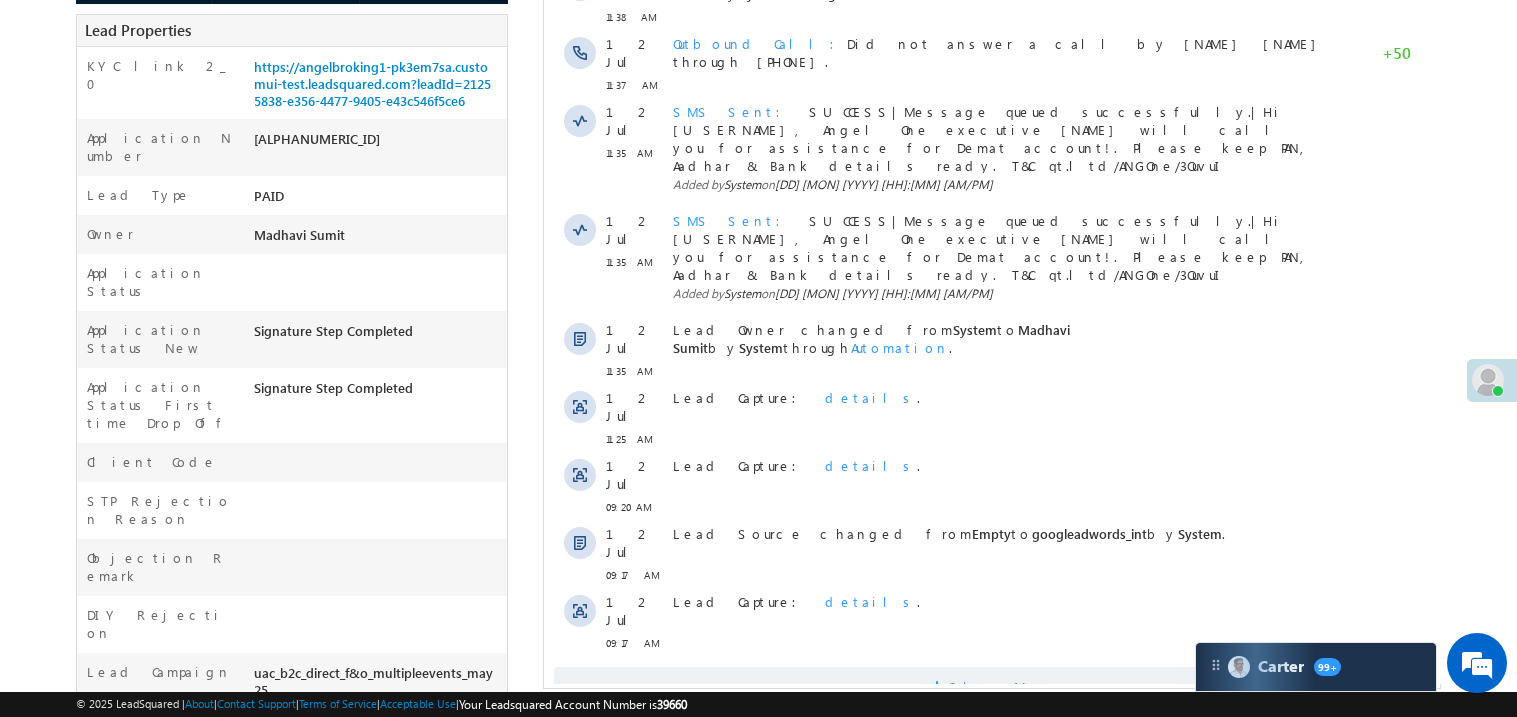 click on "Show More" at bounding box center [991, 687] 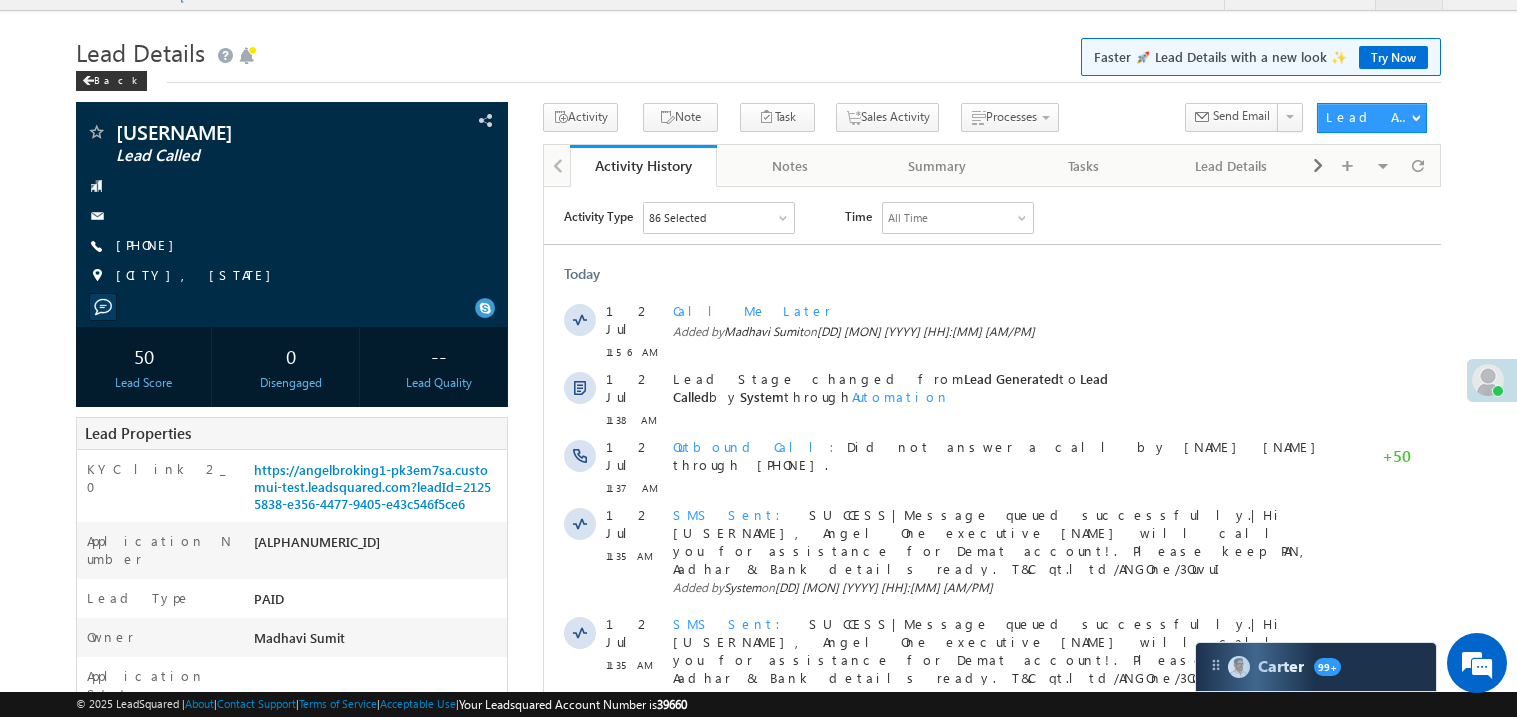 scroll, scrollTop: 0, scrollLeft: 0, axis: both 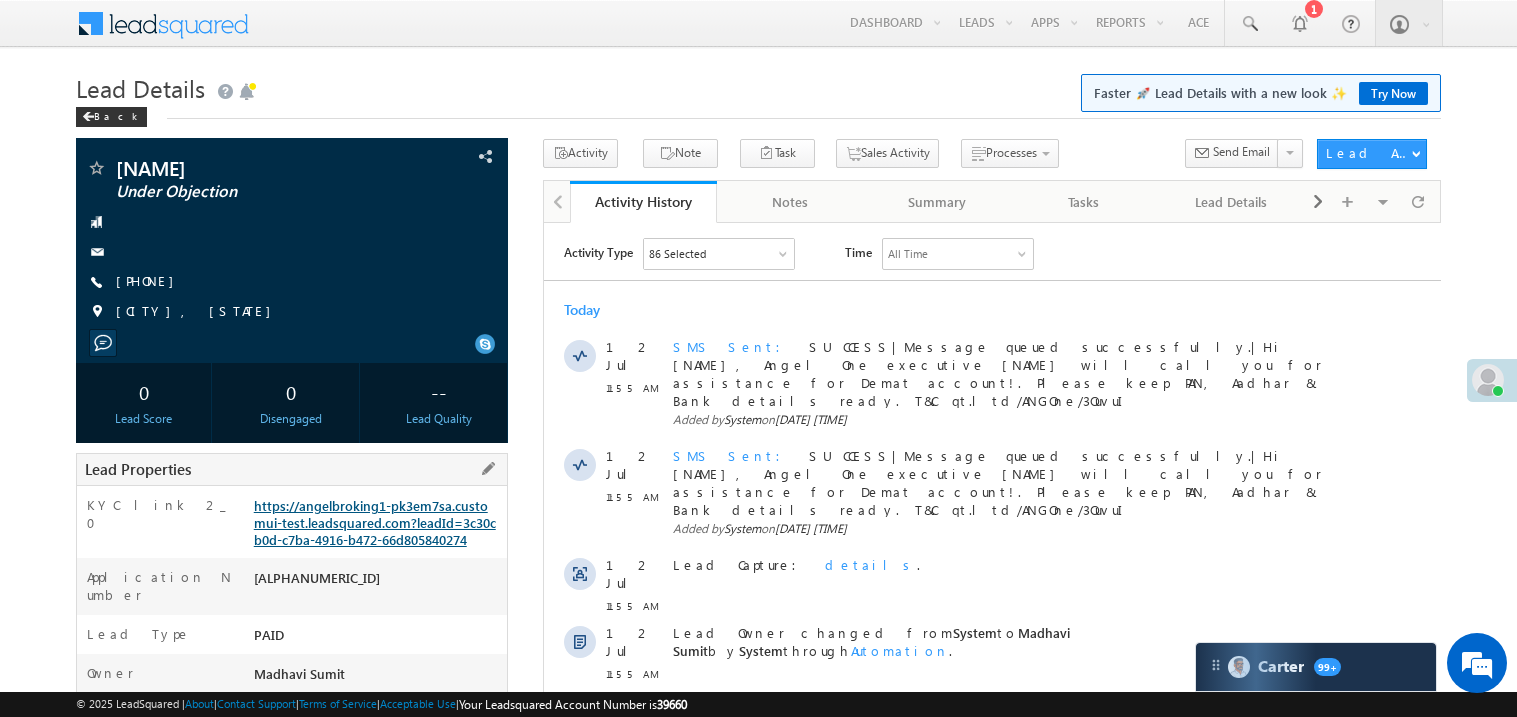 click on "https://angelbroking1-pk3em7sa.customui-test.leadsquared.com?leadId=3c30cb0d-c7ba-4916-b472-66d805840274" at bounding box center (375, 522) 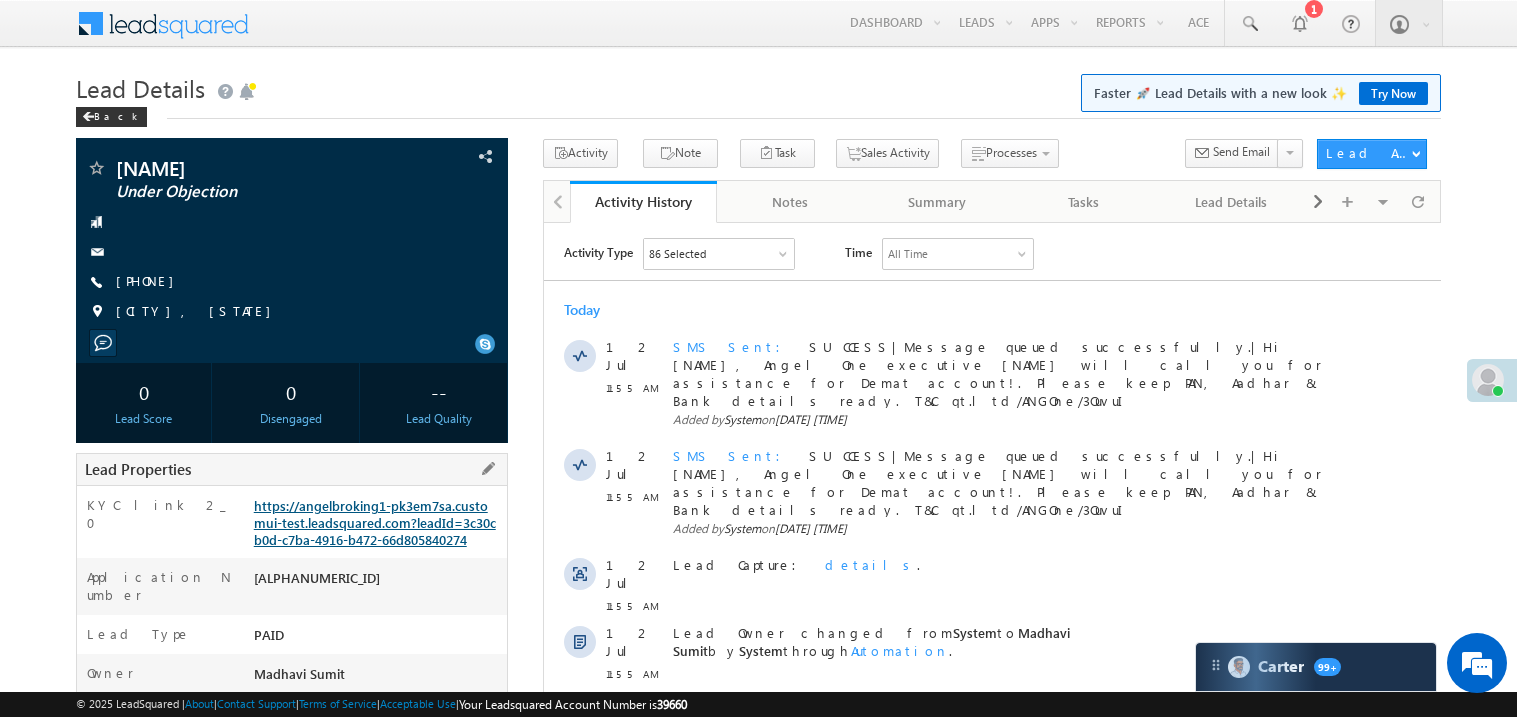 click on "https://angelbroking1-pk3em7sa.customui-test.leadsquared.com?leadId=3c30cb0d-c7ba-4916-b472-66d805840274" at bounding box center (375, 522) 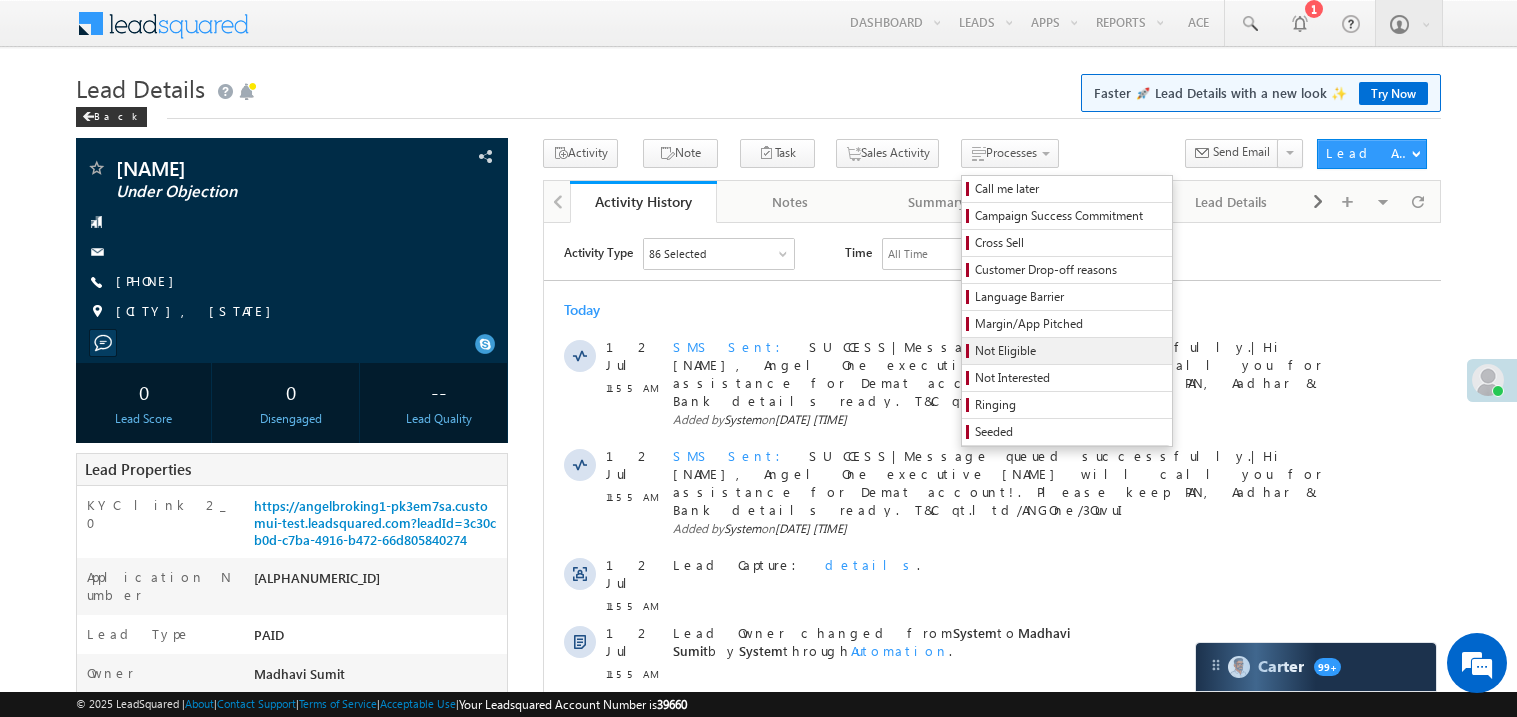 click on "Not Eligible" at bounding box center [1070, 351] 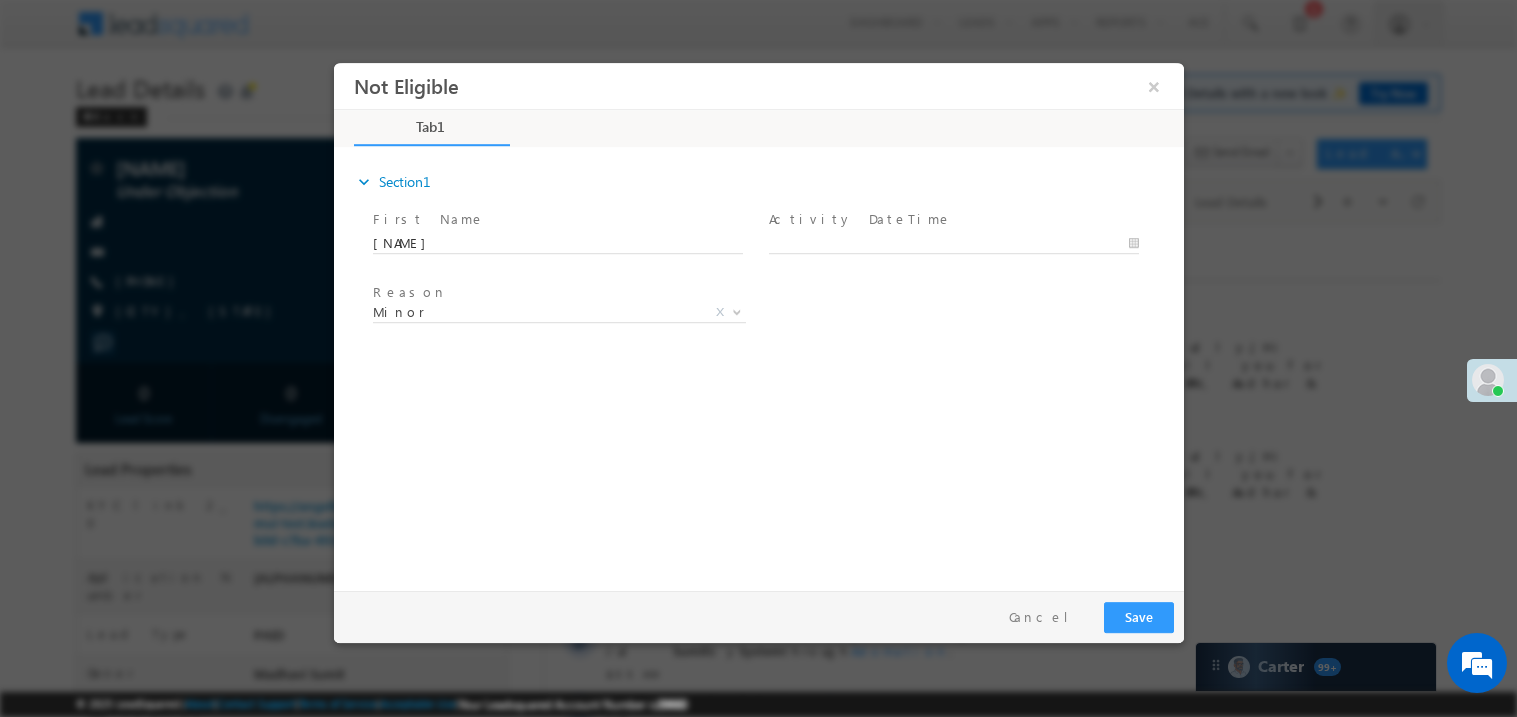 scroll, scrollTop: 0, scrollLeft: 0, axis: both 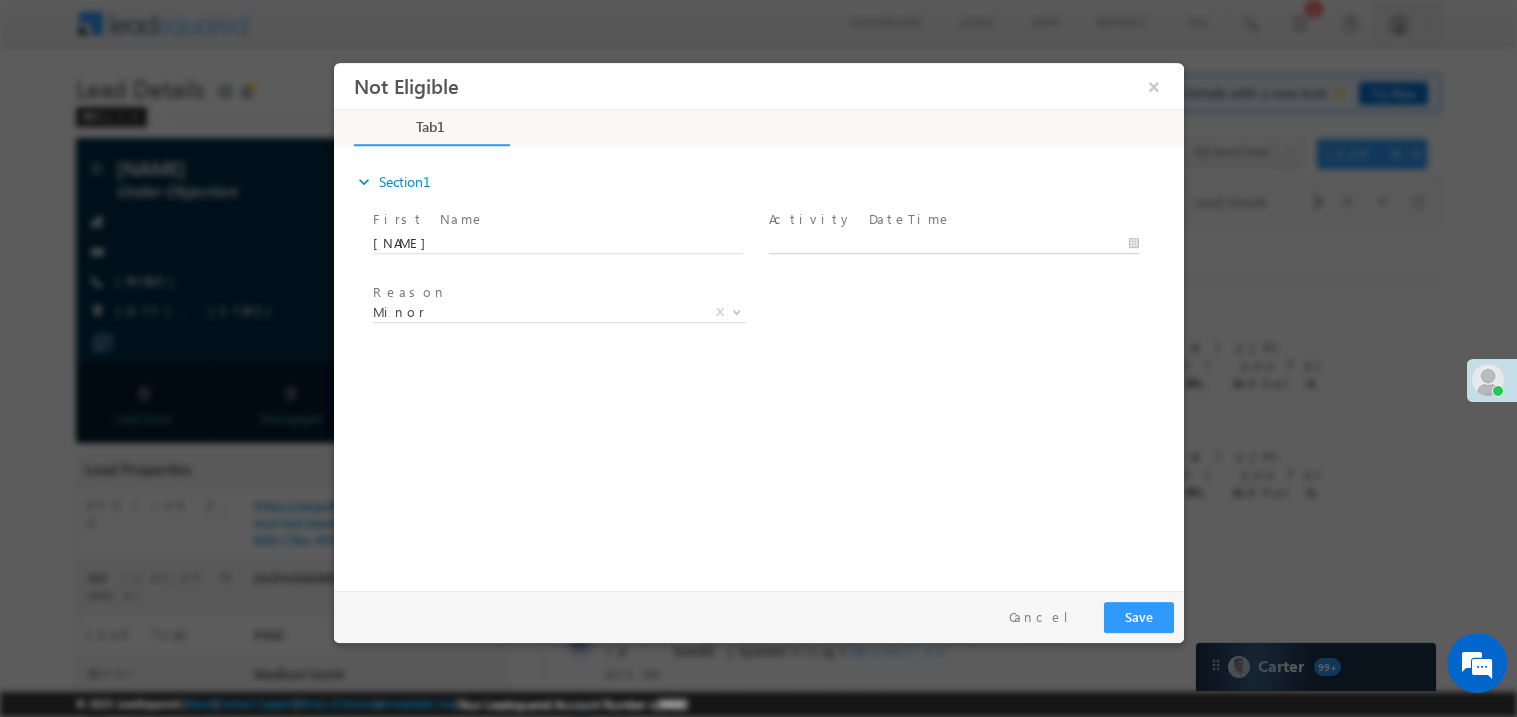 click on "Not Eligible
×" at bounding box center (758, 321) 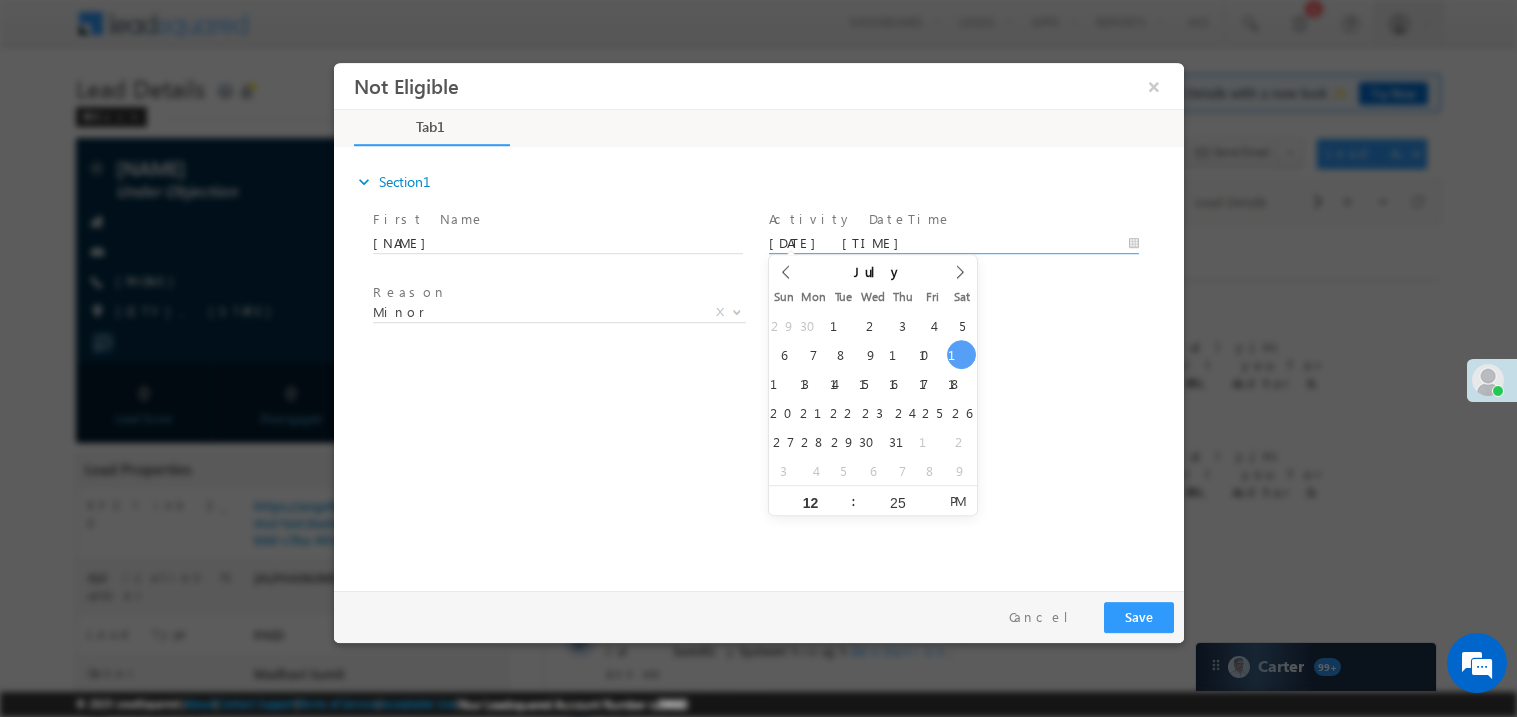 click on "expand_more Section1
First Name
*" at bounding box center (763, 365) 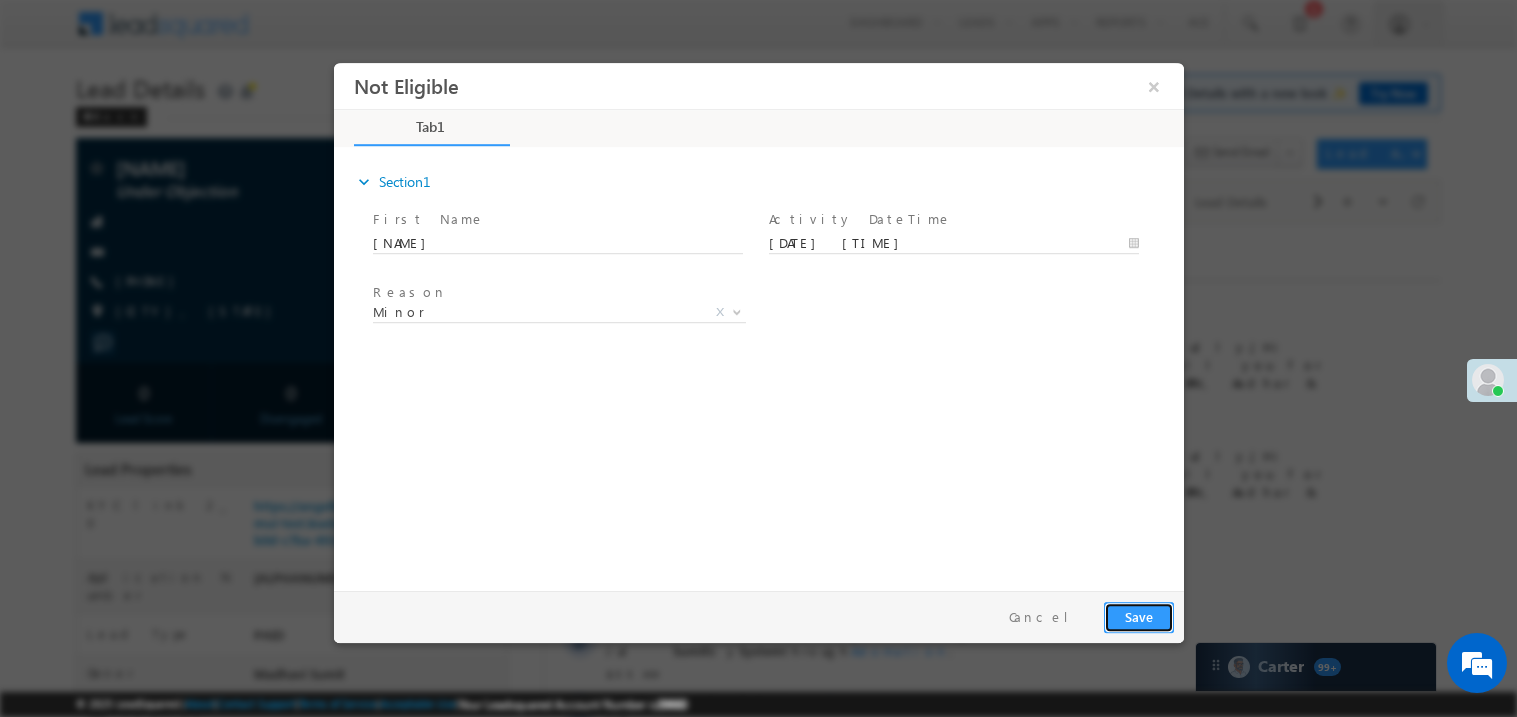 click on "Save" at bounding box center (1138, 616) 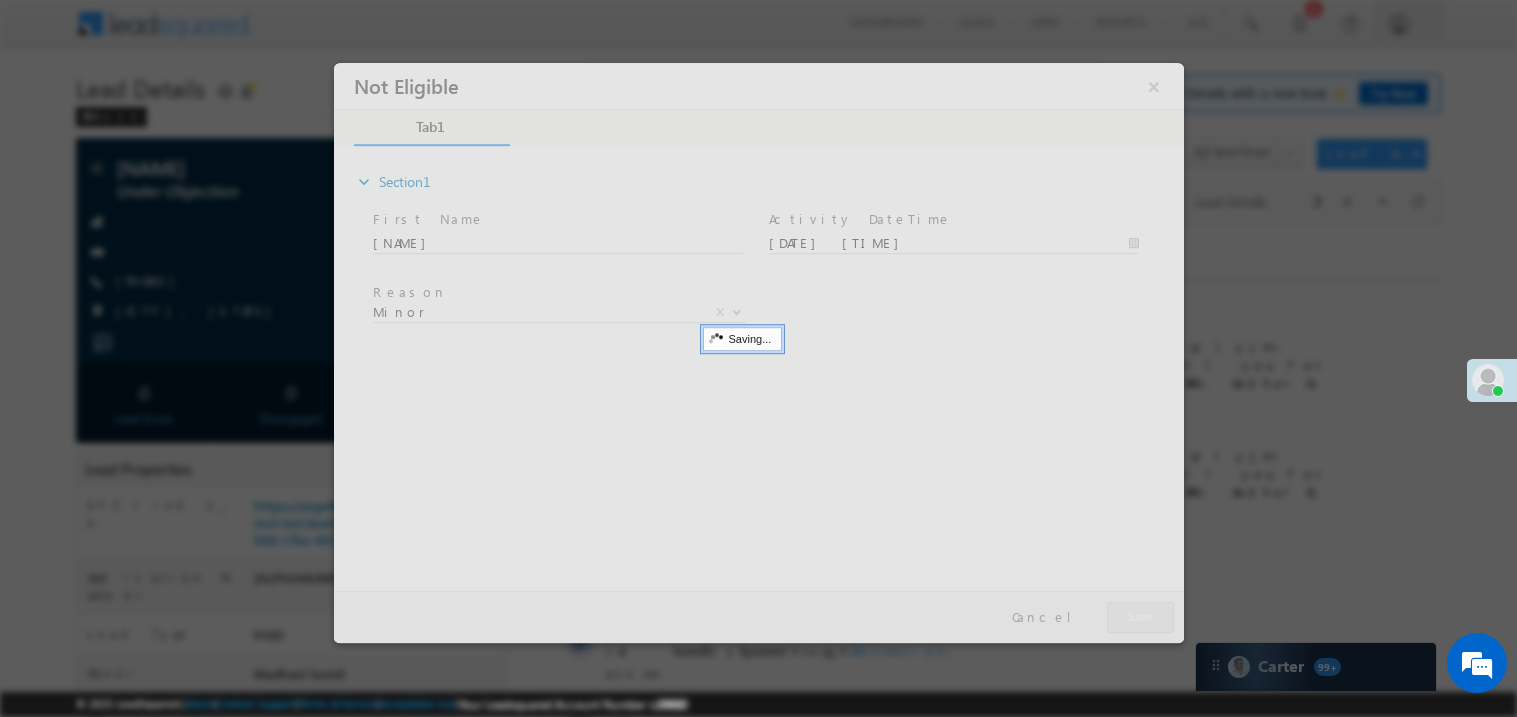 click at bounding box center [758, 352] 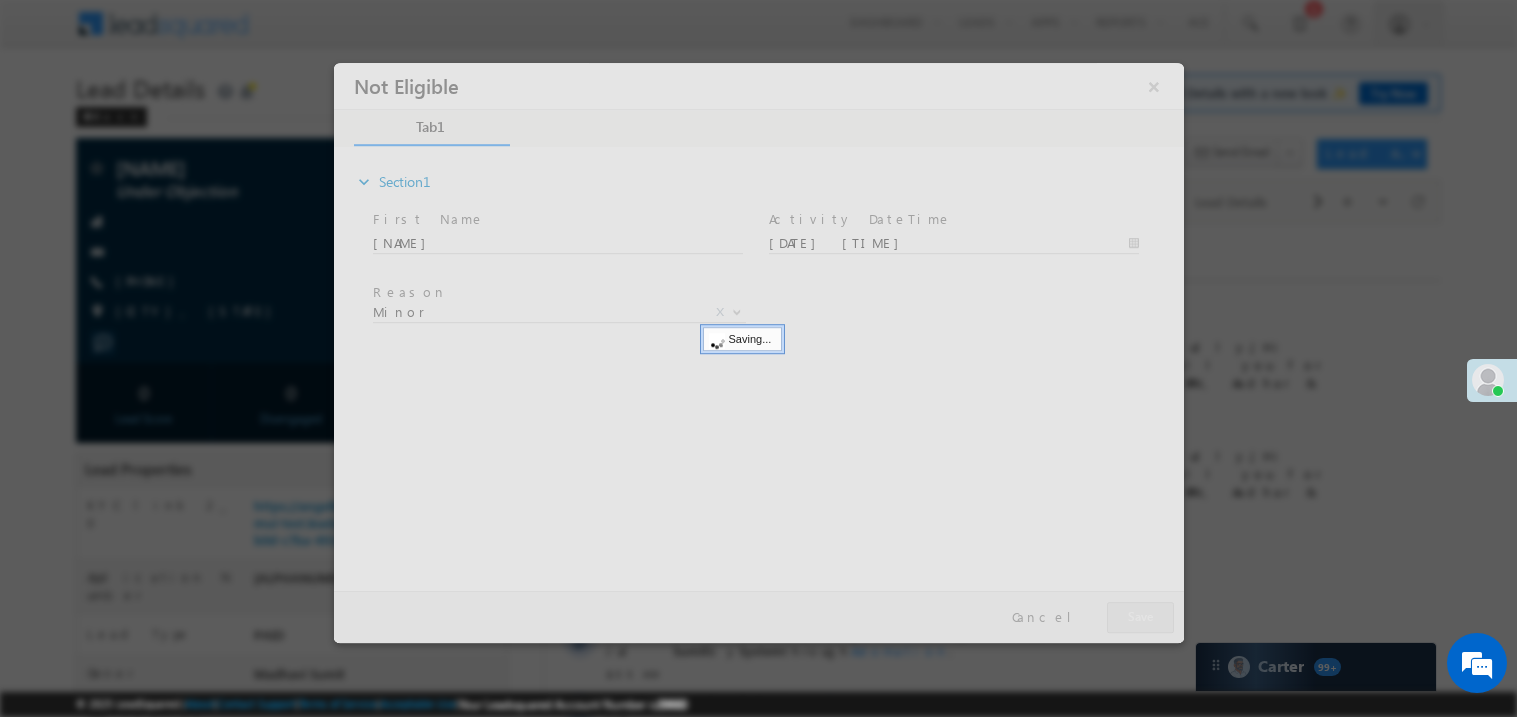 click at bounding box center [758, 352] 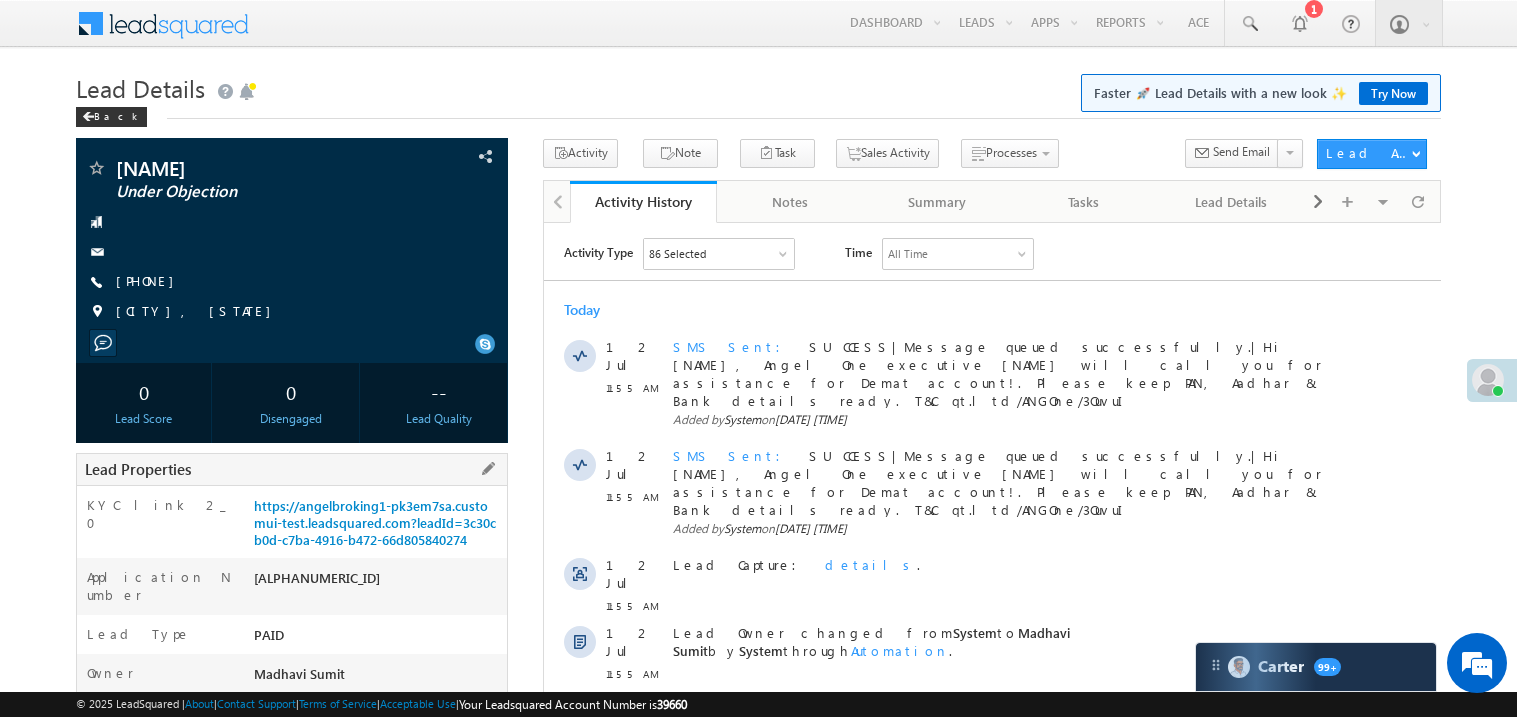 click on "EQ25264659" at bounding box center [378, 582] 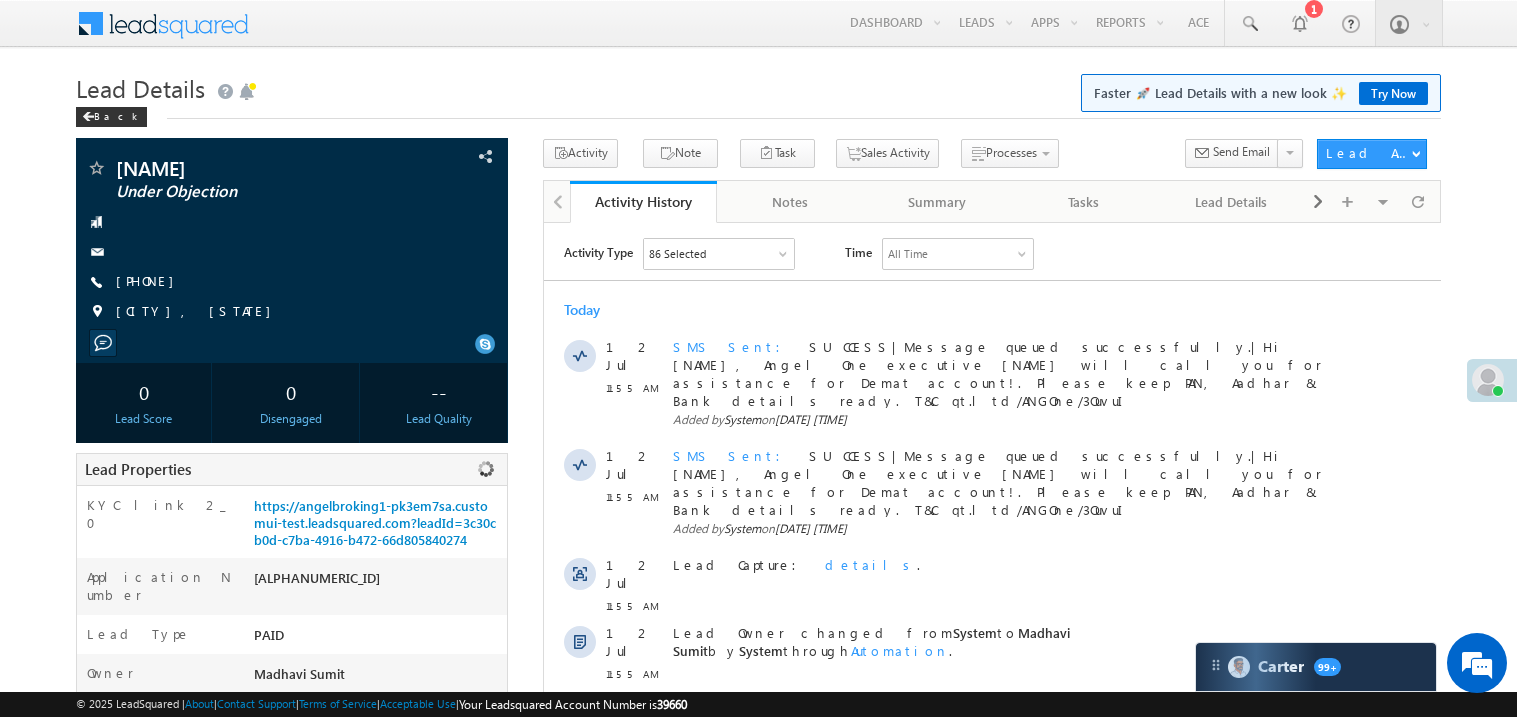copy on "EQ25264659" 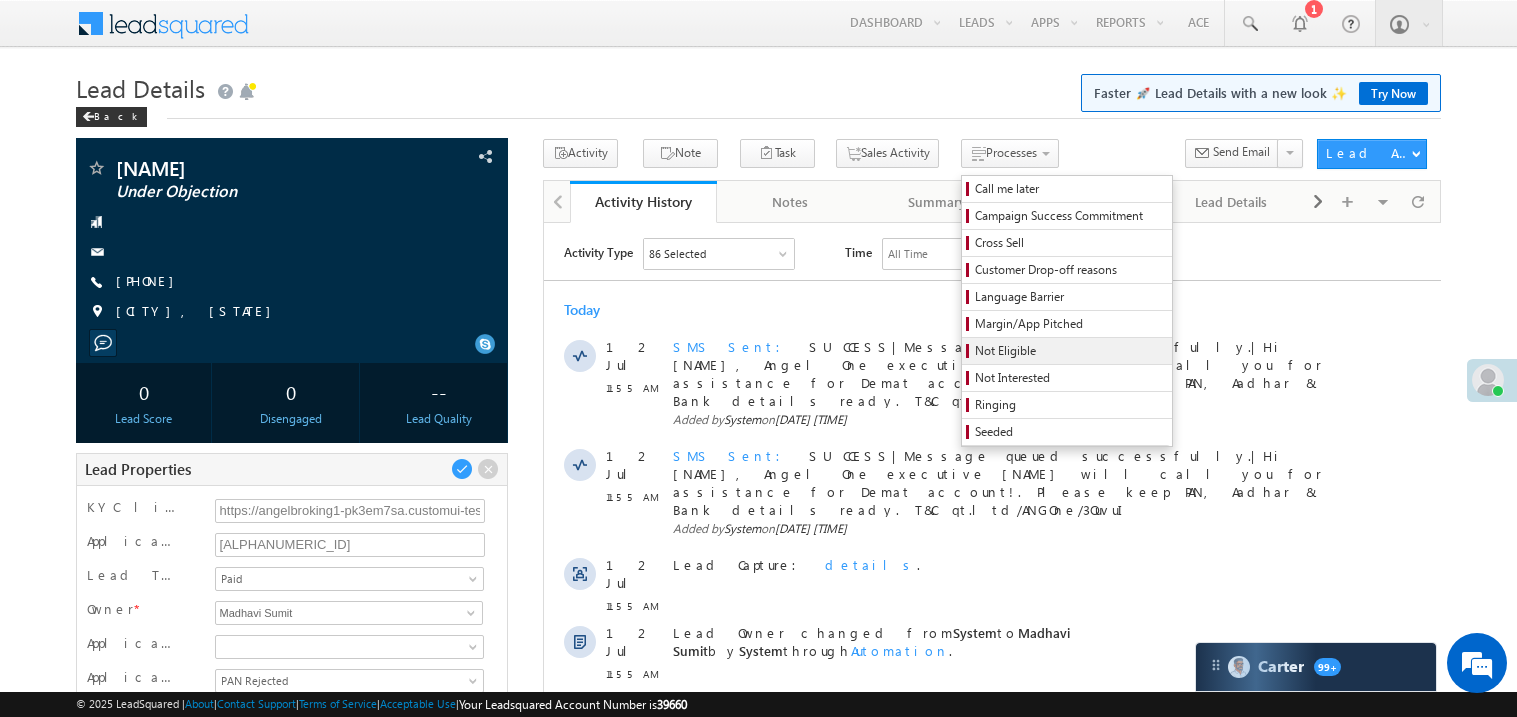click on "Not Eligible" at bounding box center [1070, 351] 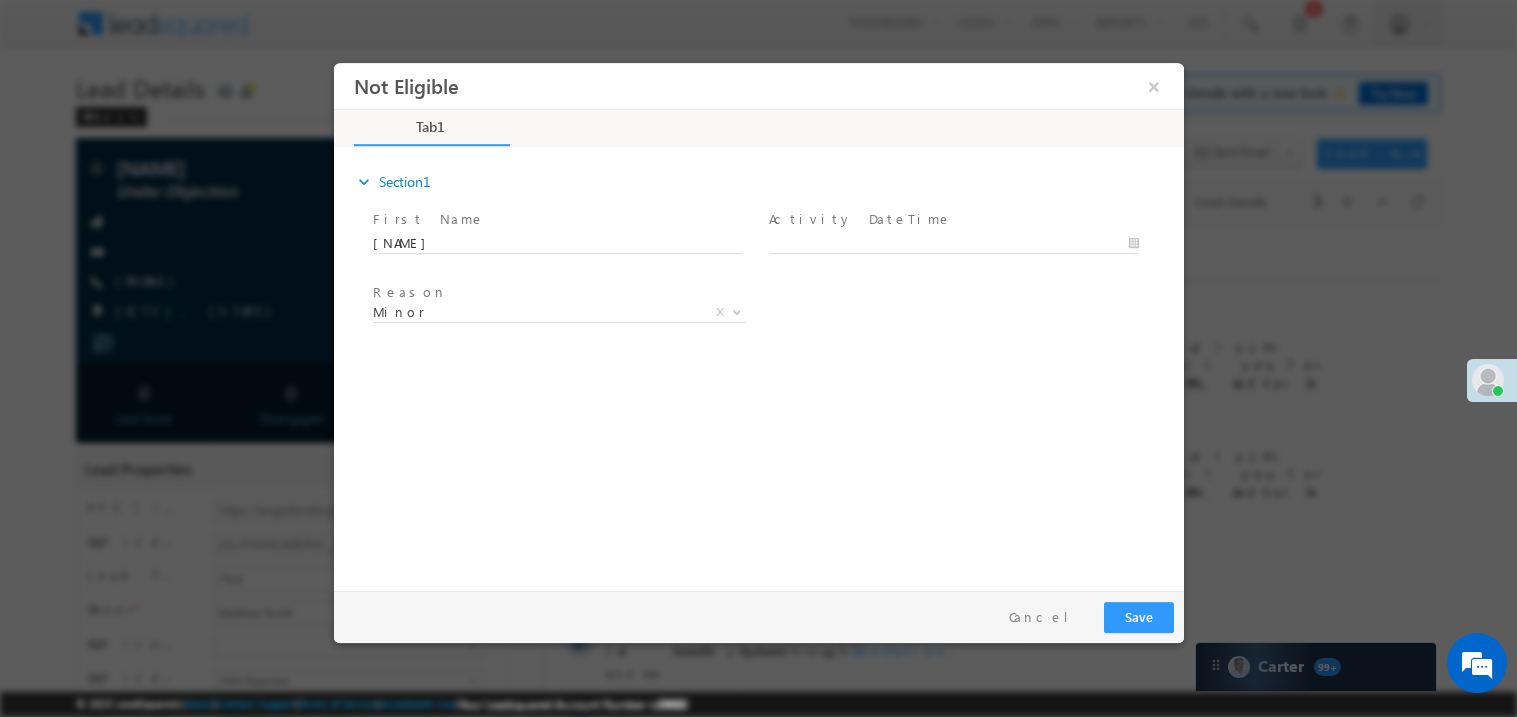 scroll, scrollTop: 0, scrollLeft: 0, axis: both 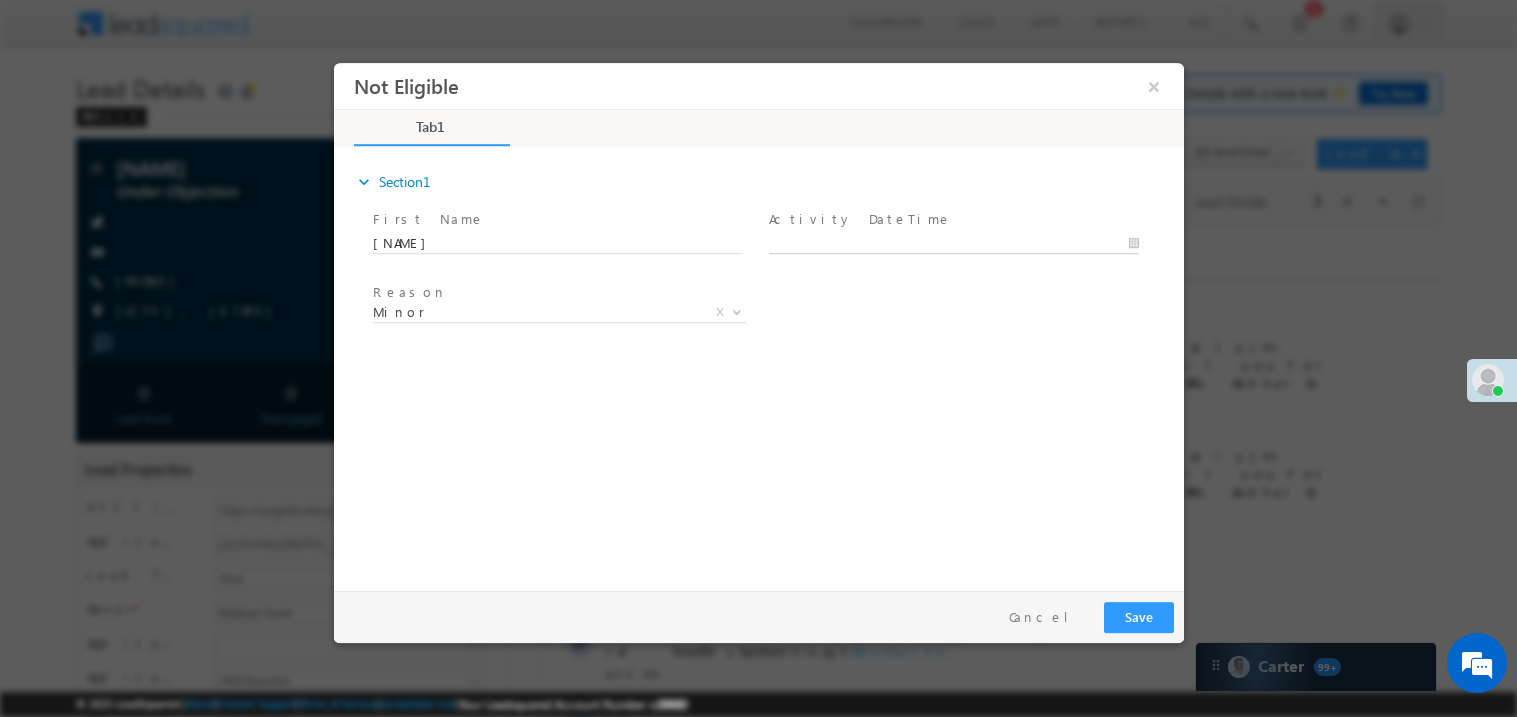 click on "Not Eligible
×" at bounding box center (758, 321) 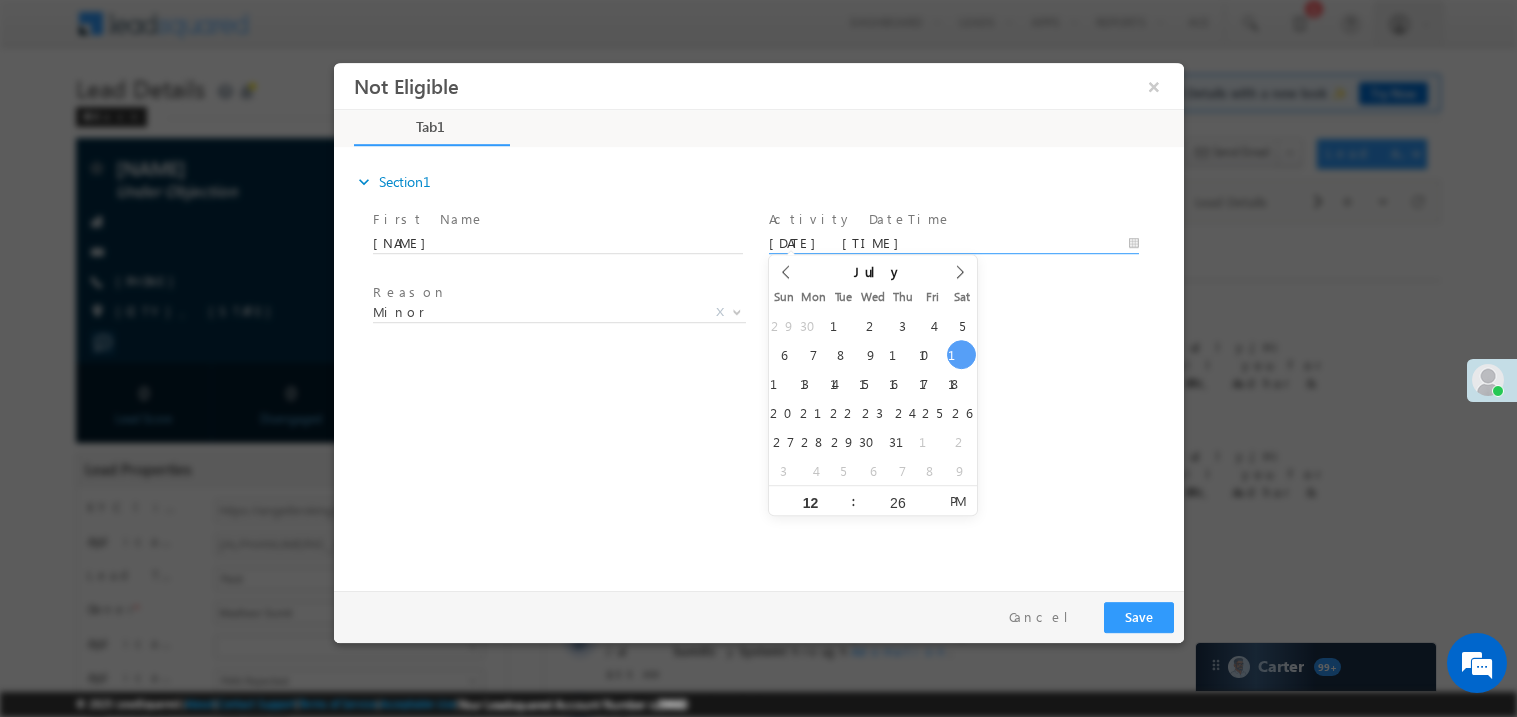 click on "expand_more Section1
First Name
*" at bounding box center [763, 365] 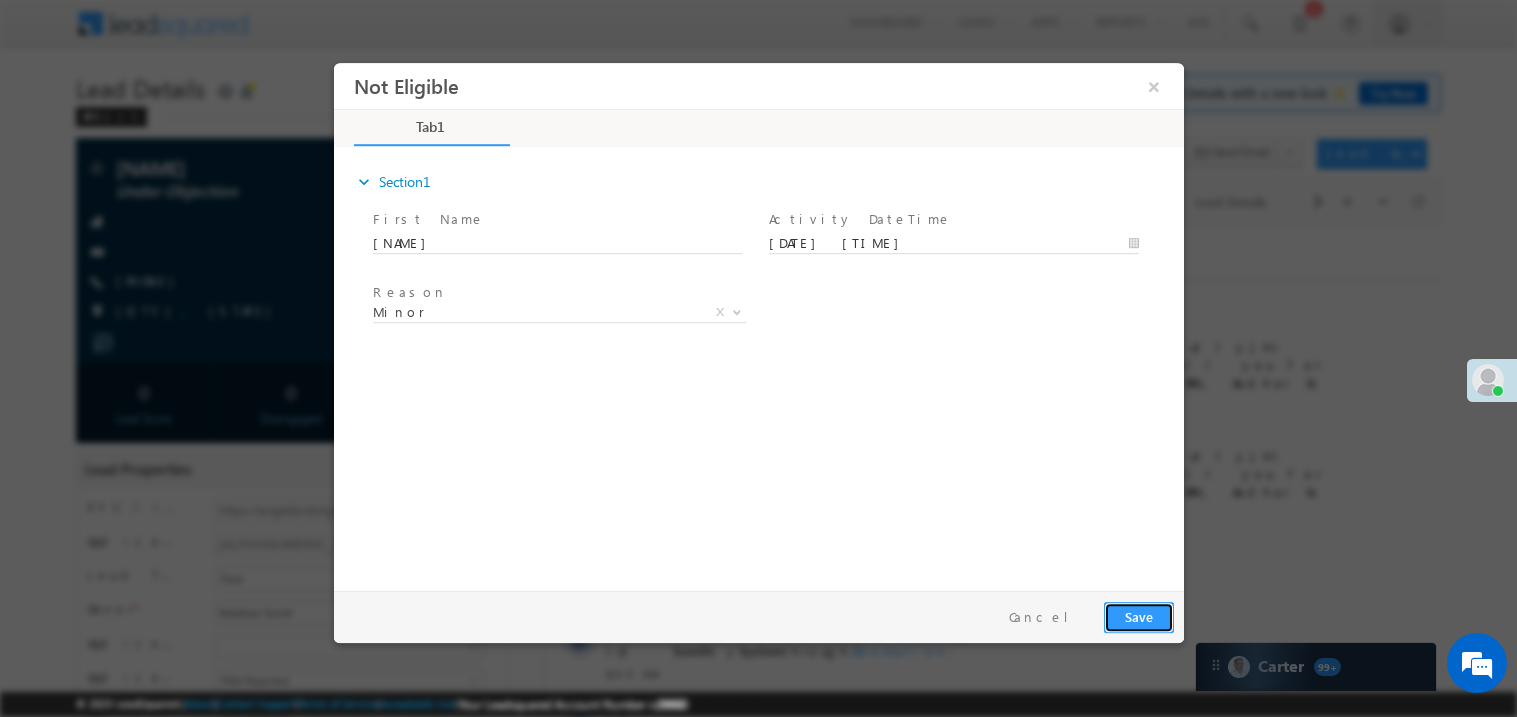 click on "Save" at bounding box center [1138, 616] 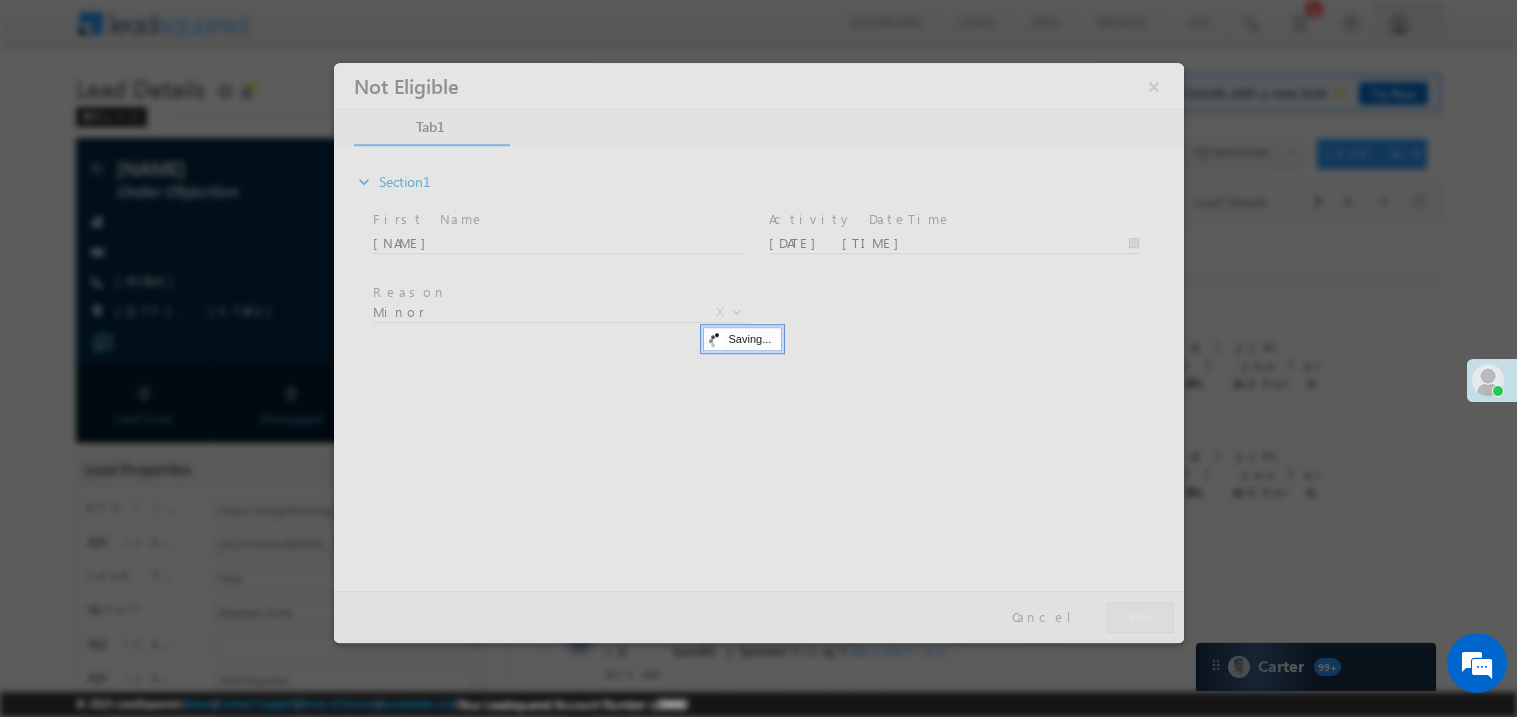 click at bounding box center [758, 352] 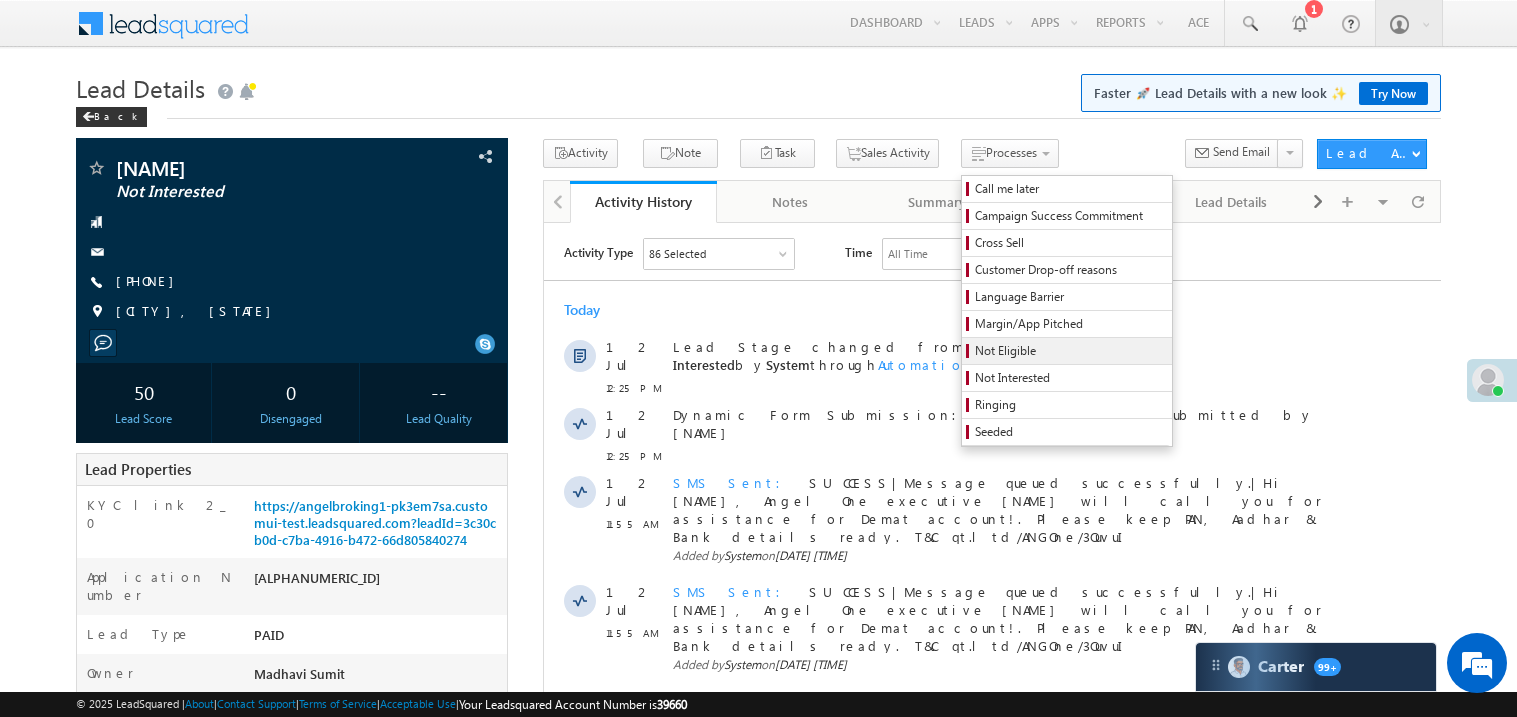 click on "Not Eligible" at bounding box center [1070, 351] 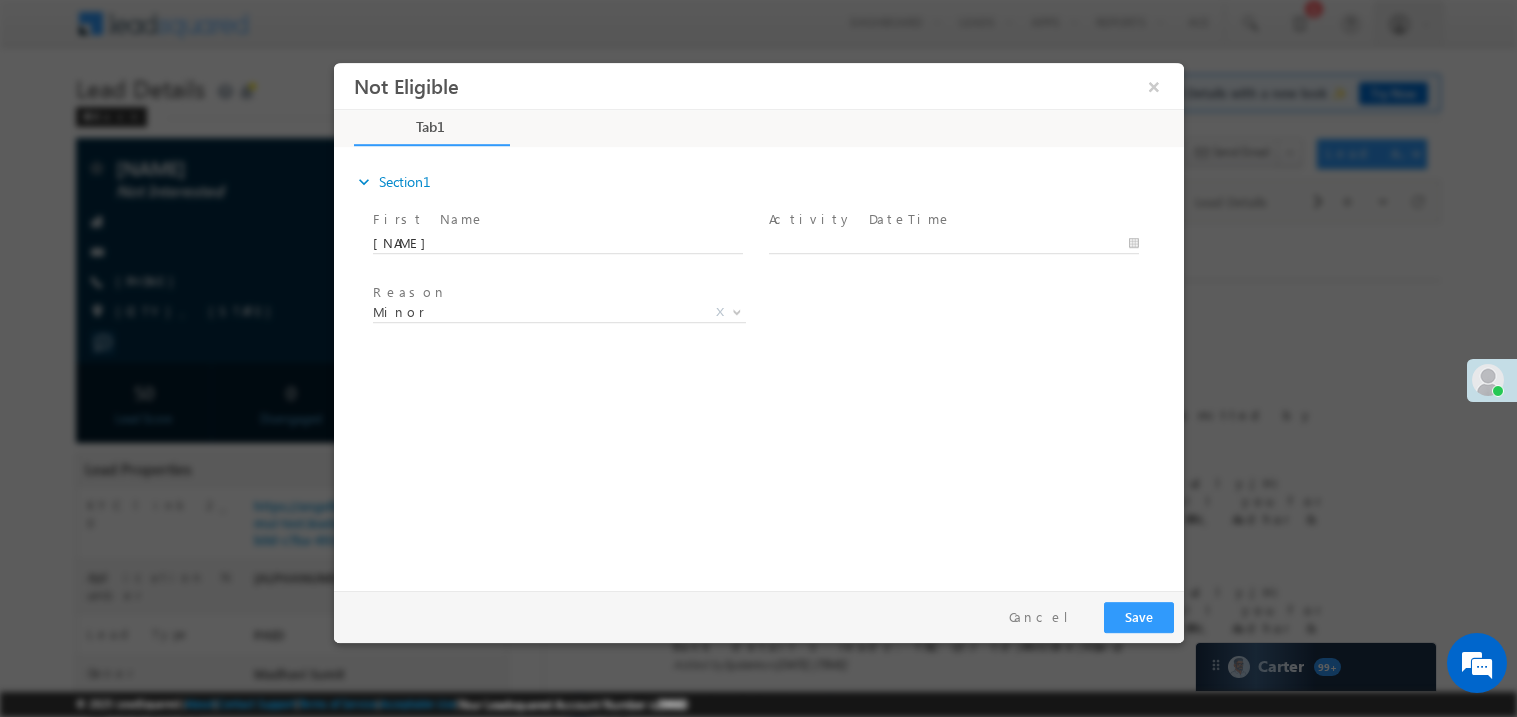 scroll, scrollTop: 0, scrollLeft: 0, axis: both 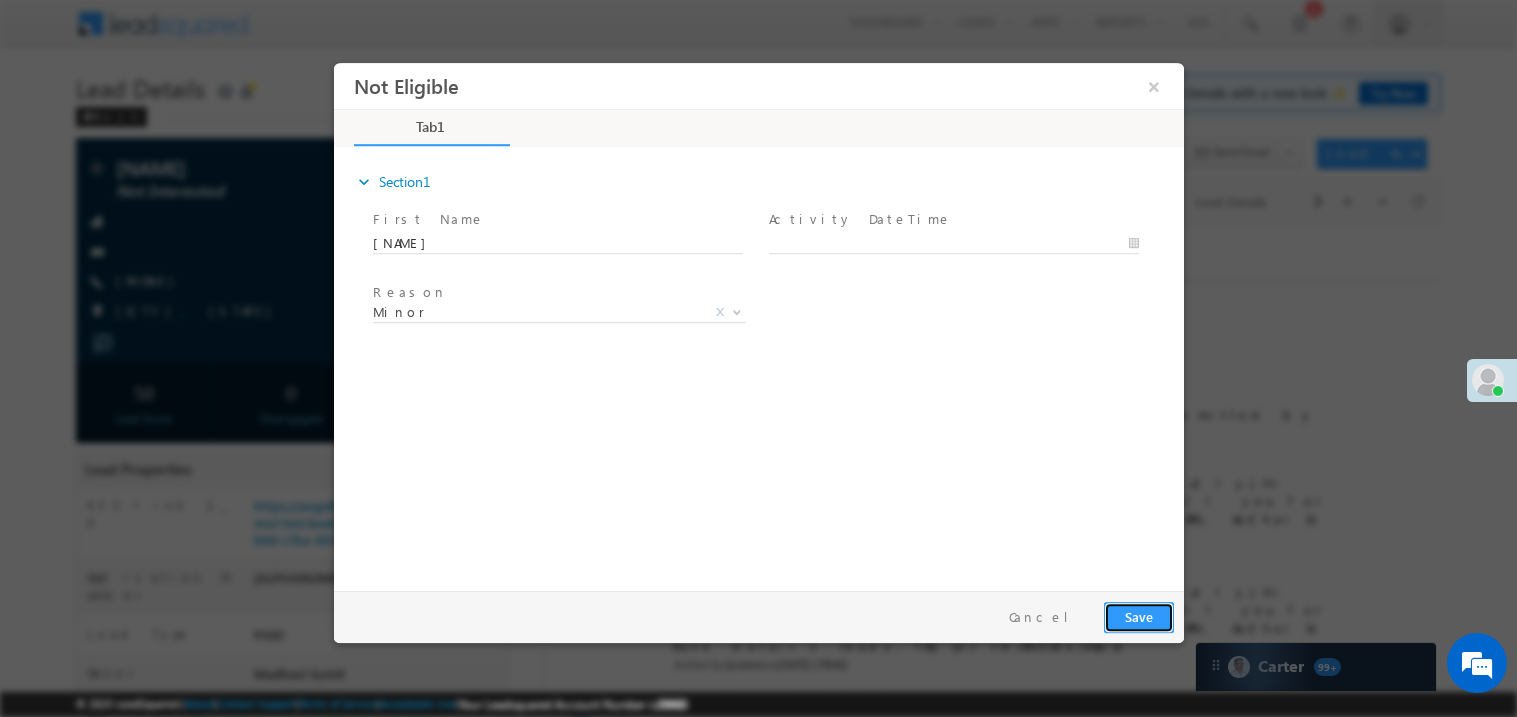 click on "Save" at bounding box center [1138, 616] 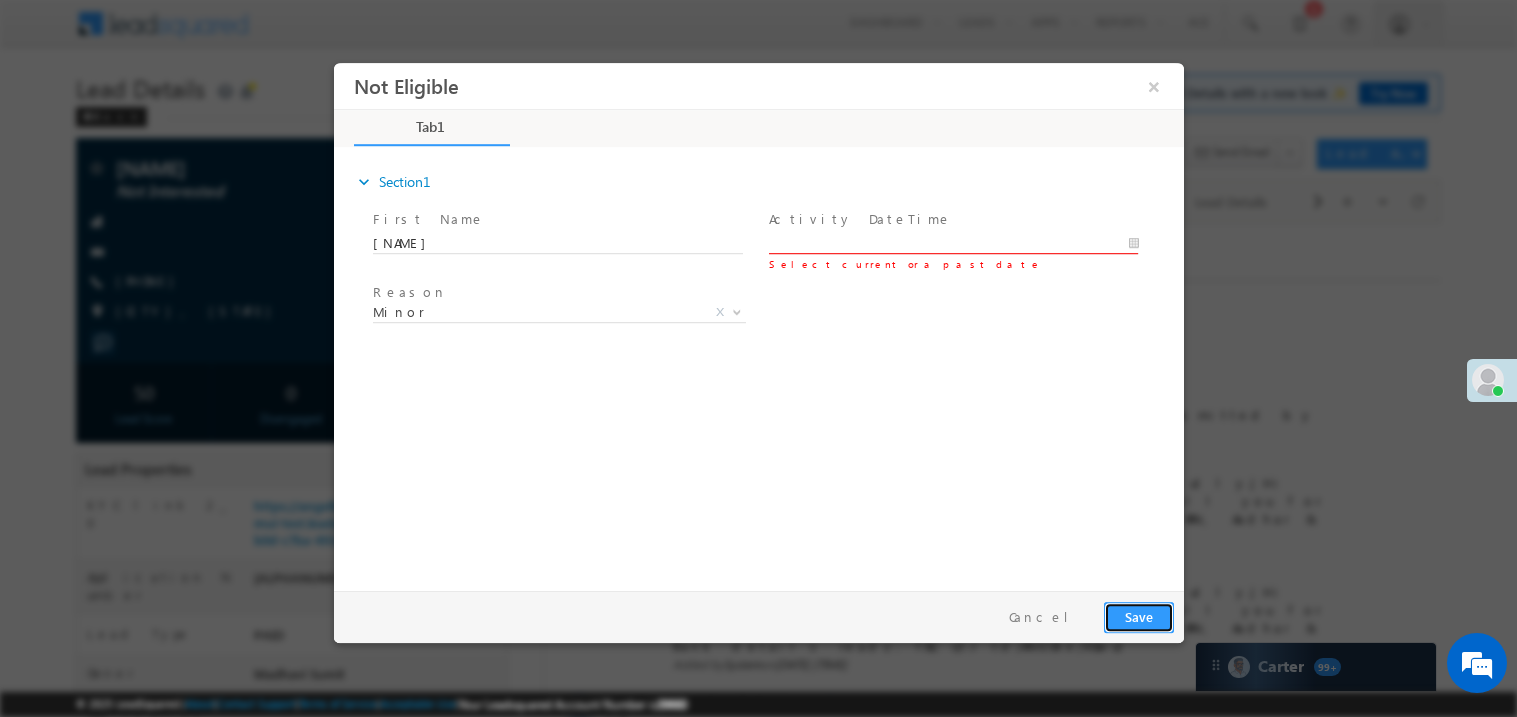 click on "Save" at bounding box center (1138, 616) 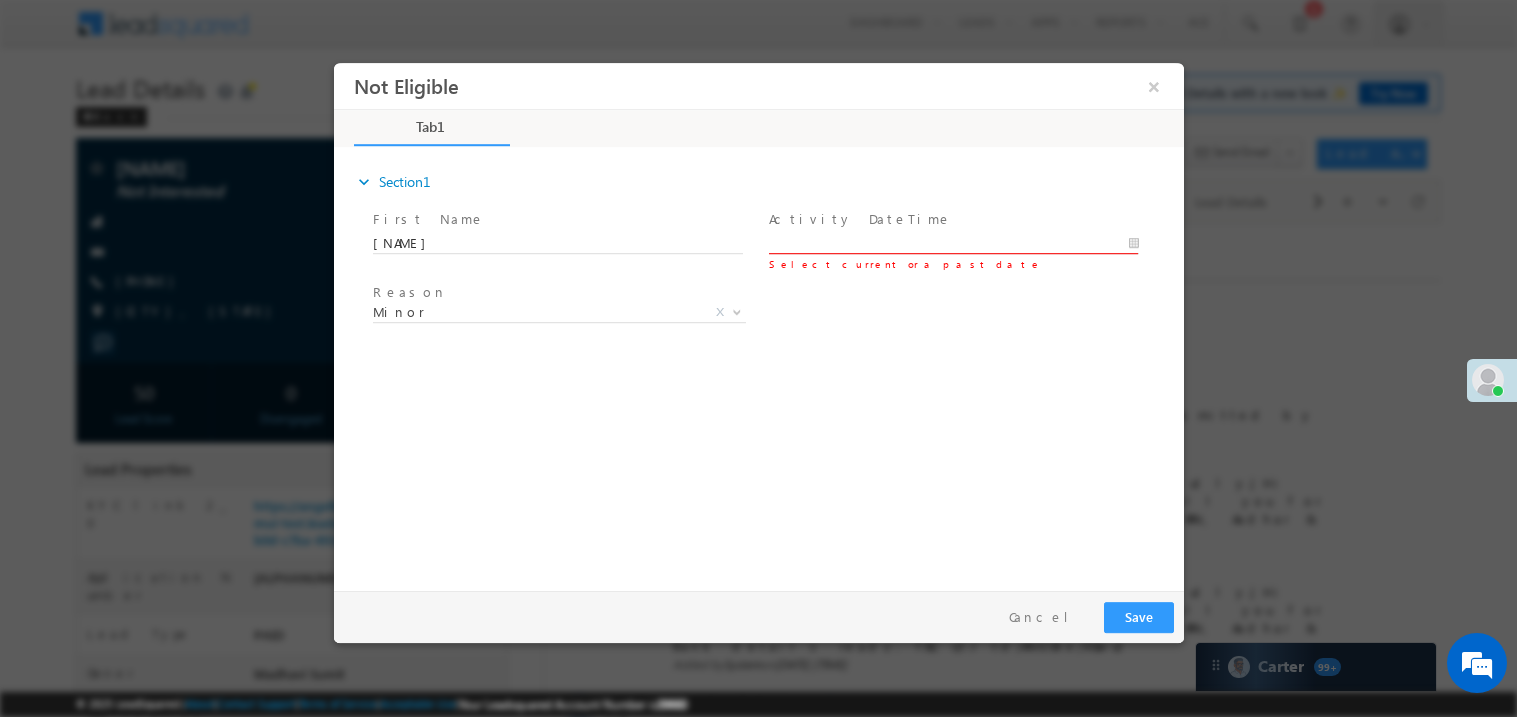 click on "Not Eligible
×" at bounding box center (758, 321) 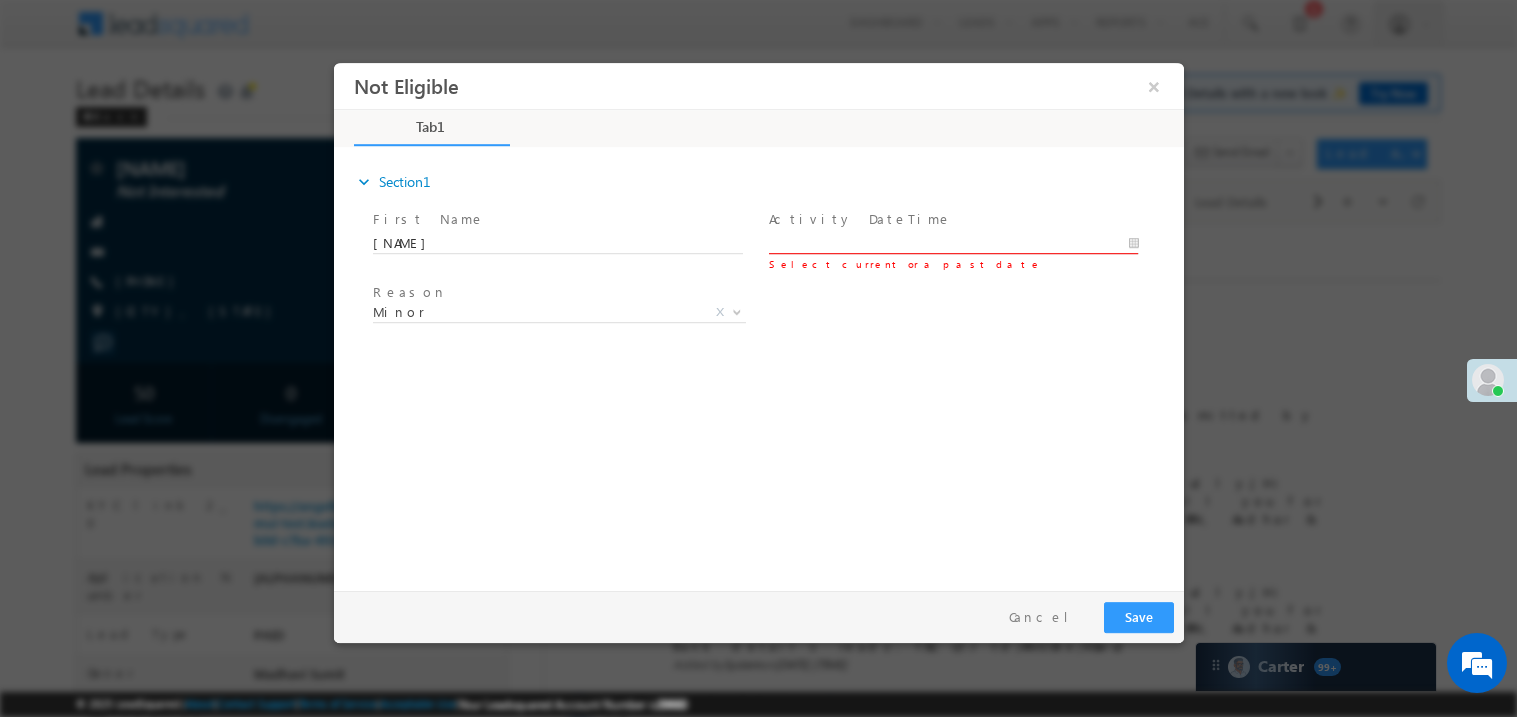 type on "07/12/25 12:26 PM" 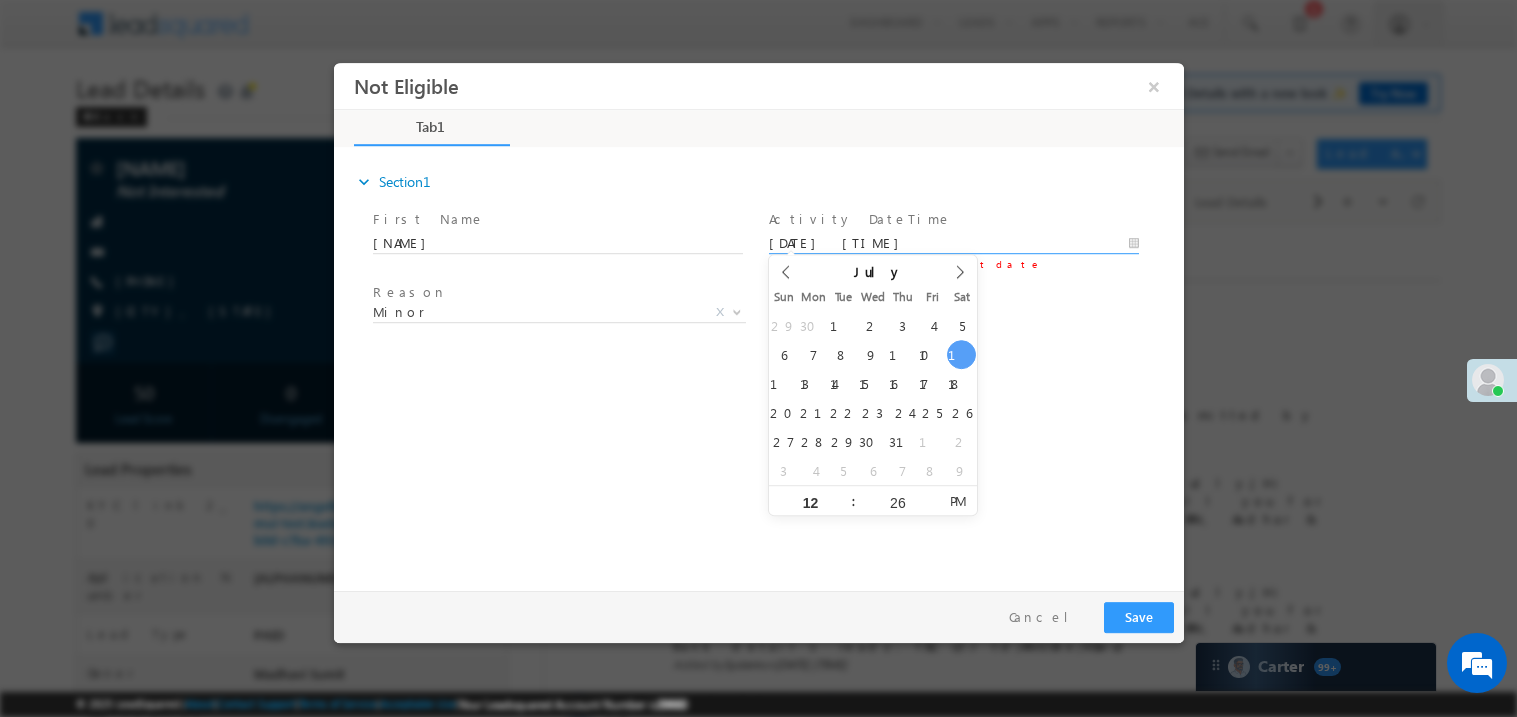 click on "expand_more Section1
First Name
*" at bounding box center [763, 365] 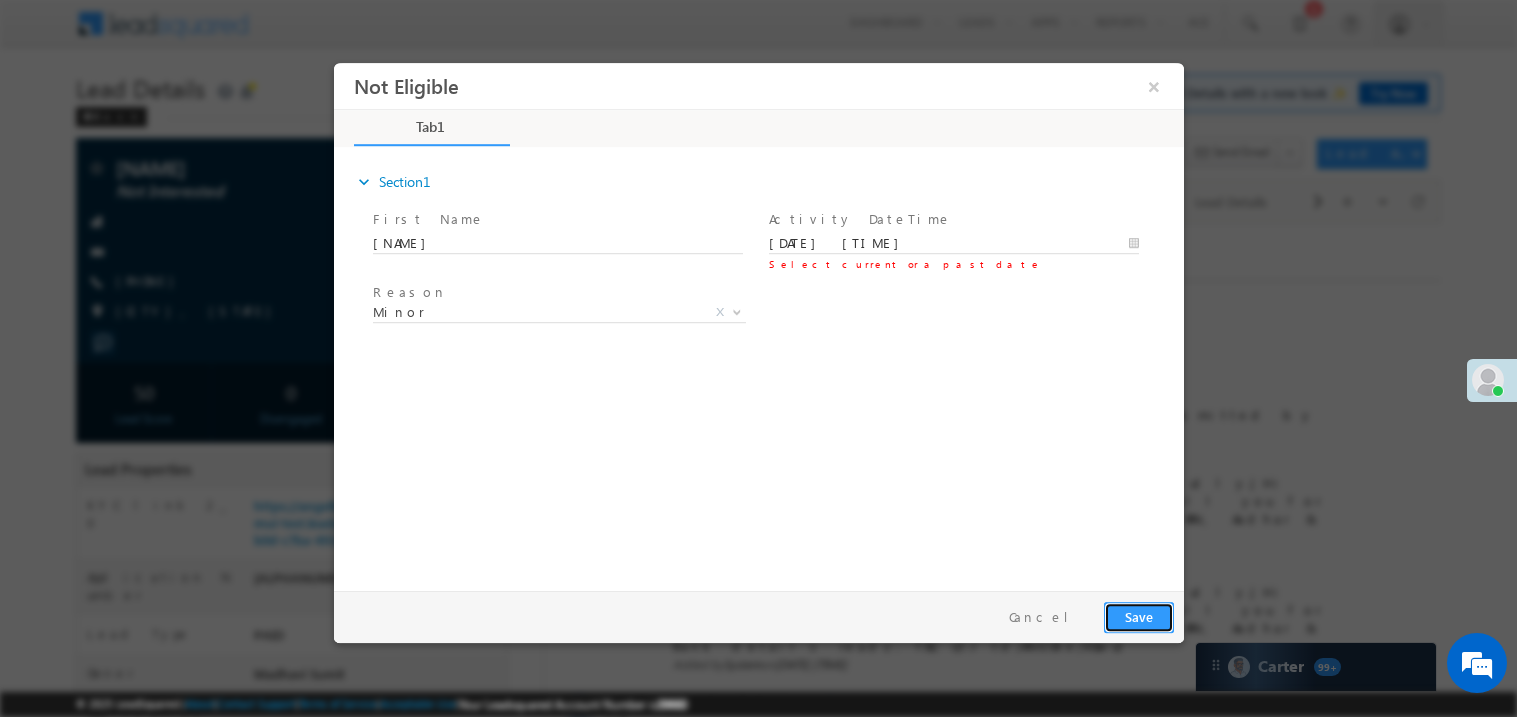 click on "Save" at bounding box center [1138, 616] 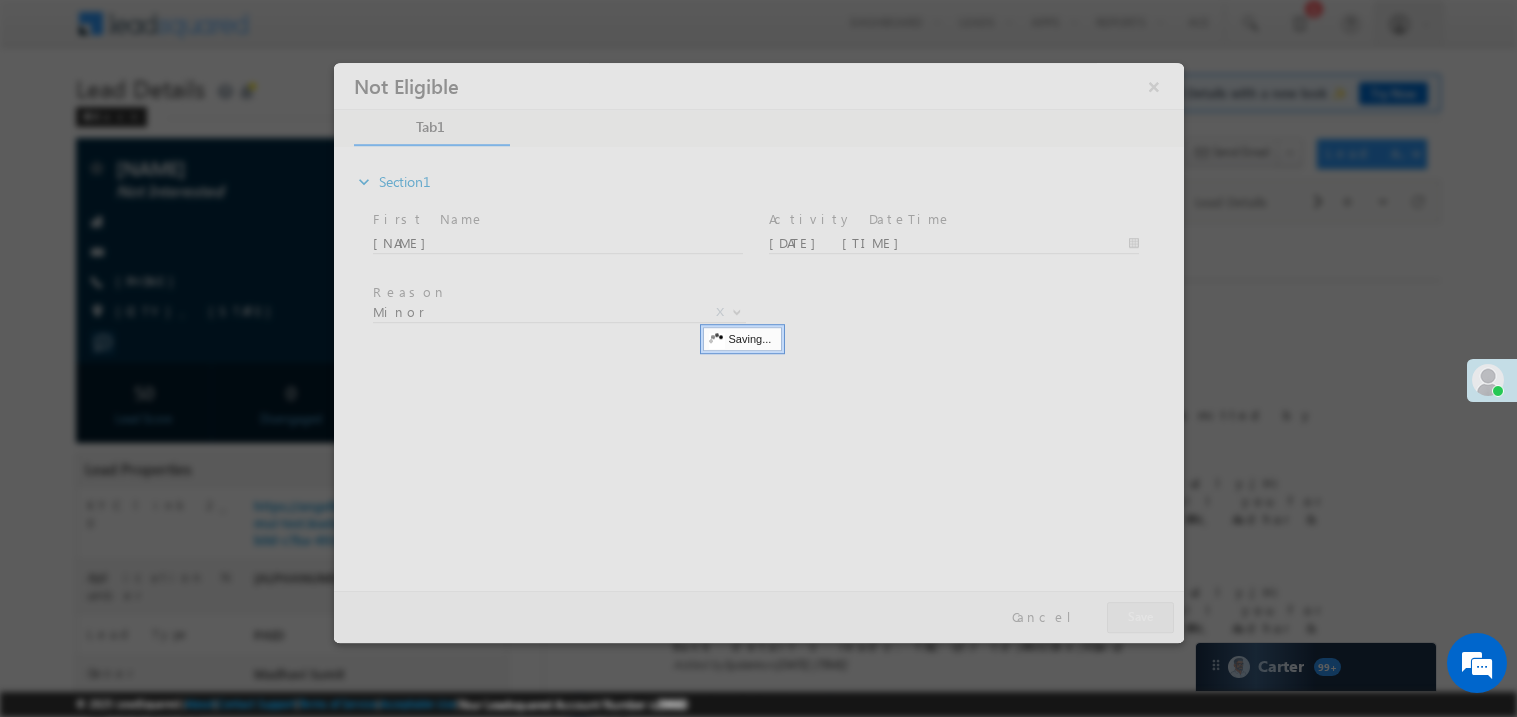 click at bounding box center [758, 352] 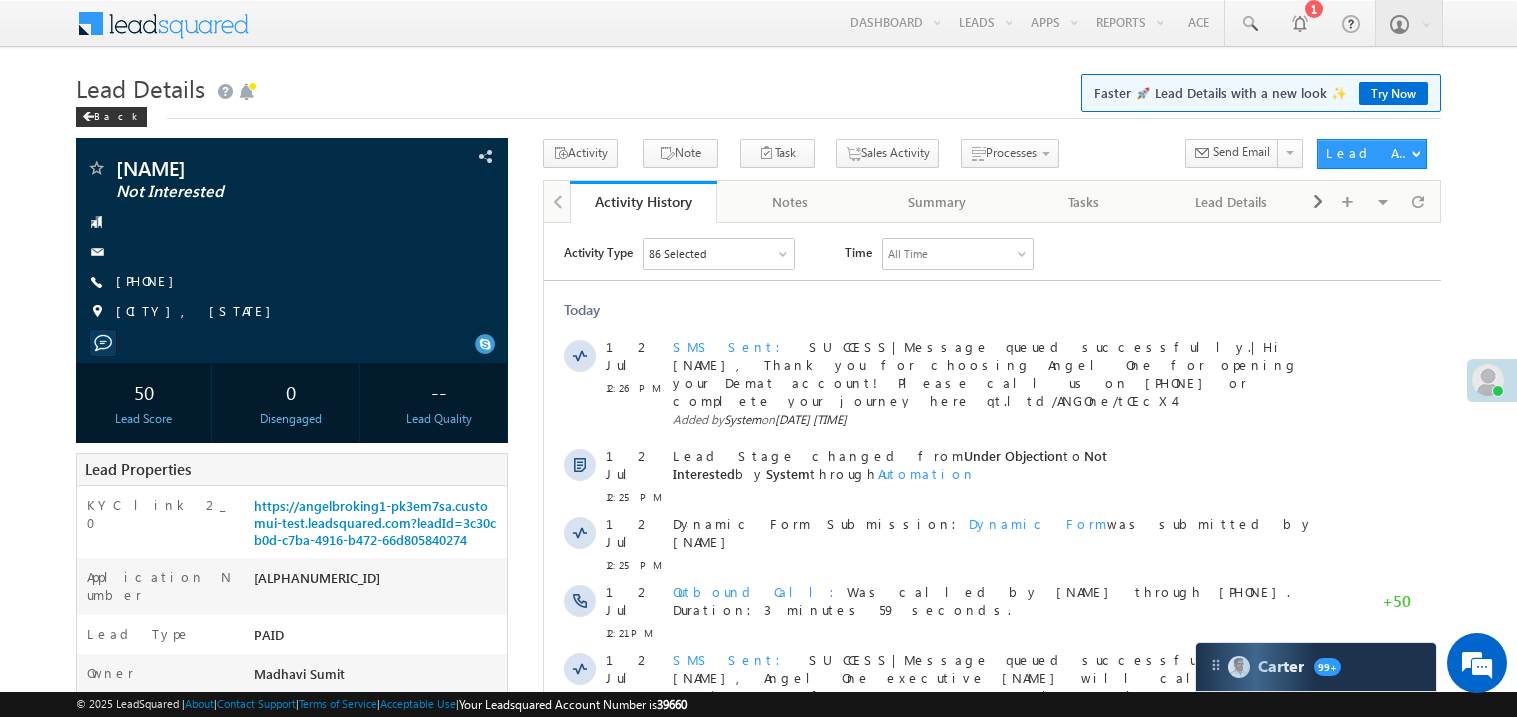 click on "SUCCESS|Message queued successfully.|Hi Shivnarayan, Angel One executive Madhavi will call you for assistance for Demat account!. Please keep PAN, Aadhar & Bank details ready. T&C qt.ltd/ANGOne/3OuvuI" at bounding box center (996, 685) 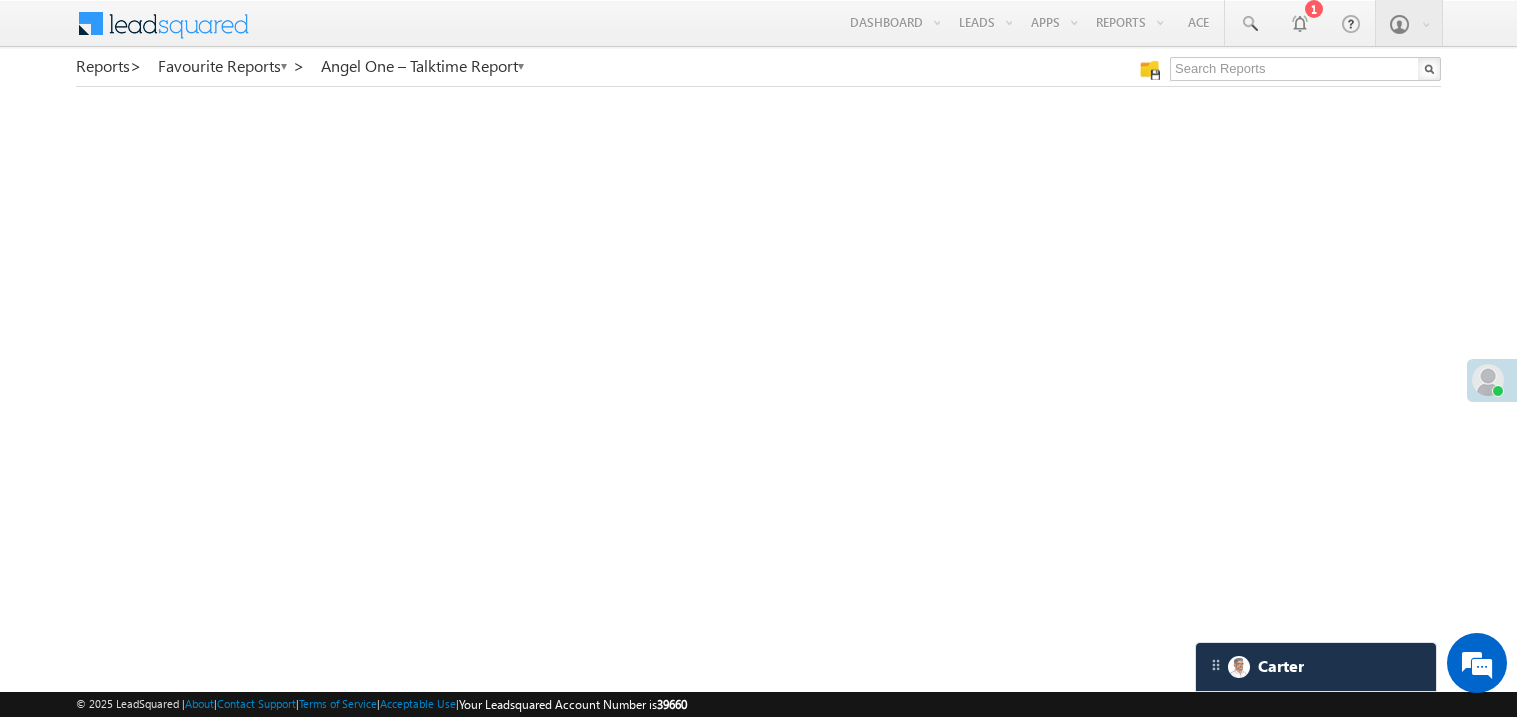 scroll, scrollTop: 0, scrollLeft: 0, axis: both 